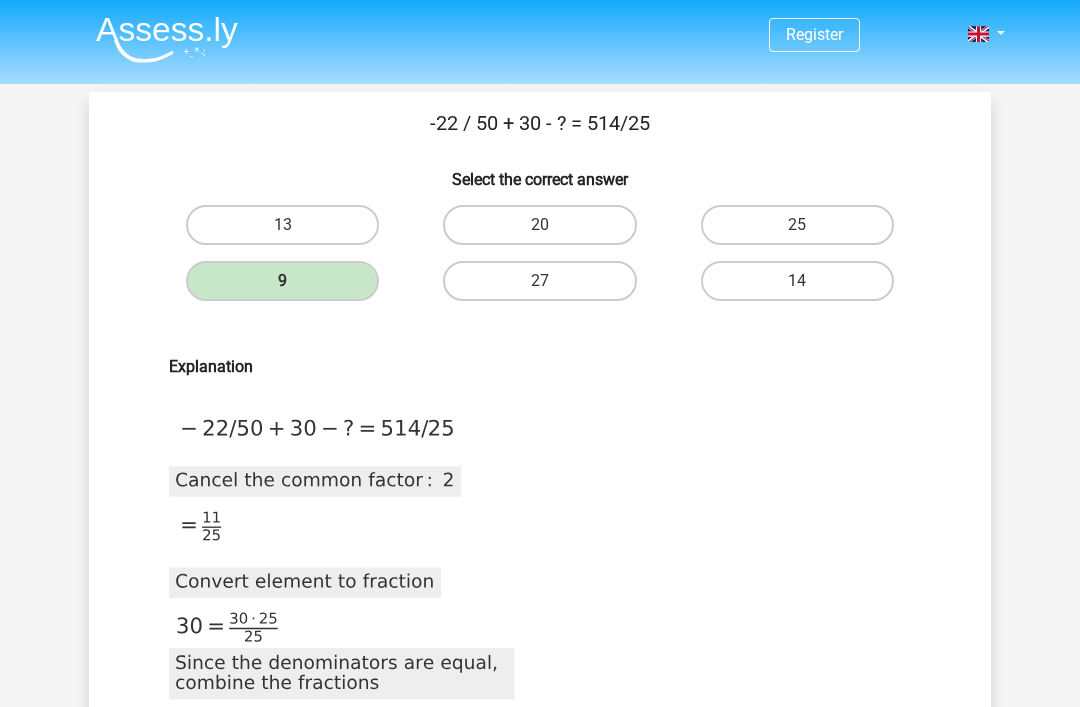 scroll, scrollTop: 0, scrollLeft: 0, axis: both 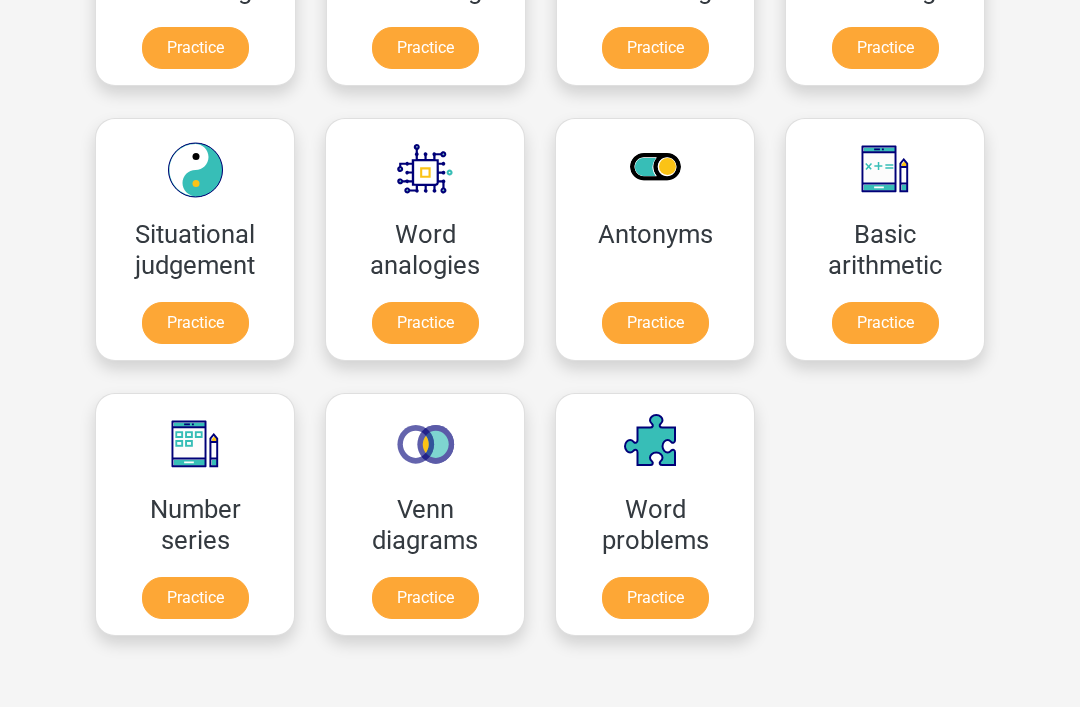 click on "Practice" at bounding box center (885, 324) 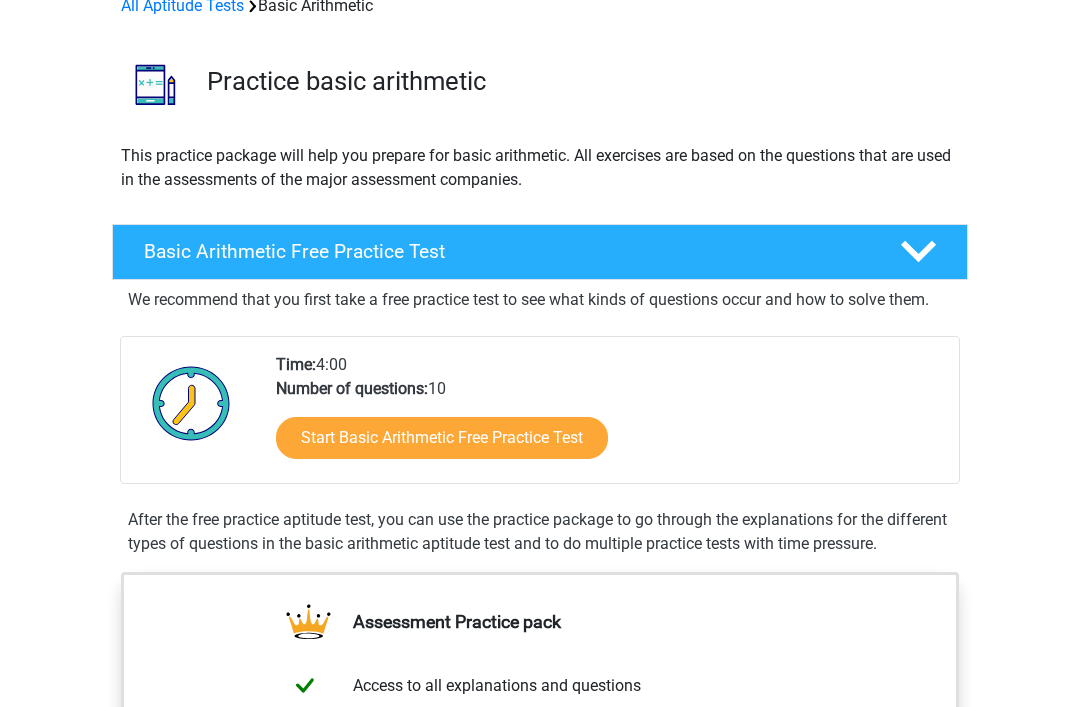 scroll, scrollTop: 0, scrollLeft: 0, axis: both 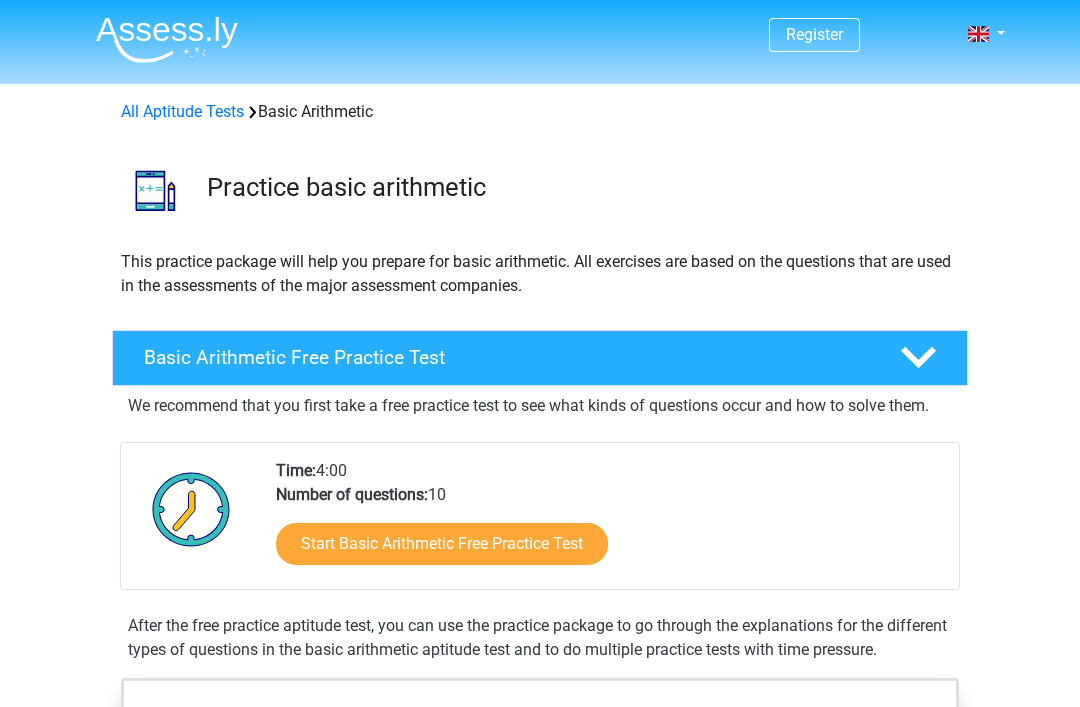 click at bounding box center [167, 39] 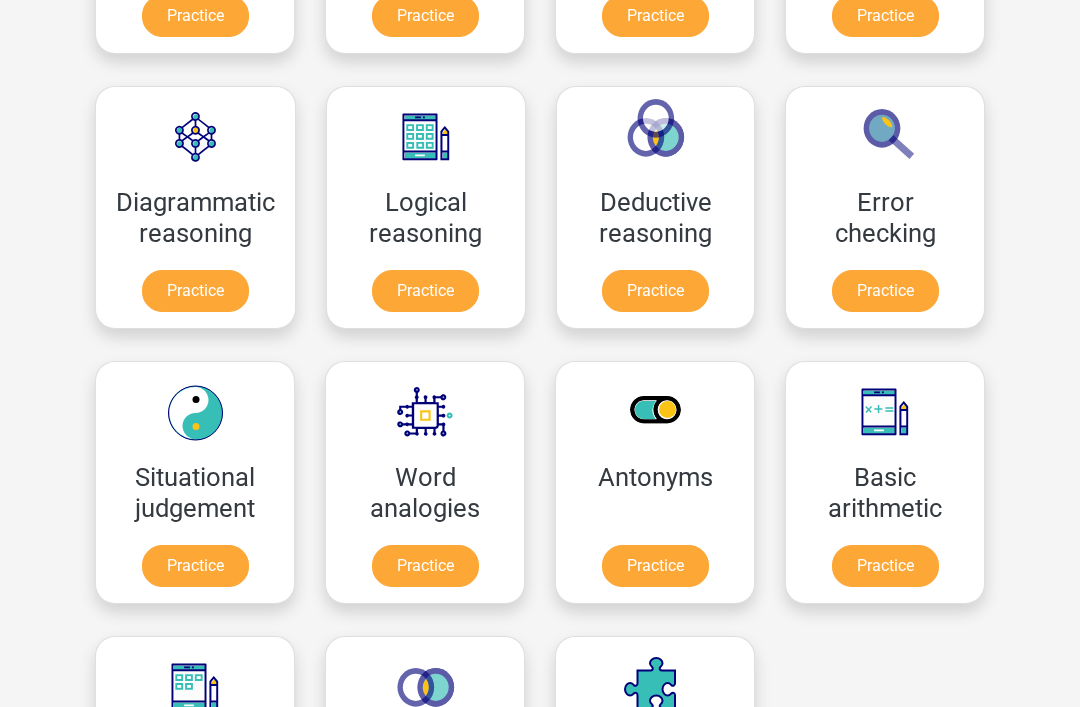 scroll, scrollTop: 524, scrollLeft: 0, axis: vertical 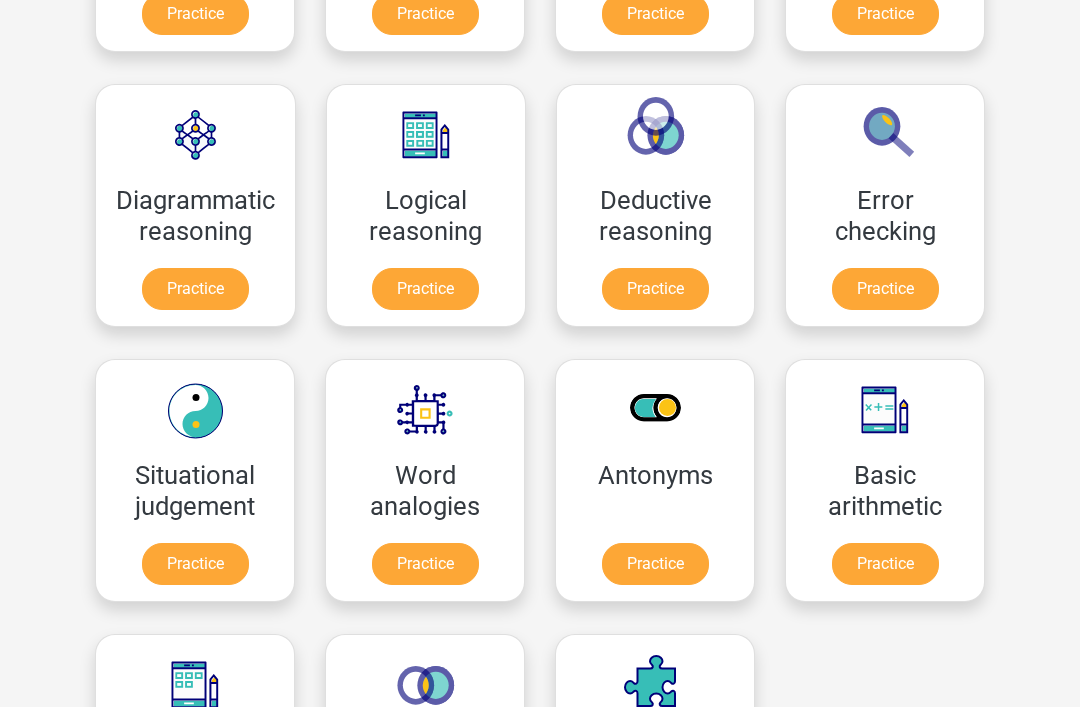 click on "Practice" at bounding box center (655, 290) 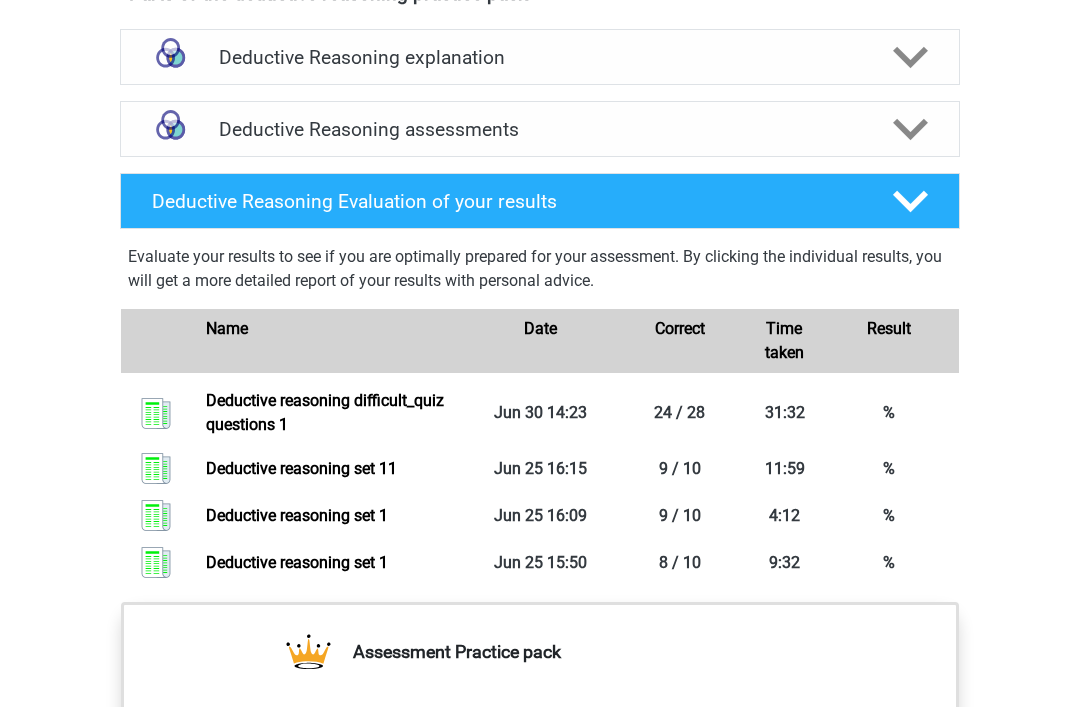 scroll, scrollTop: 1280, scrollLeft: 0, axis: vertical 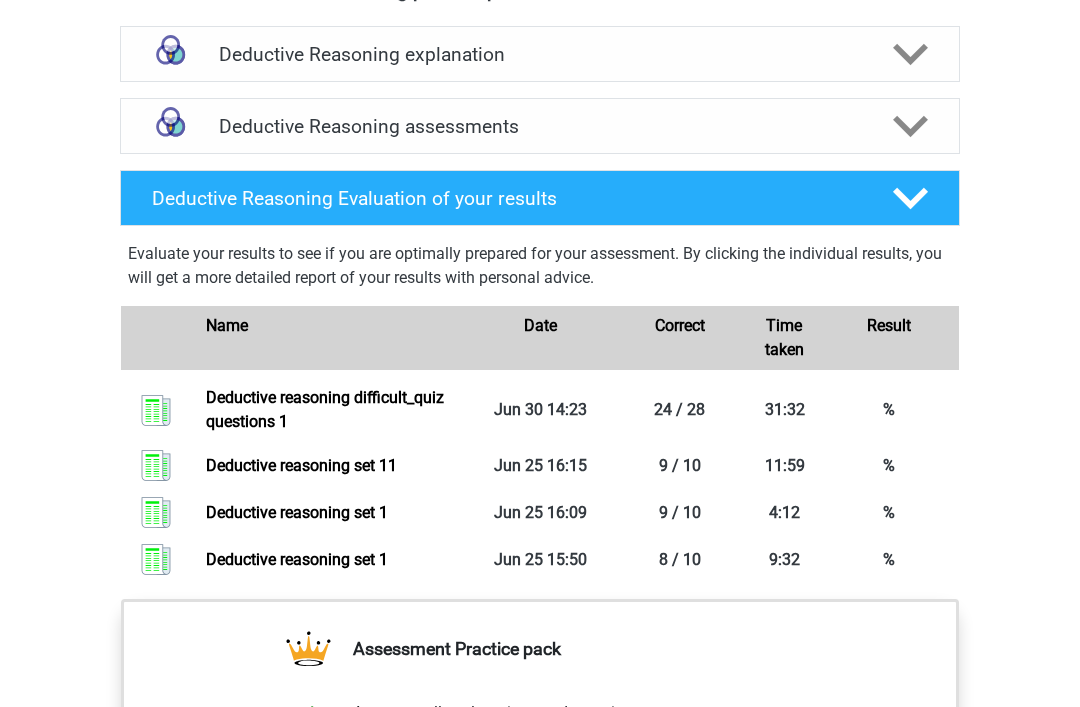 click at bounding box center [910, 126] 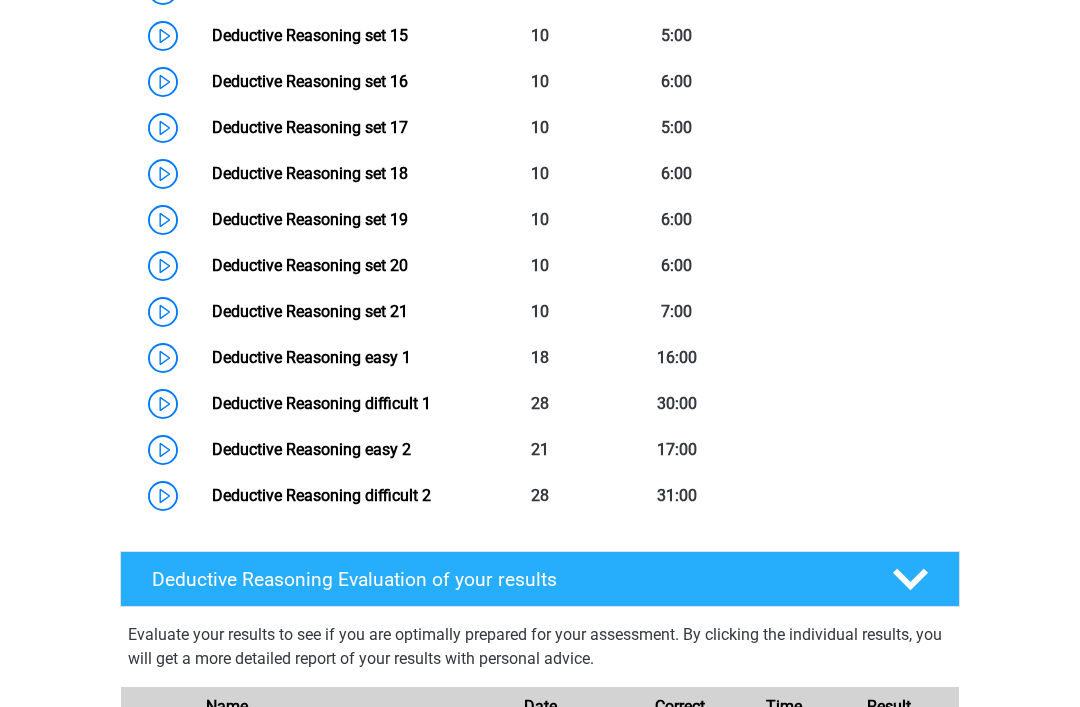 scroll, scrollTop: 2167, scrollLeft: 0, axis: vertical 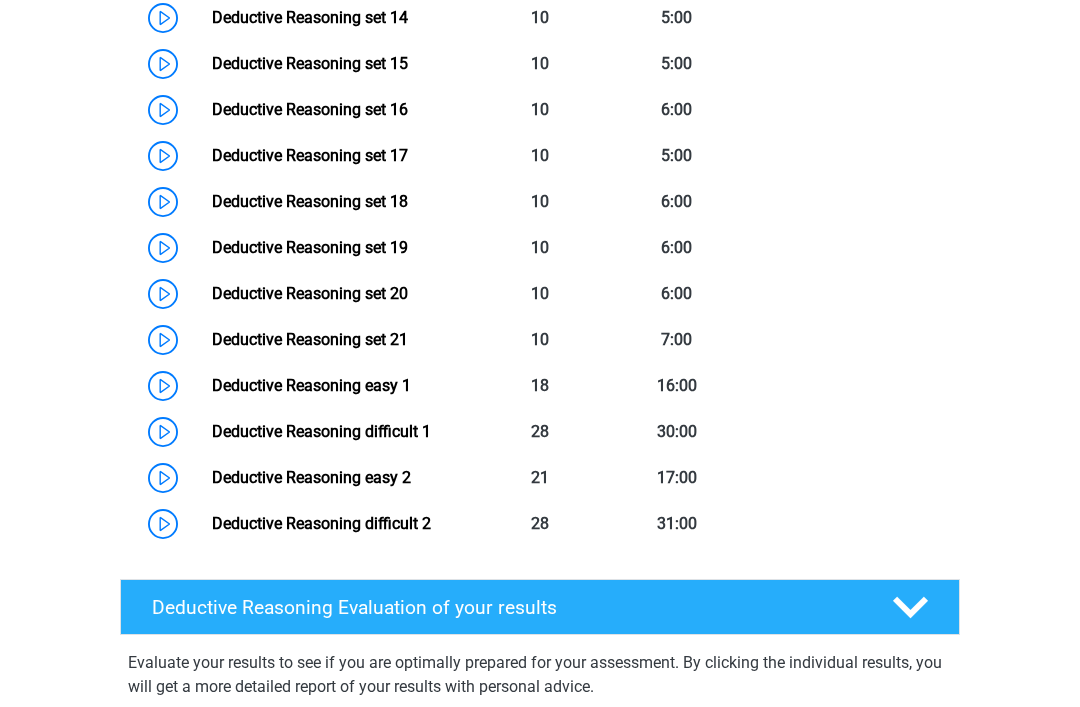 click on "Deductive Reasoning
difficult 2" at bounding box center (321, 523) 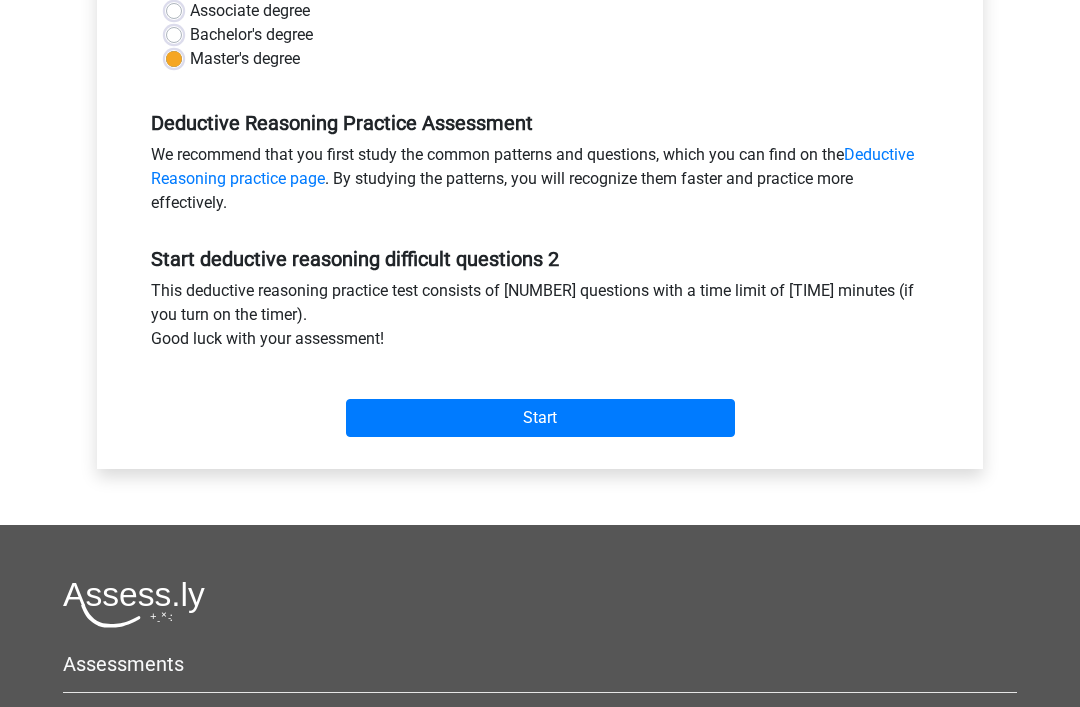 scroll, scrollTop: 510, scrollLeft: 0, axis: vertical 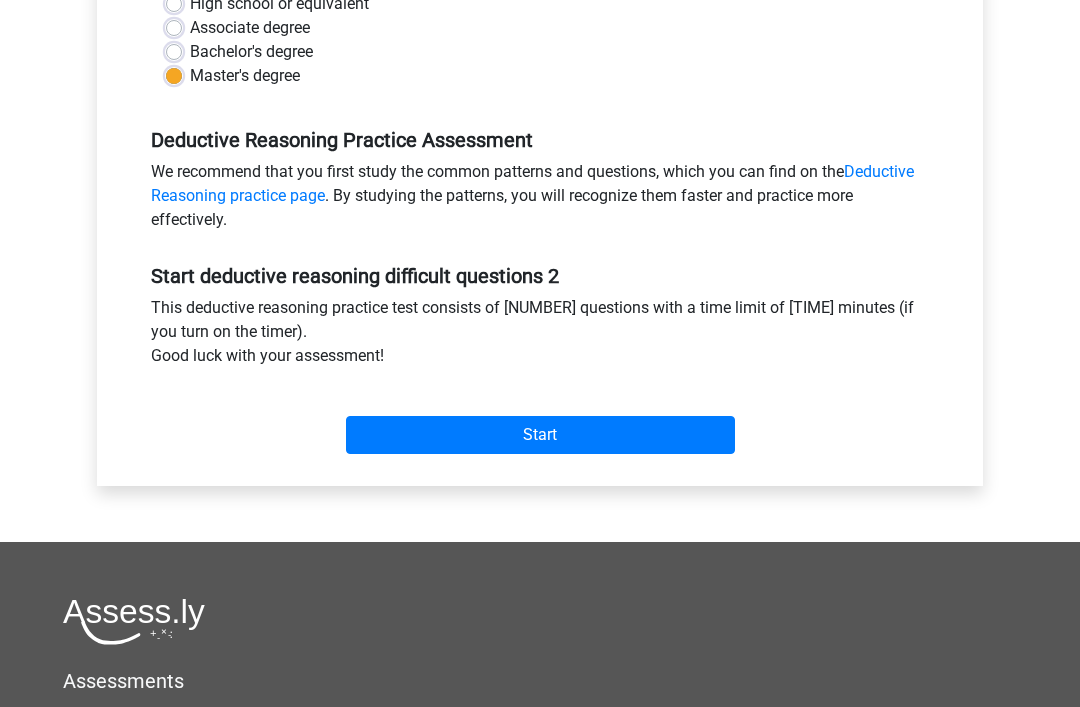 click on "Start" at bounding box center (540, 435) 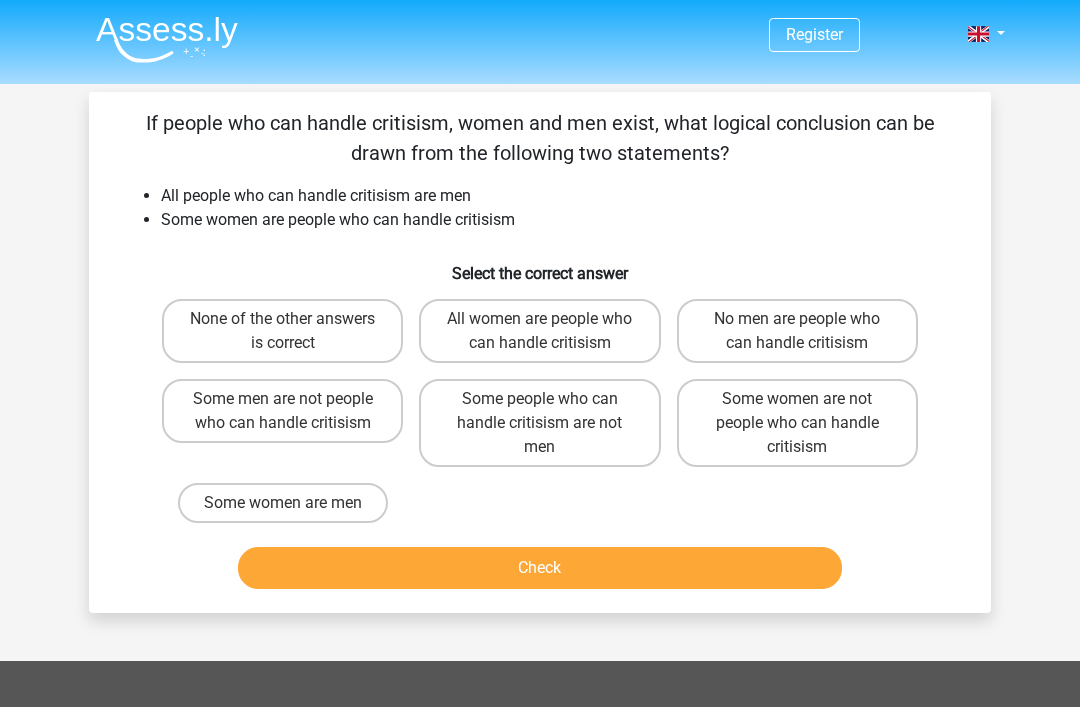 scroll, scrollTop: 5, scrollLeft: 0, axis: vertical 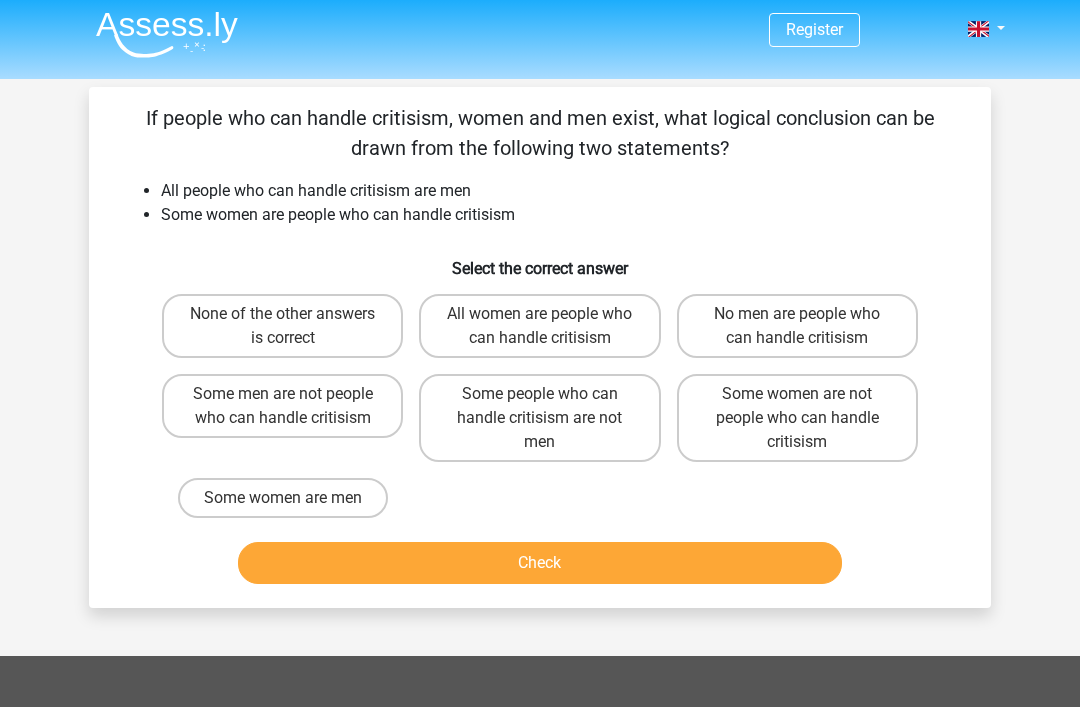 click on "Some women are men" at bounding box center [283, 498] 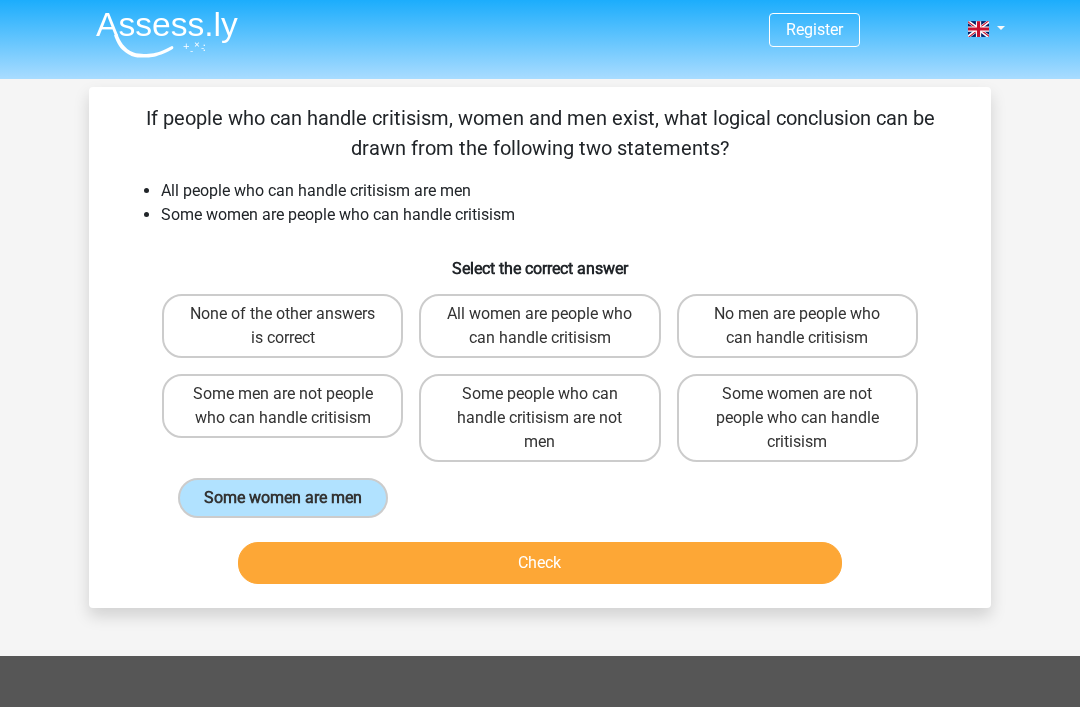 click on "Check" at bounding box center (540, 563) 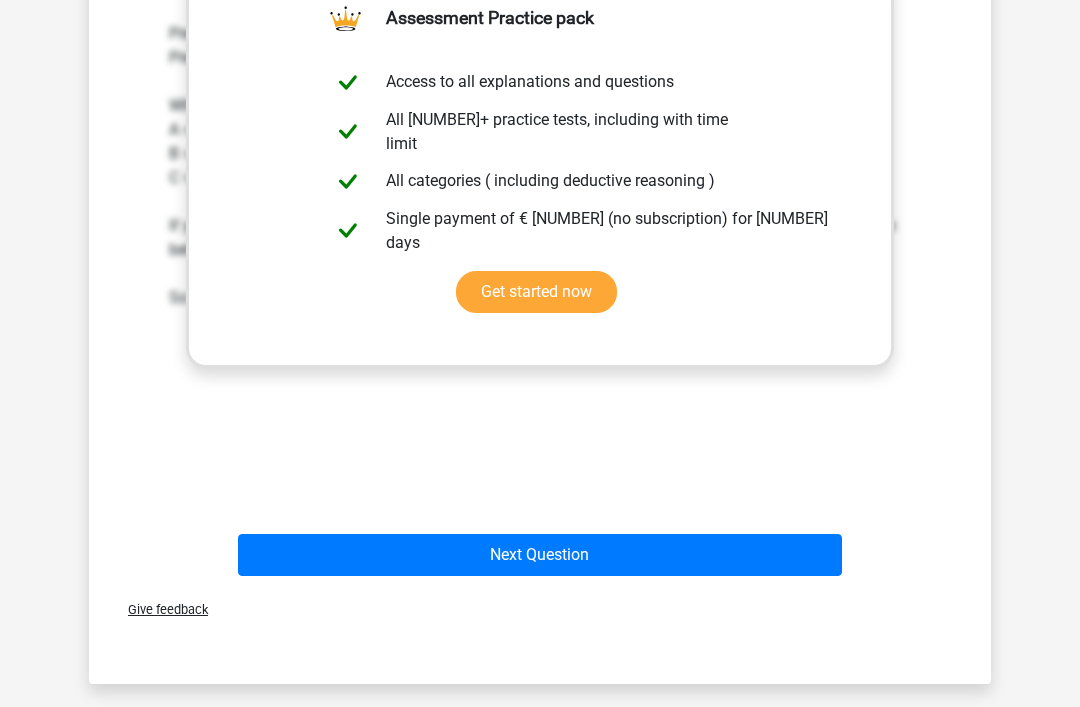 click on "Next Question" at bounding box center (540, 555) 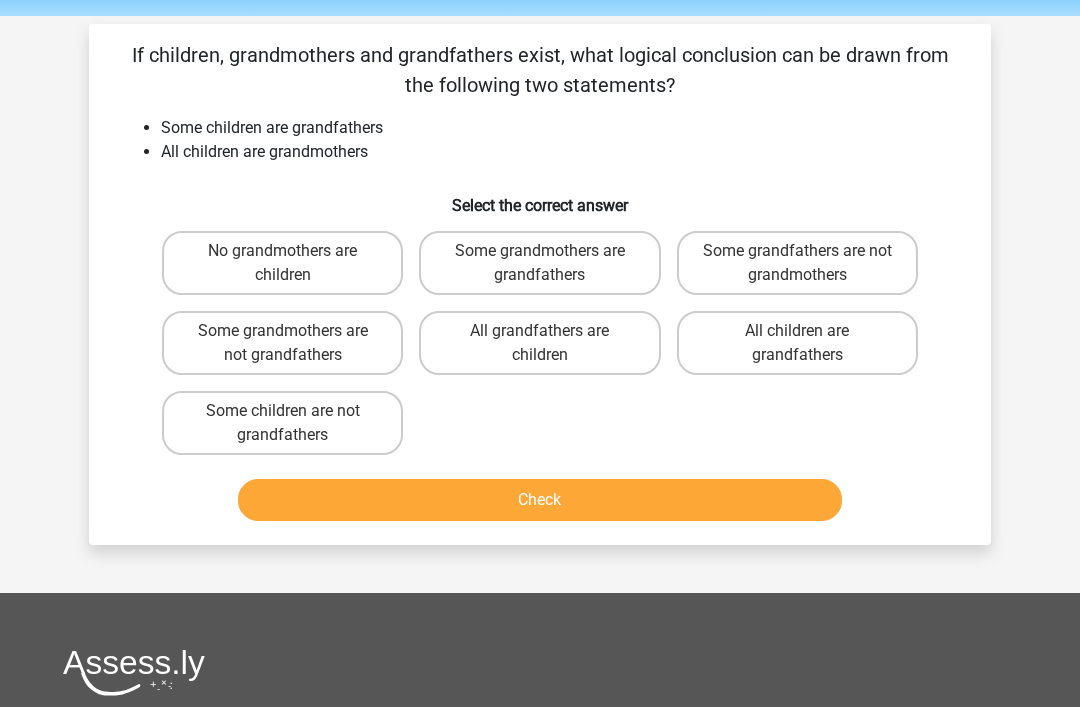 scroll, scrollTop: 59, scrollLeft: 0, axis: vertical 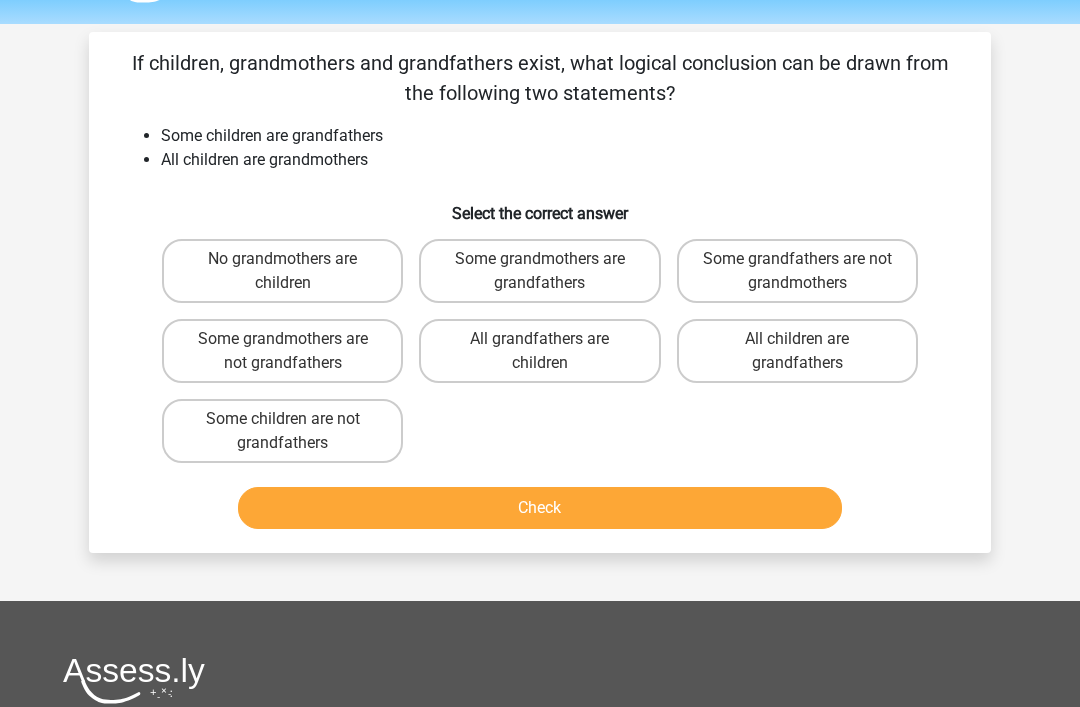 click on "Some grandmothers are grandfathers" at bounding box center (539, 272) 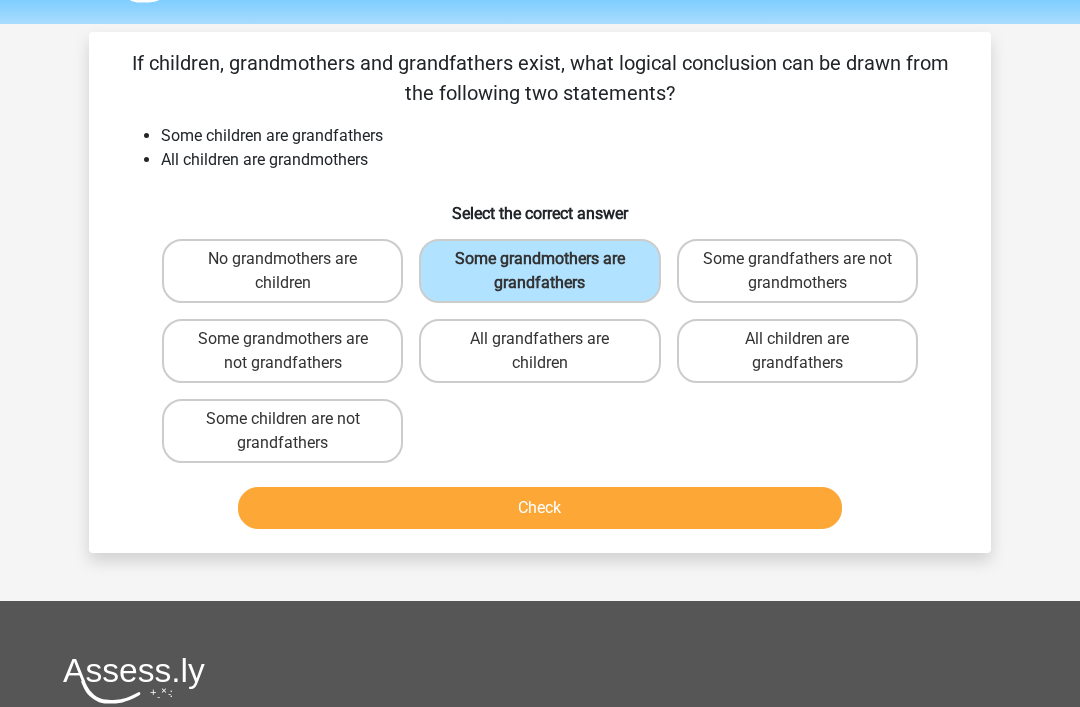 scroll, scrollTop: 60, scrollLeft: 0, axis: vertical 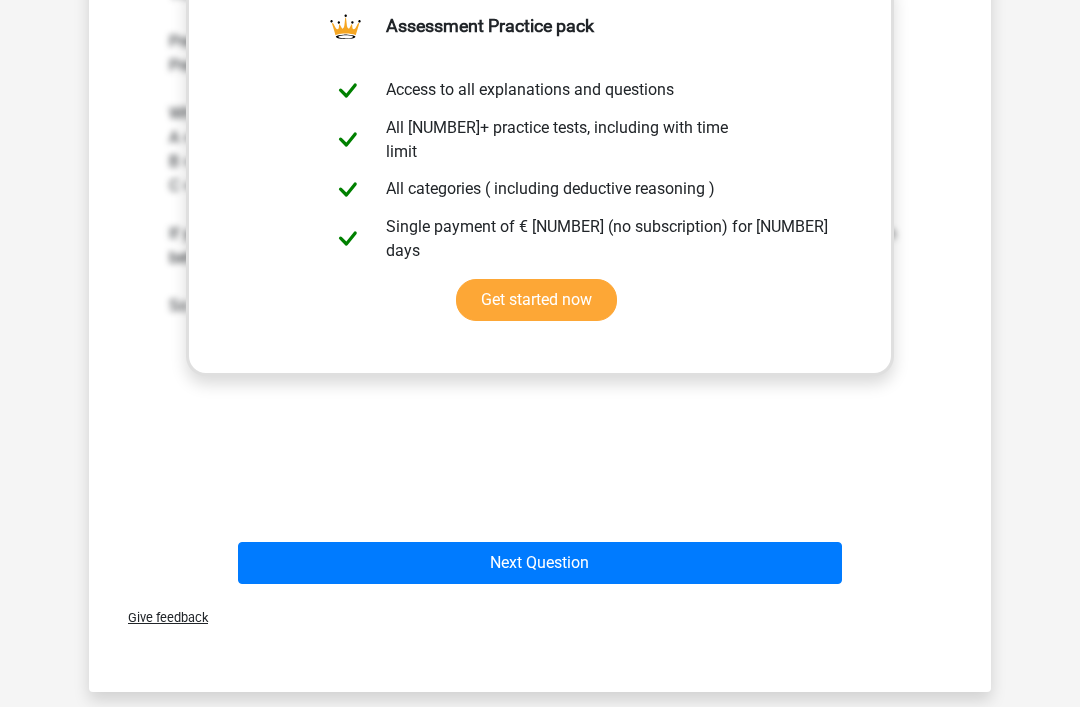 click on "Next Question" at bounding box center (540, 564) 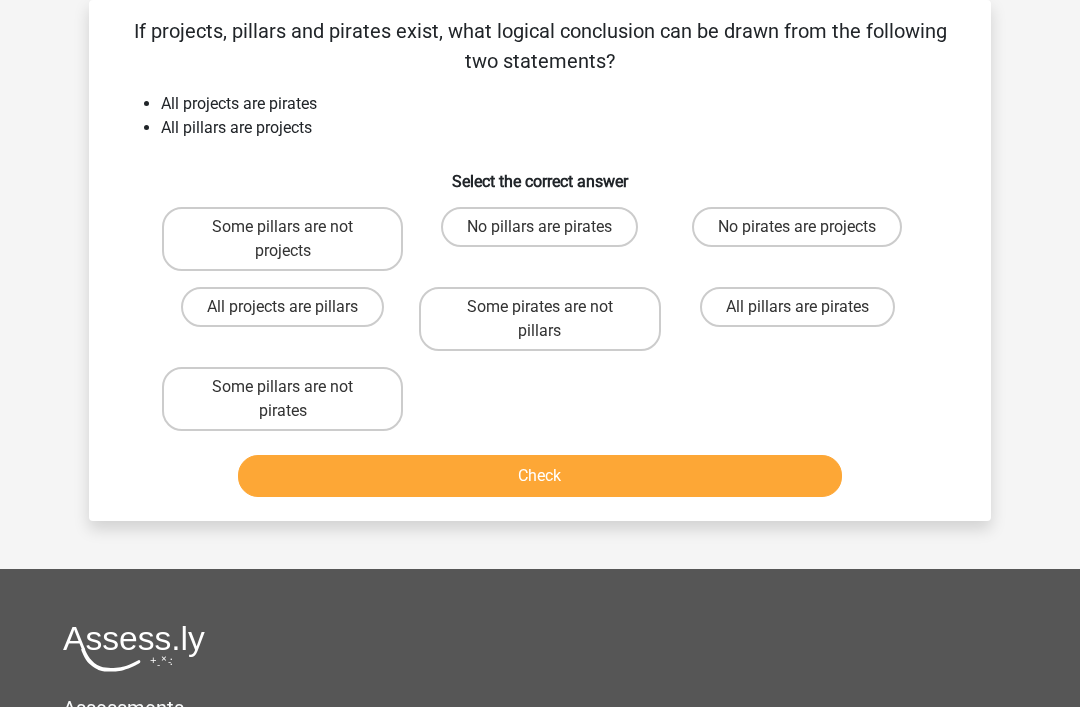 scroll, scrollTop: 27, scrollLeft: 0, axis: vertical 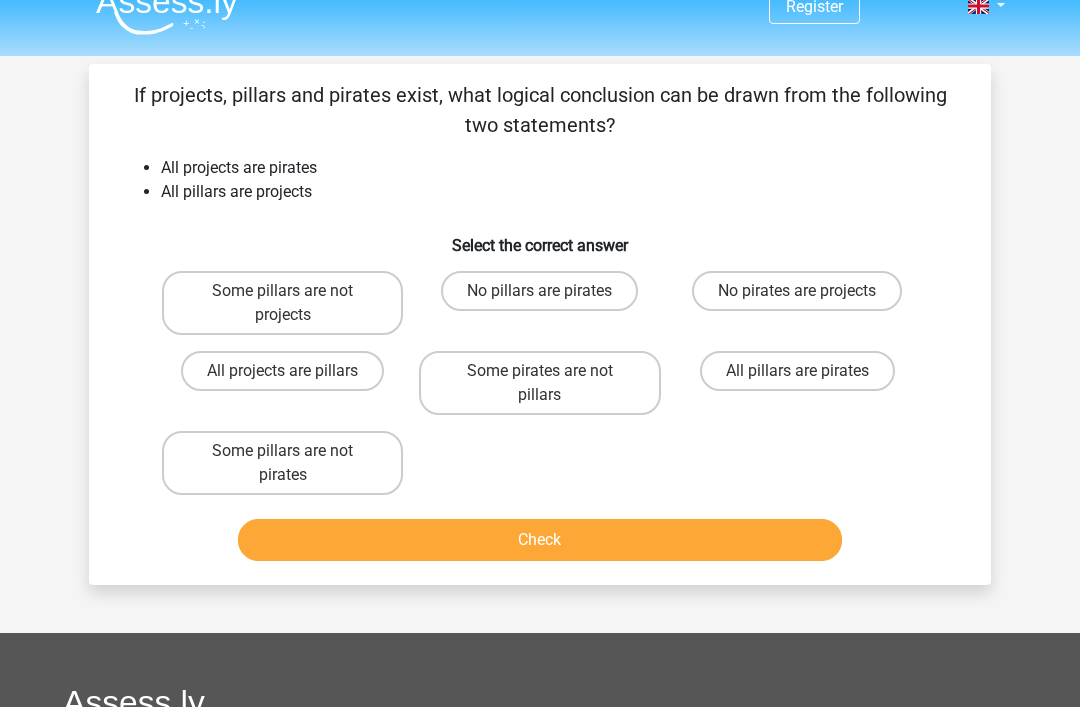 click on "All pillars are pirates" at bounding box center [797, 372] 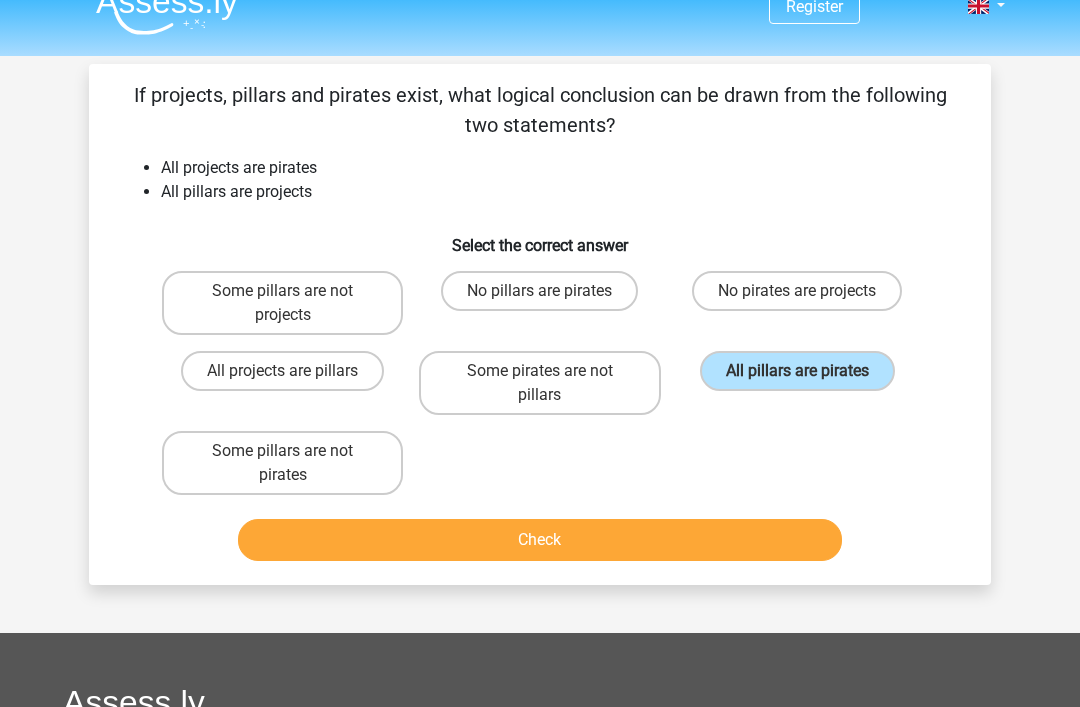 scroll, scrollTop: 28, scrollLeft: 0, axis: vertical 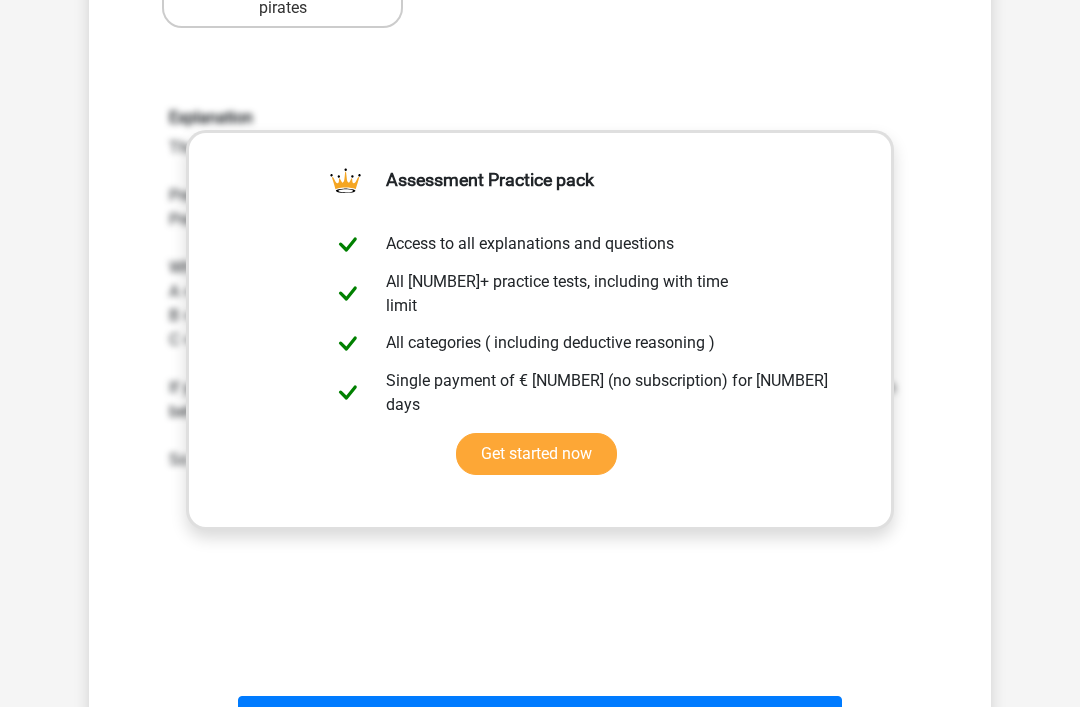 click on "Next Question" at bounding box center [540, 717] 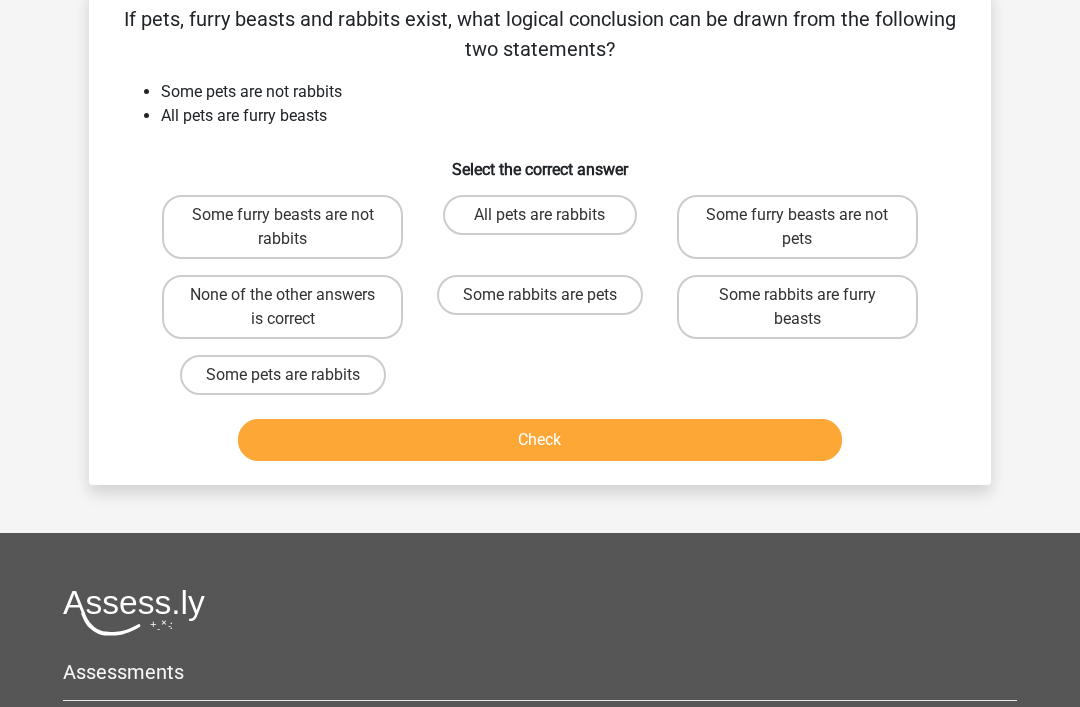 scroll, scrollTop: 92, scrollLeft: 0, axis: vertical 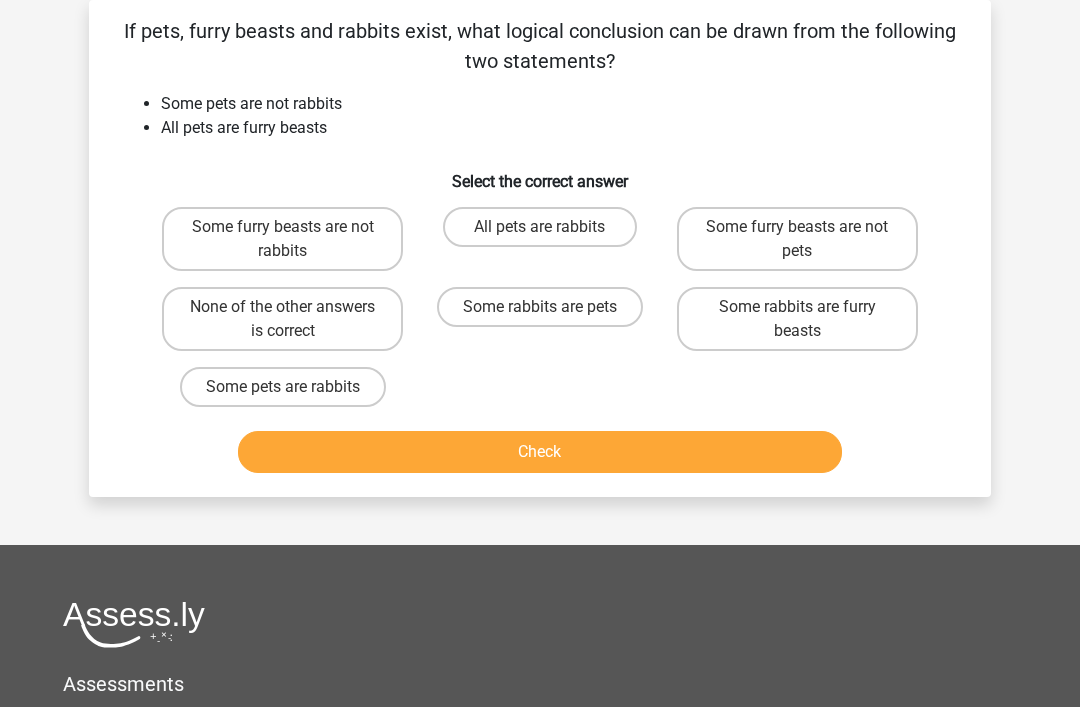 click on "None of the other answers is correct" at bounding box center (282, 319) 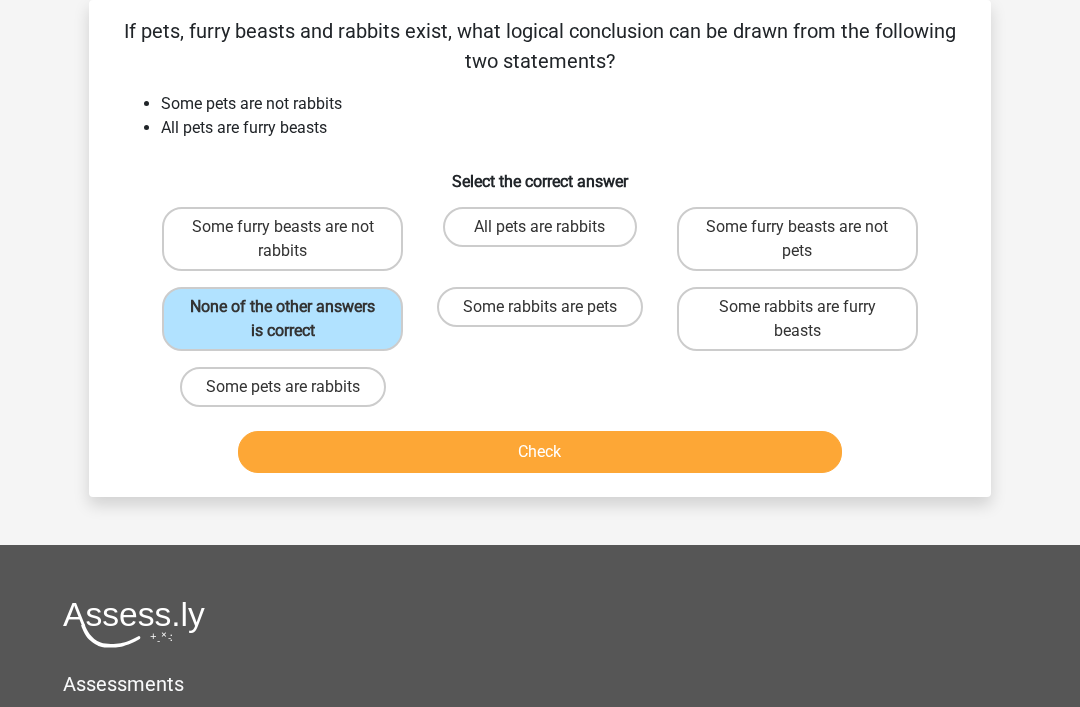 click on "Check" at bounding box center [540, 452] 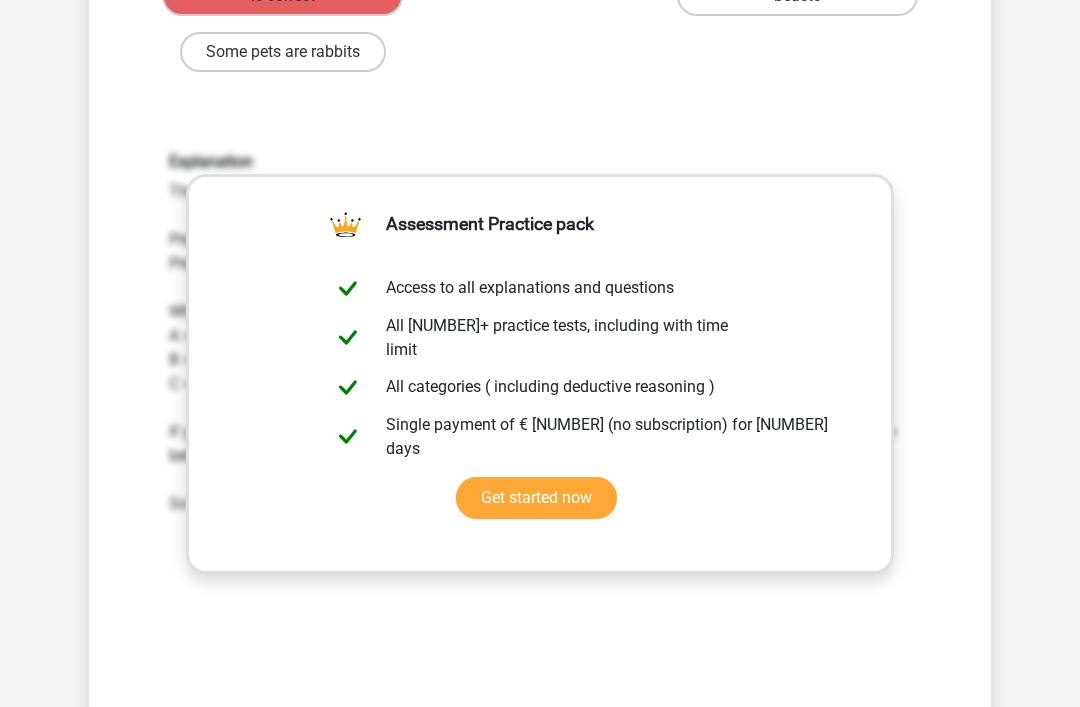scroll, scrollTop: 424, scrollLeft: 0, axis: vertical 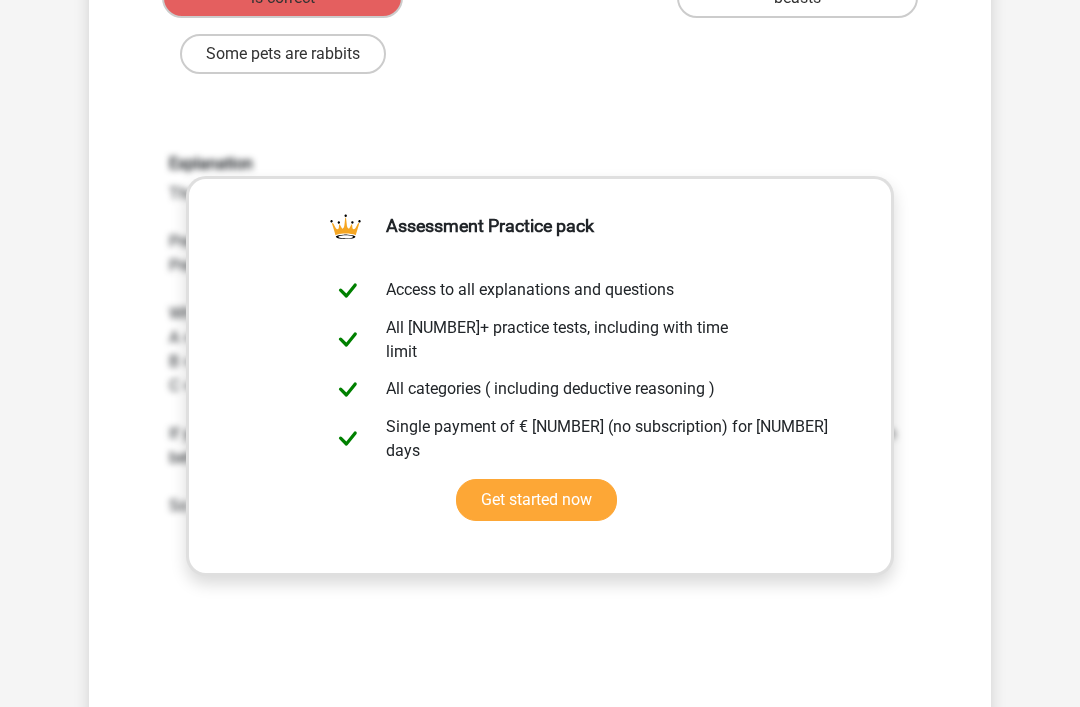click on "Next Question" at bounding box center (540, 764) 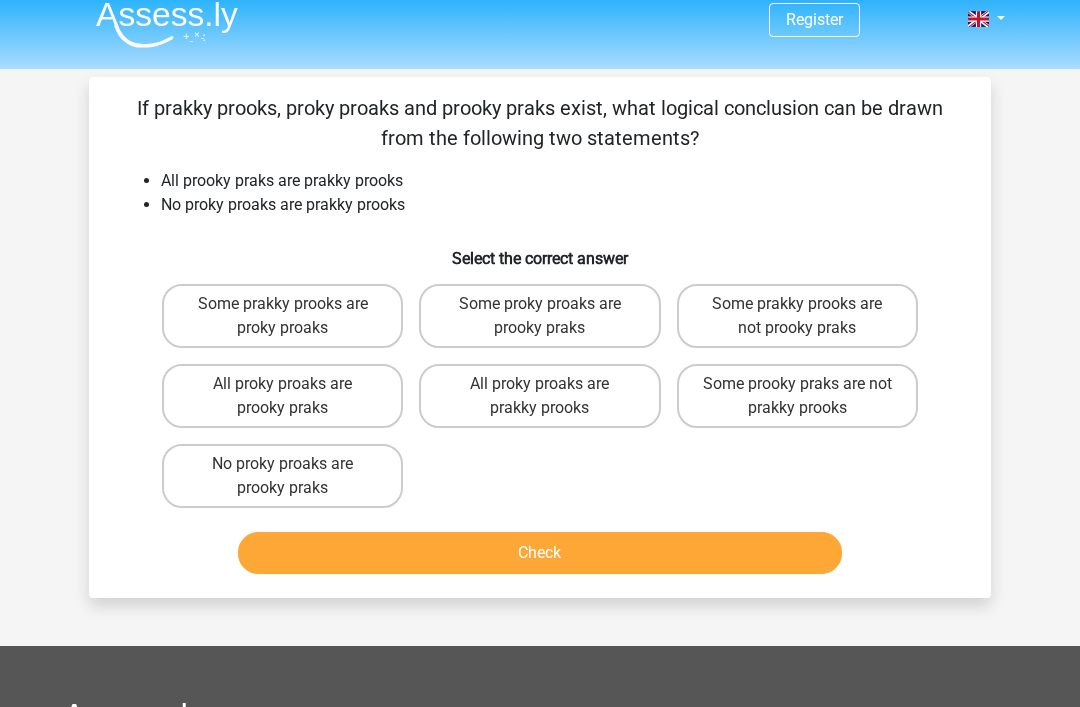 scroll, scrollTop: 3, scrollLeft: 0, axis: vertical 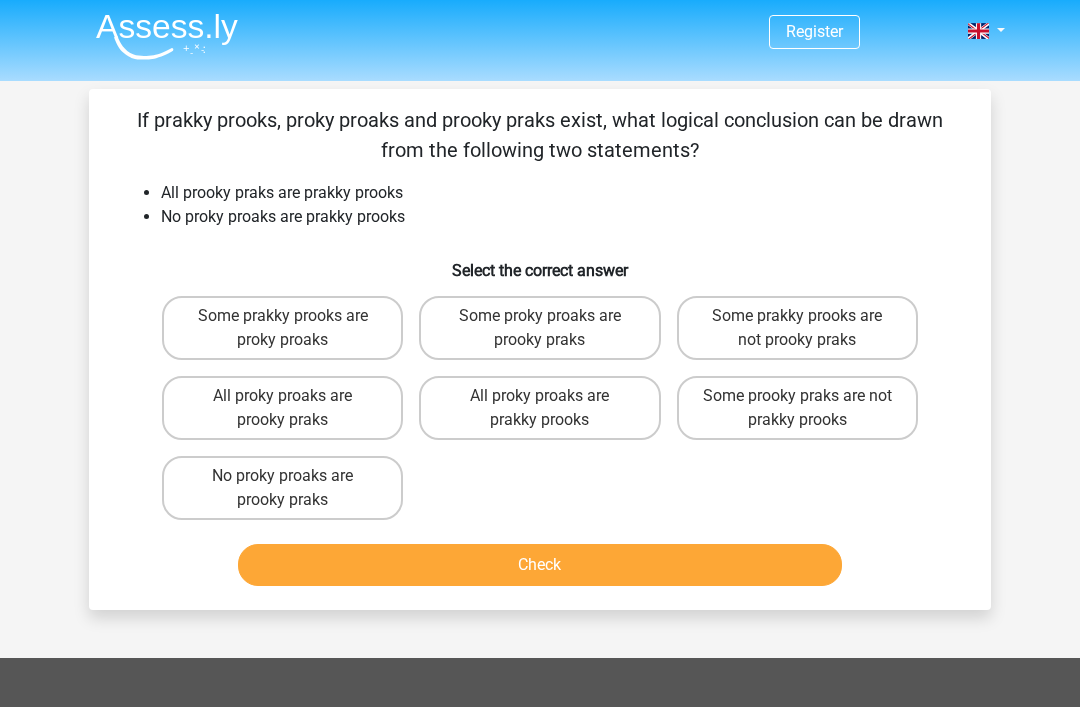 click on "No proky proaks are prooky praks" at bounding box center [282, 488] 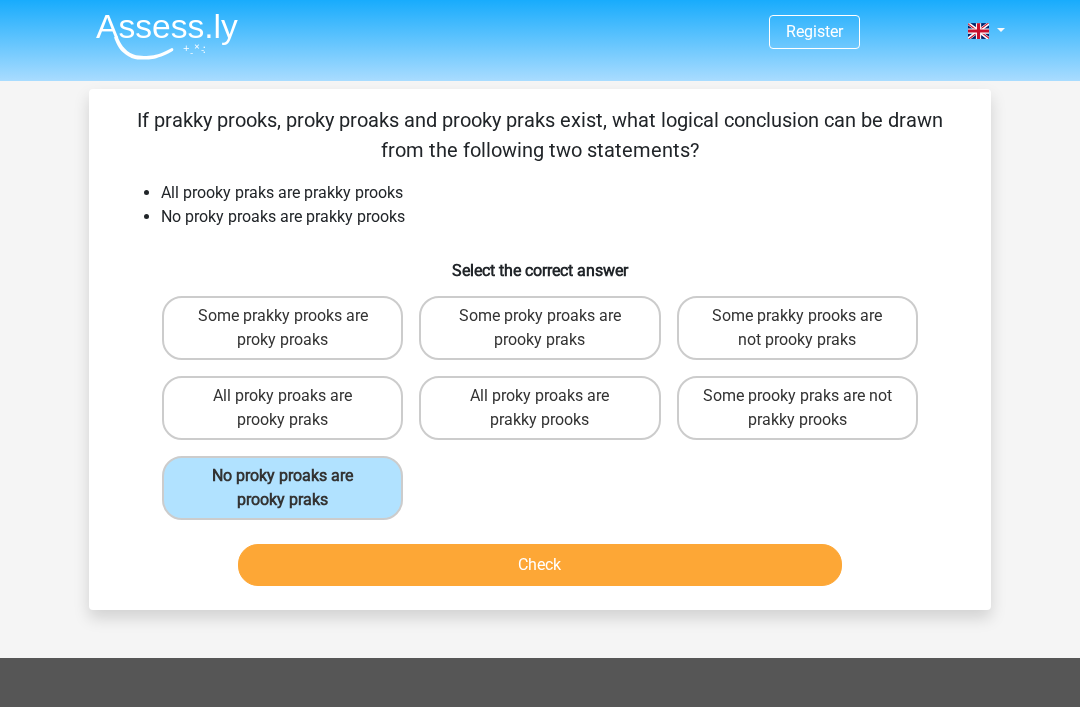 click on "Check" at bounding box center (540, 565) 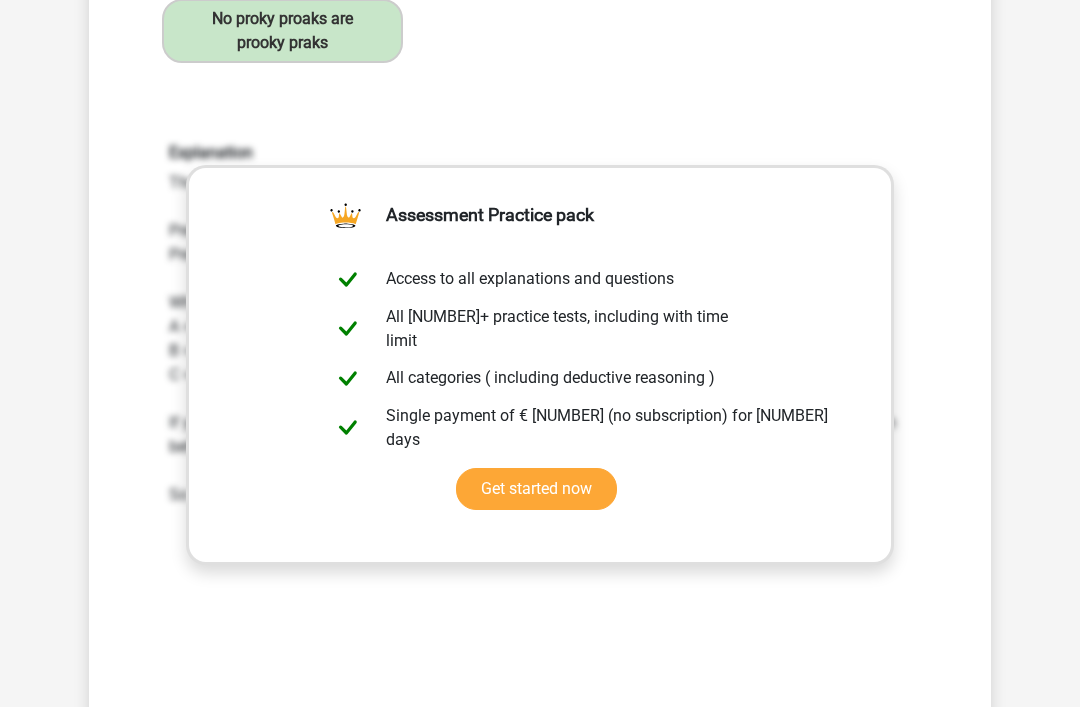 scroll, scrollTop: 466, scrollLeft: 0, axis: vertical 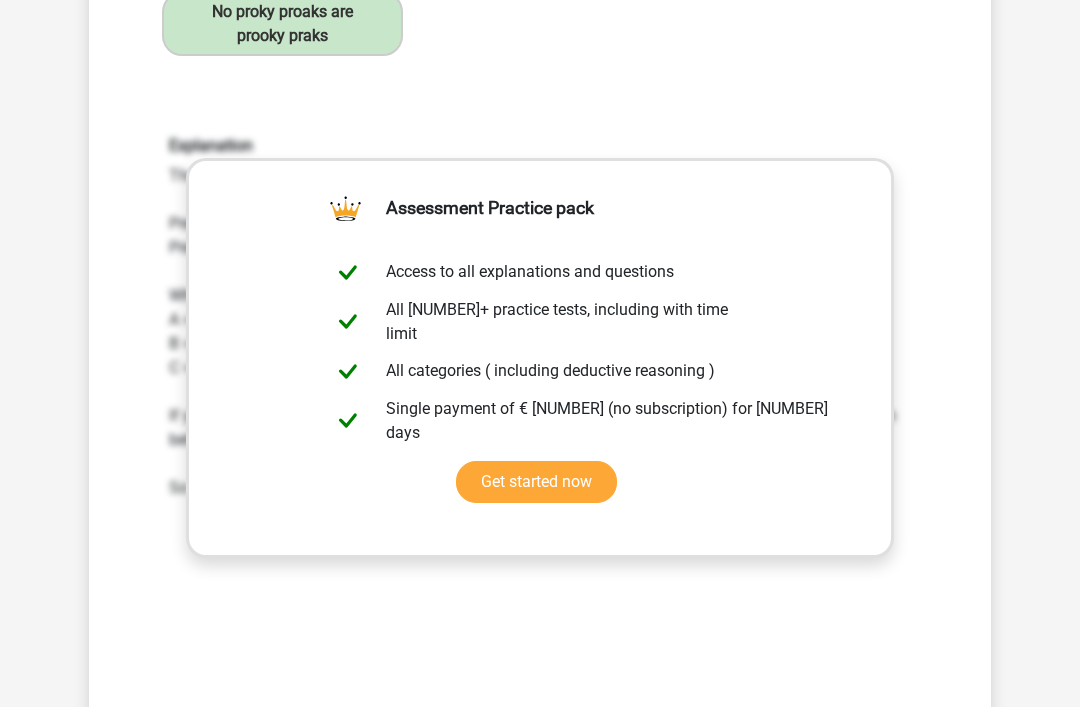 click on "Next Question" at bounding box center (540, 746) 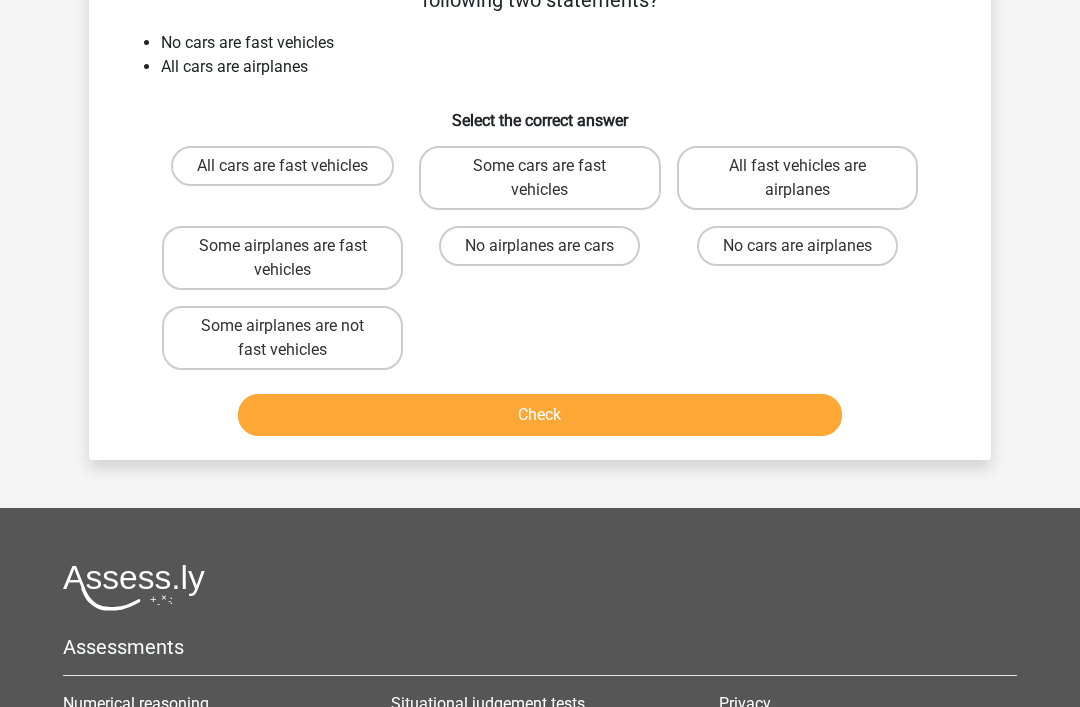 scroll, scrollTop: 92, scrollLeft: 0, axis: vertical 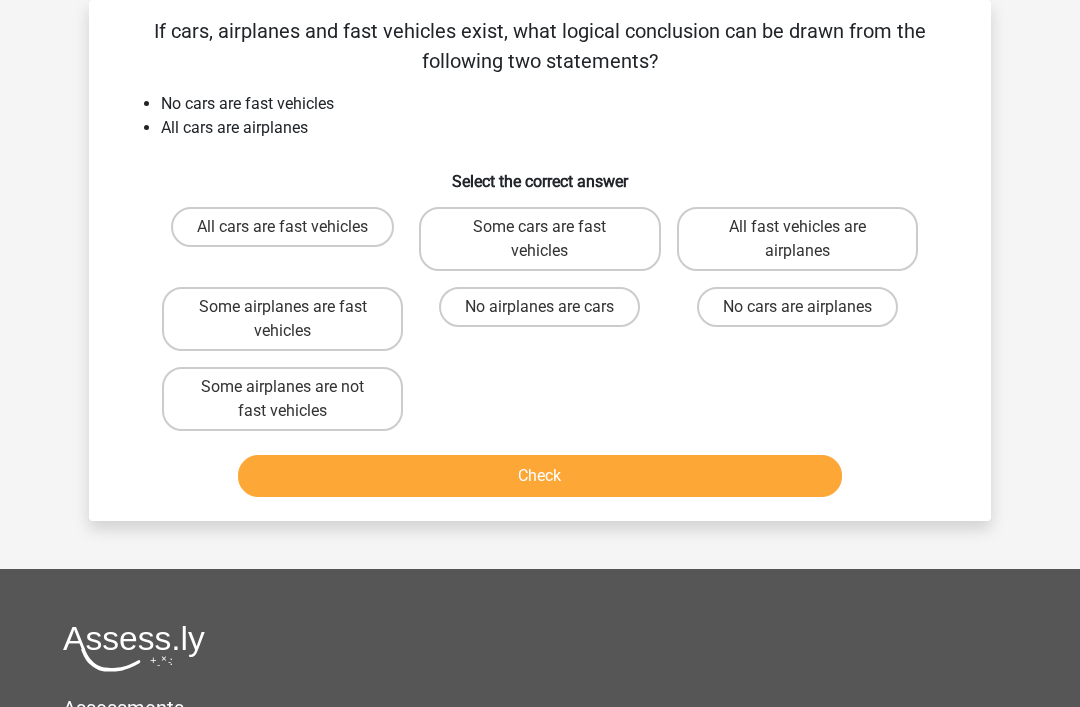 click on "Some airplanes are not fast vehicles" at bounding box center [282, 399] 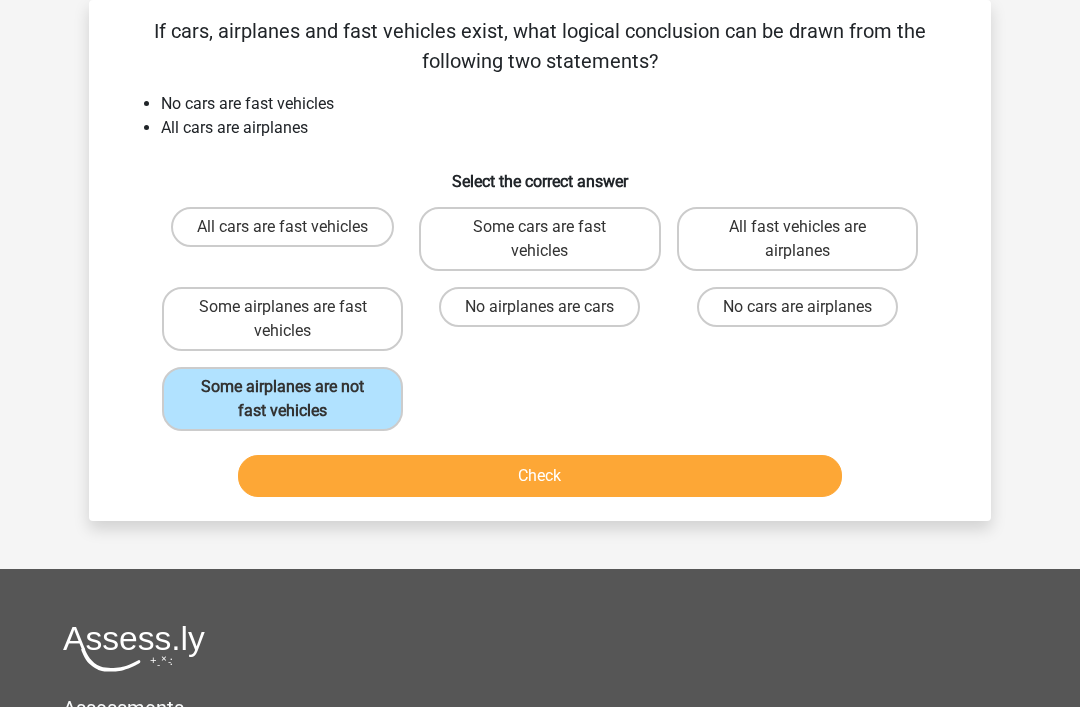 click on "Check" at bounding box center [540, 476] 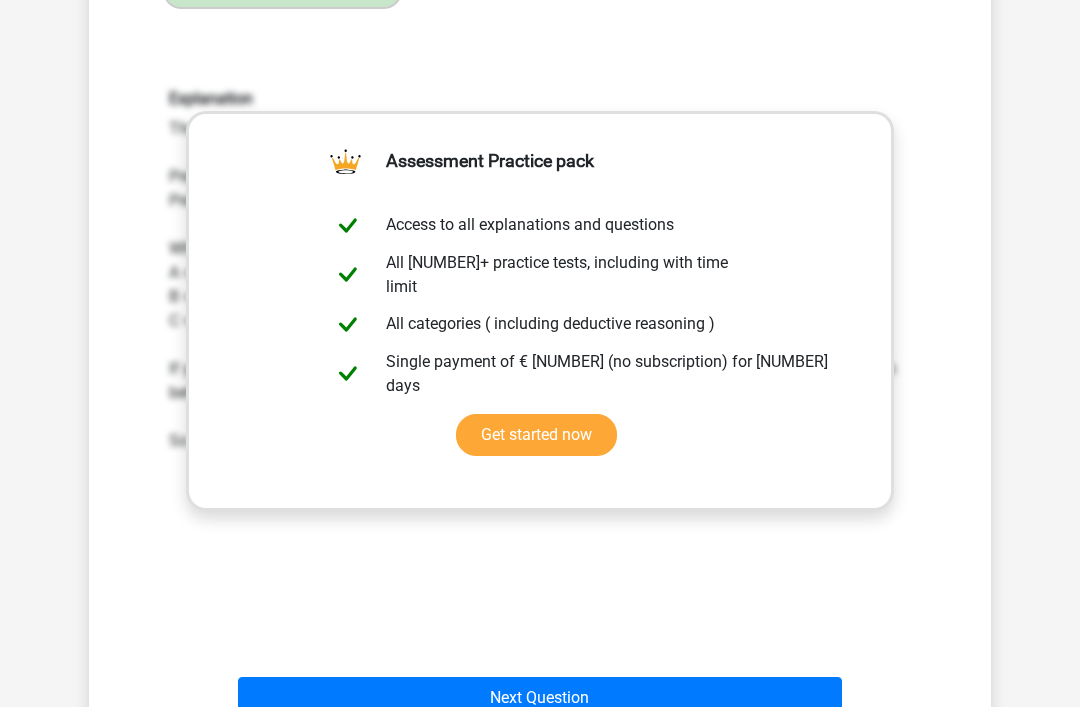 click on "Next Question" at bounding box center (540, 698) 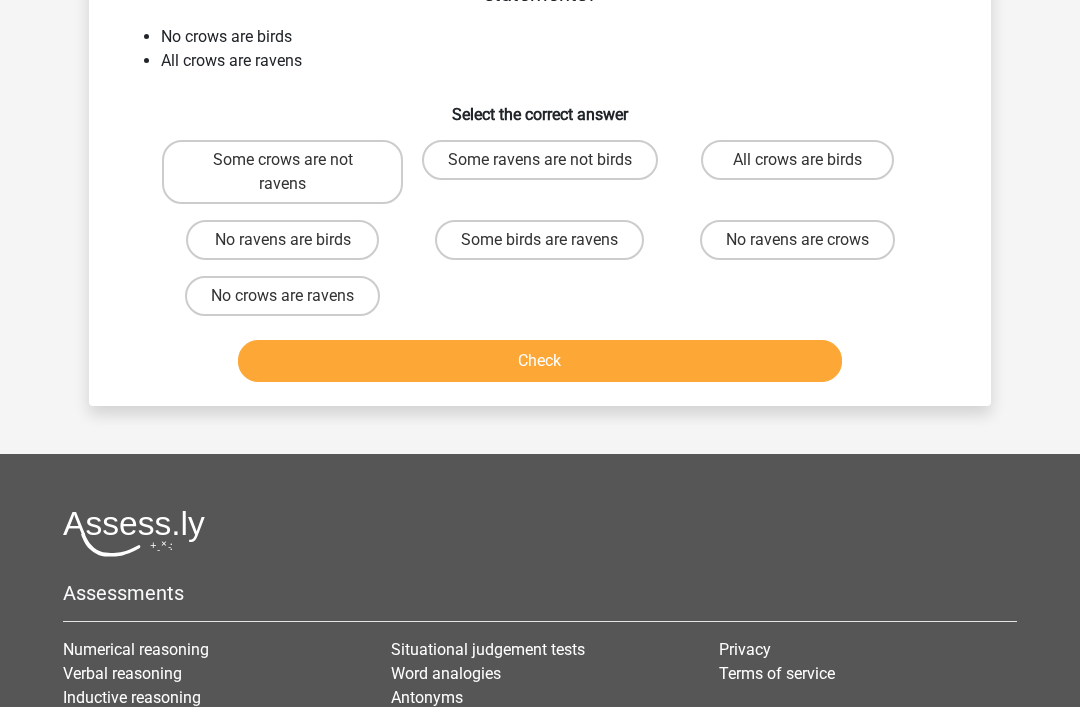 scroll, scrollTop: 92, scrollLeft: 0, axis: vertical 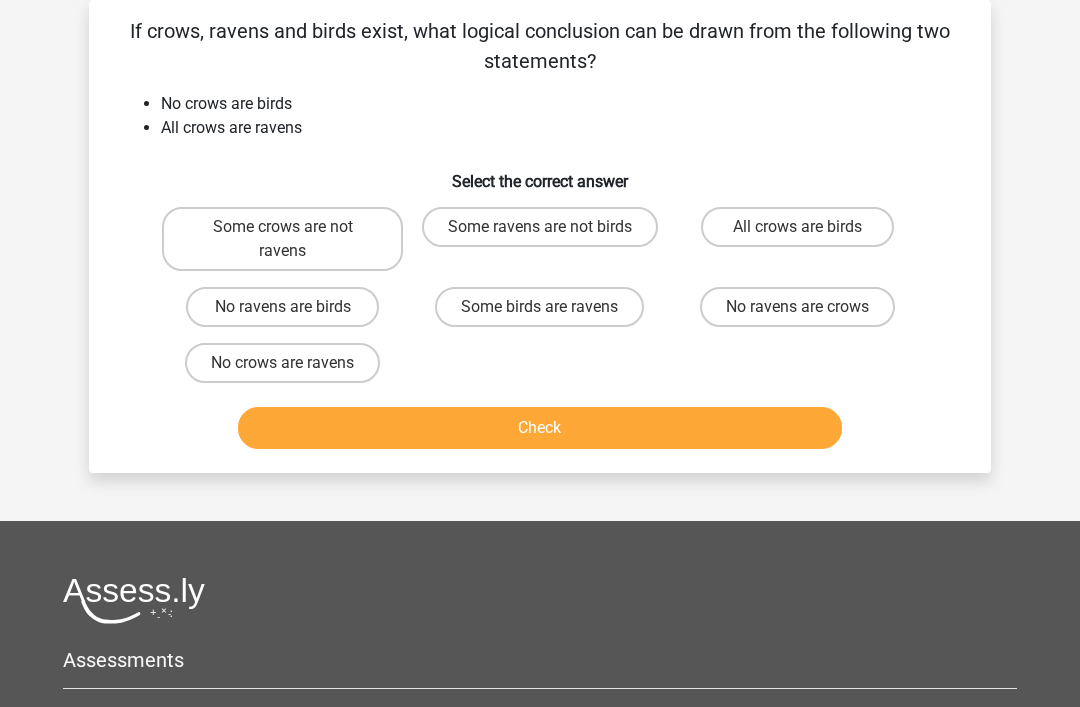 click on "Some ravens are not birds" at bounding box center [540, 227] 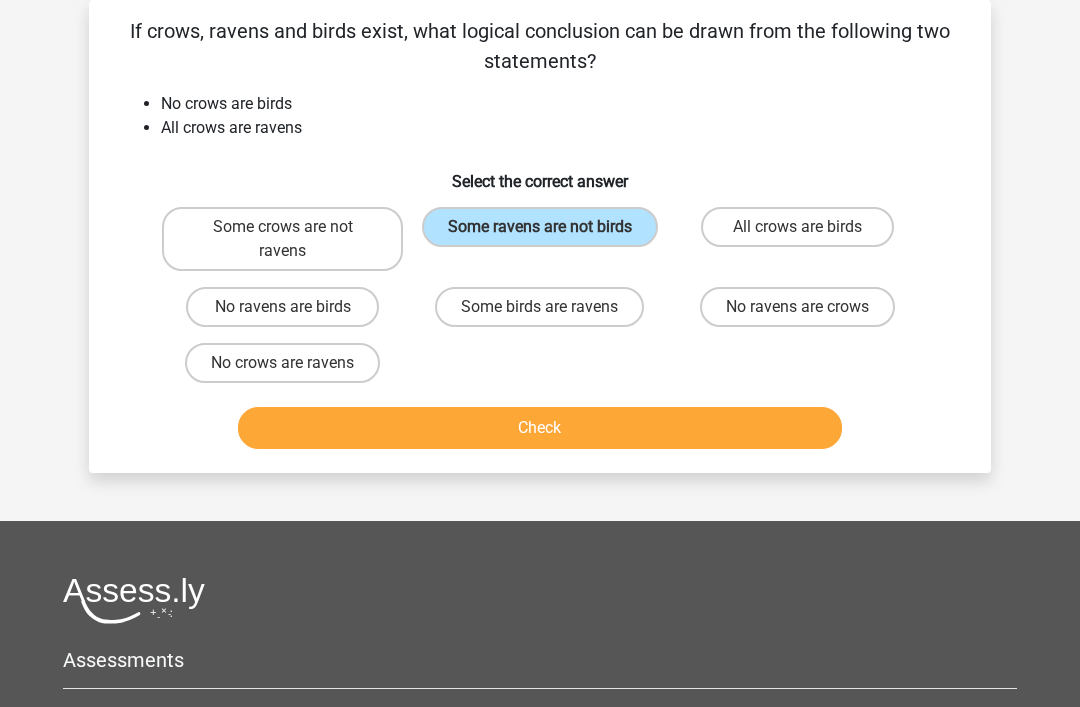 click on "Check" at bounding box center [540, 428] 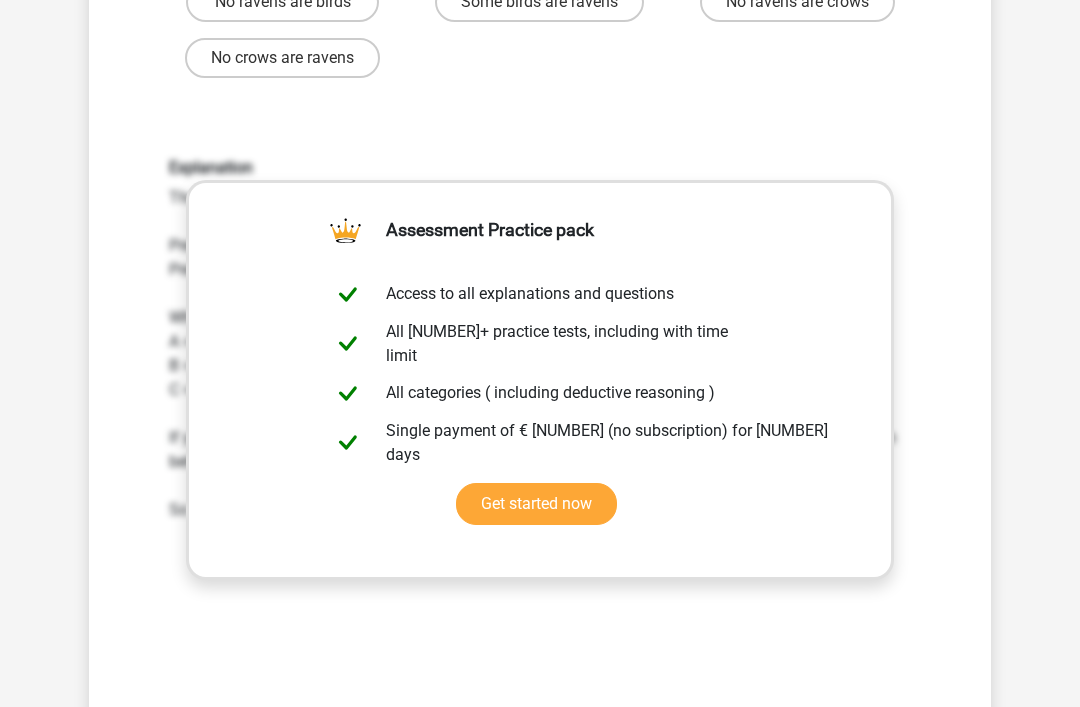 click on "Next Question" at bounding box center (540, 767) 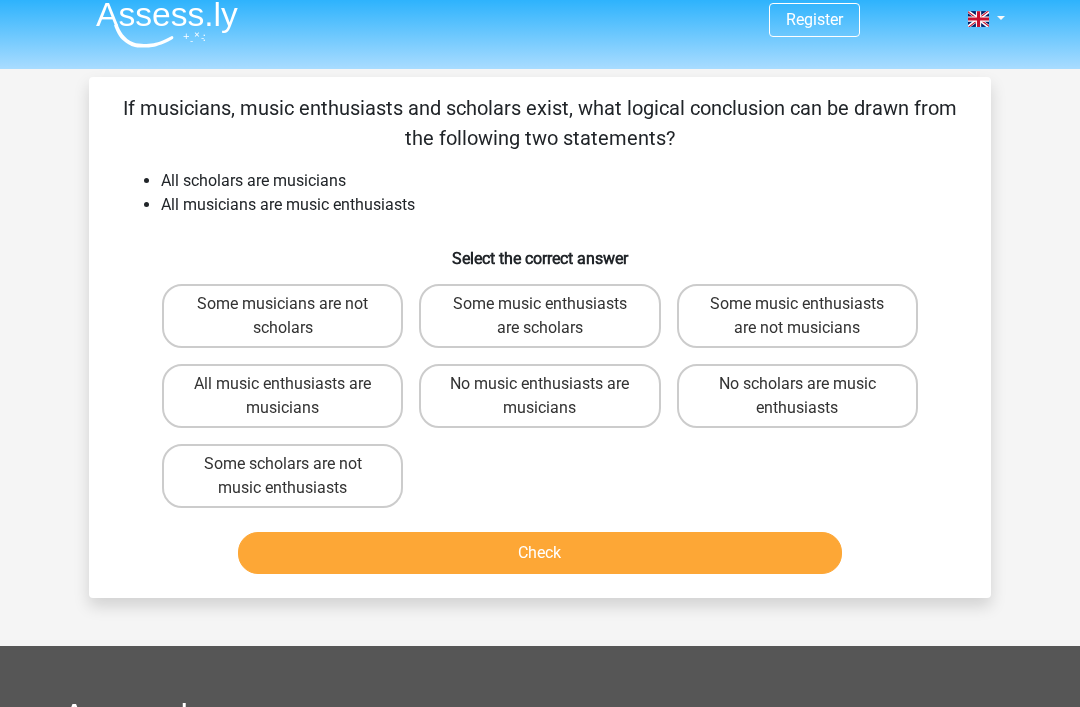 scroll, scrollTop: 14, scrollLeft: 0, axis: vertical 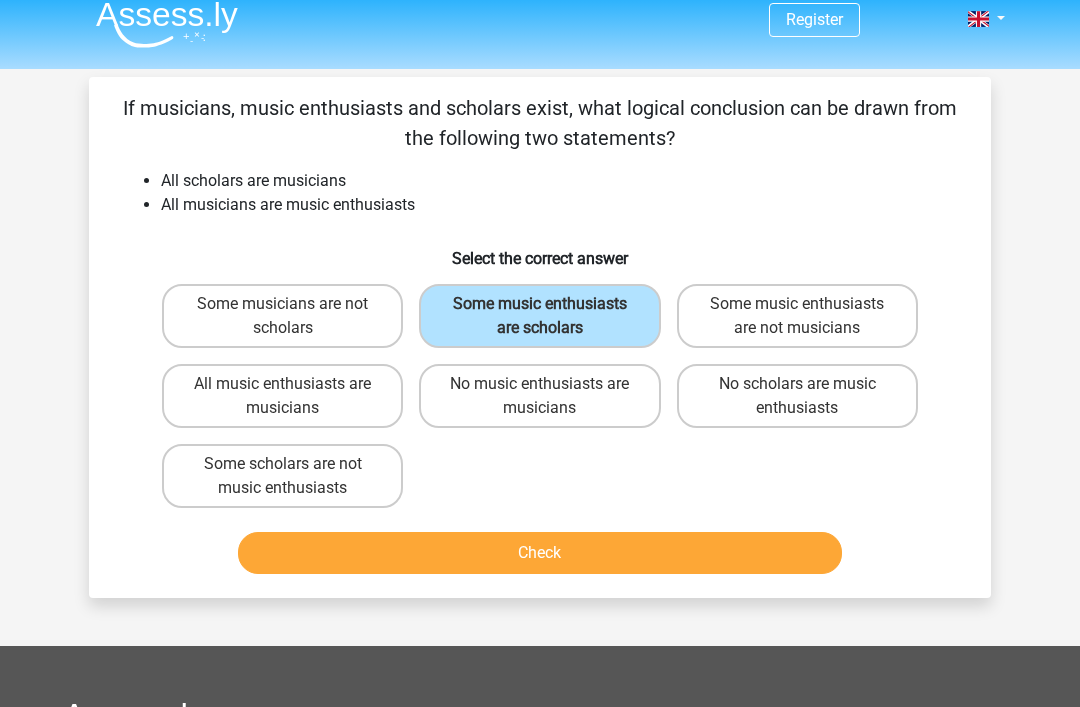 click on "Check" at bounding box center (540, 553) 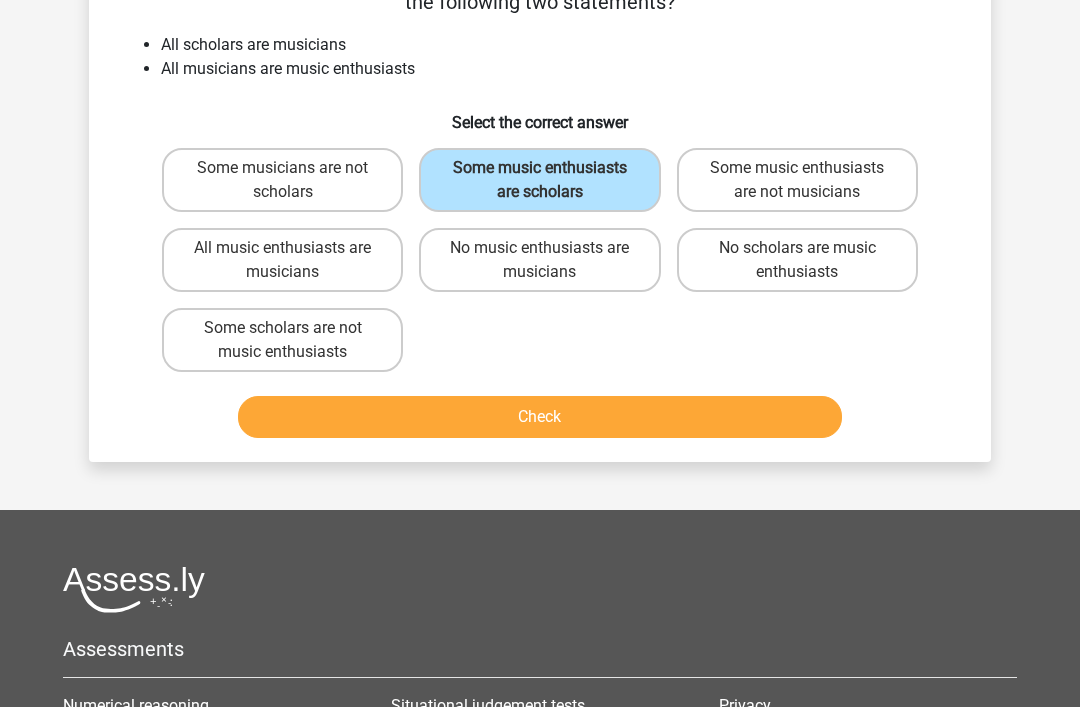 click on "Check" at bounding box center [540, 418] 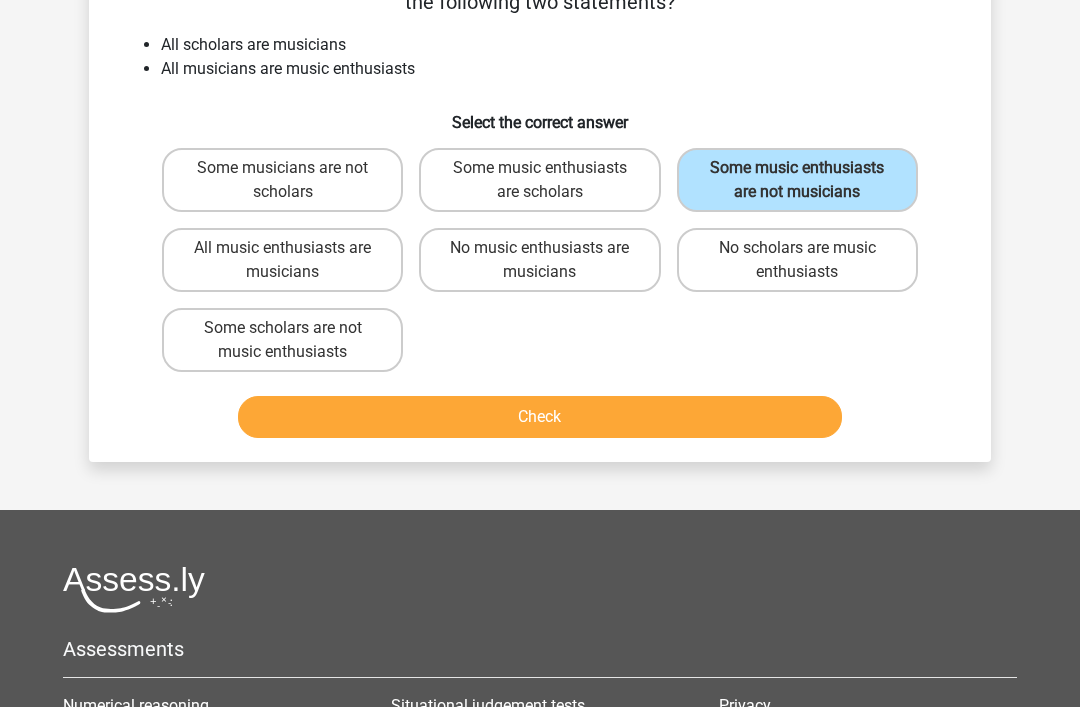click on "Some music enthusiasts are scholars" at bounding box center [539, 180] 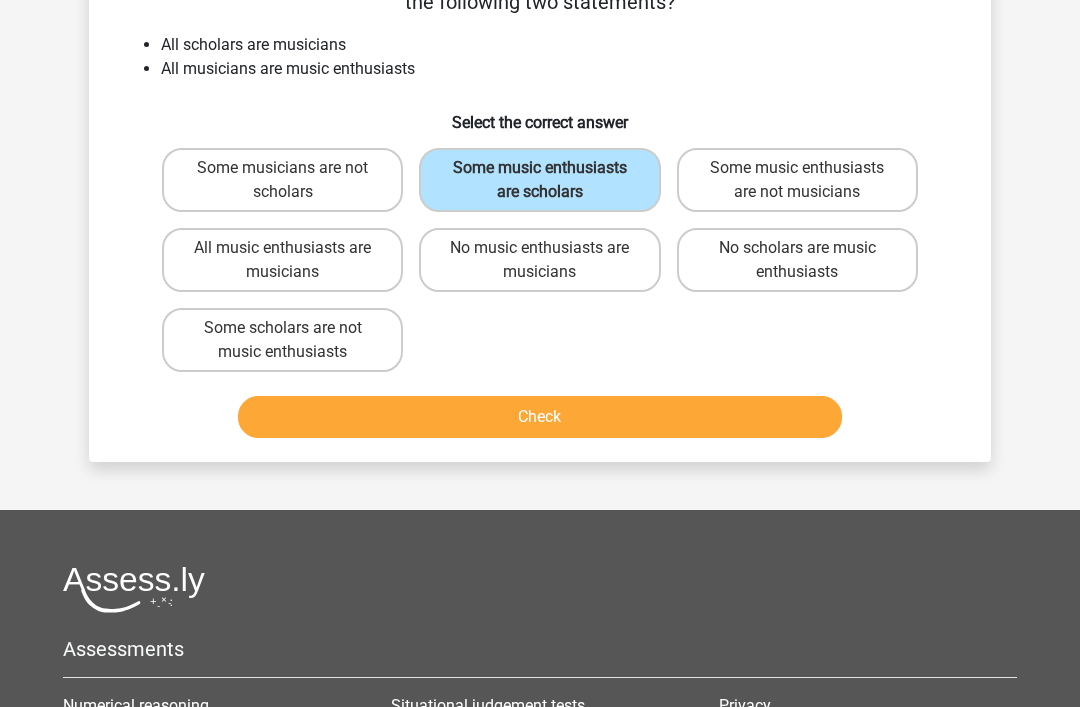 click on "Check" at bounding box center [540, 417] 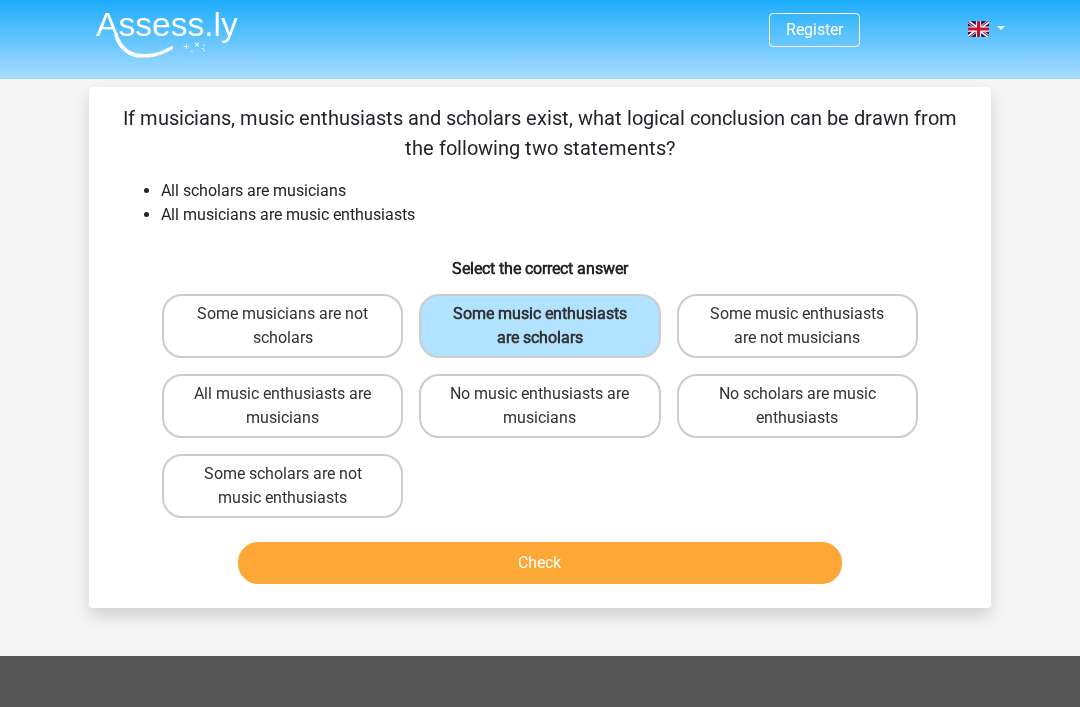 scroll, scrollTop: 5, scrollLeft: 0, axis: vertical 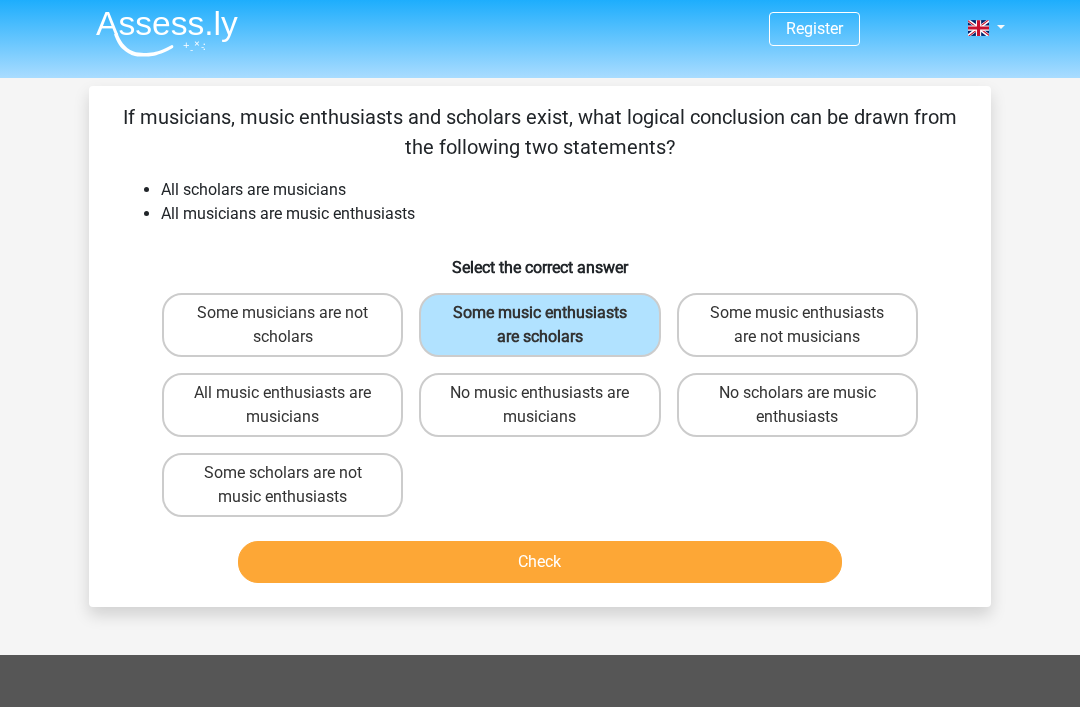 click on "Check" at bounding box center [540, 563] 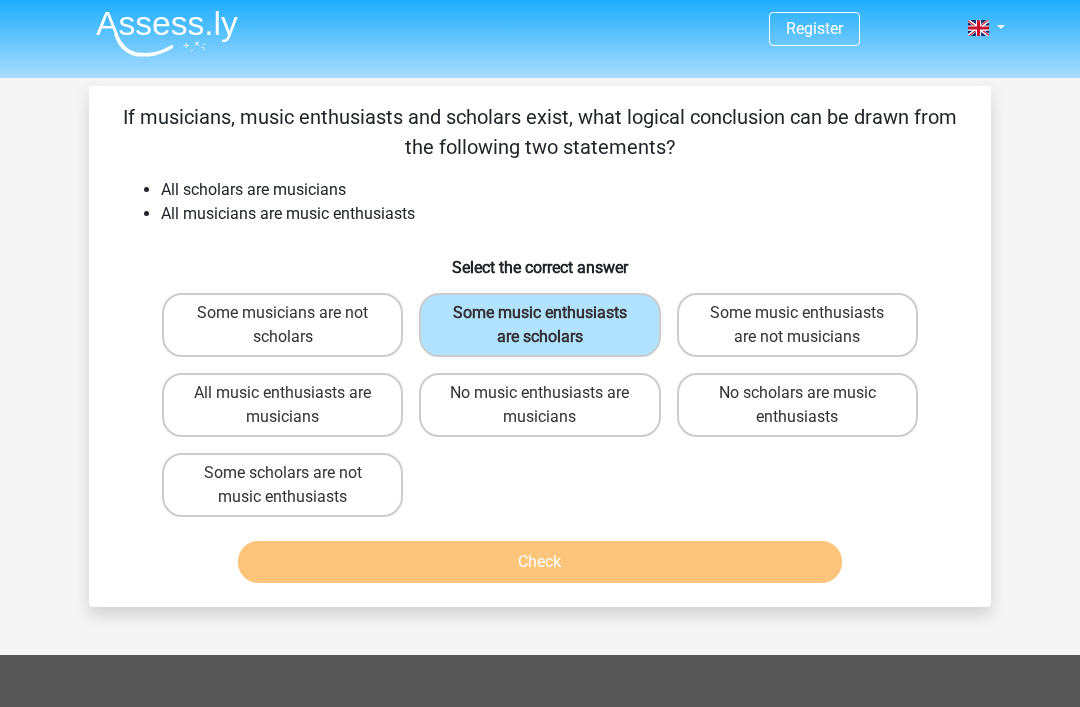 click on "Check" at bounding box center (540, 562) 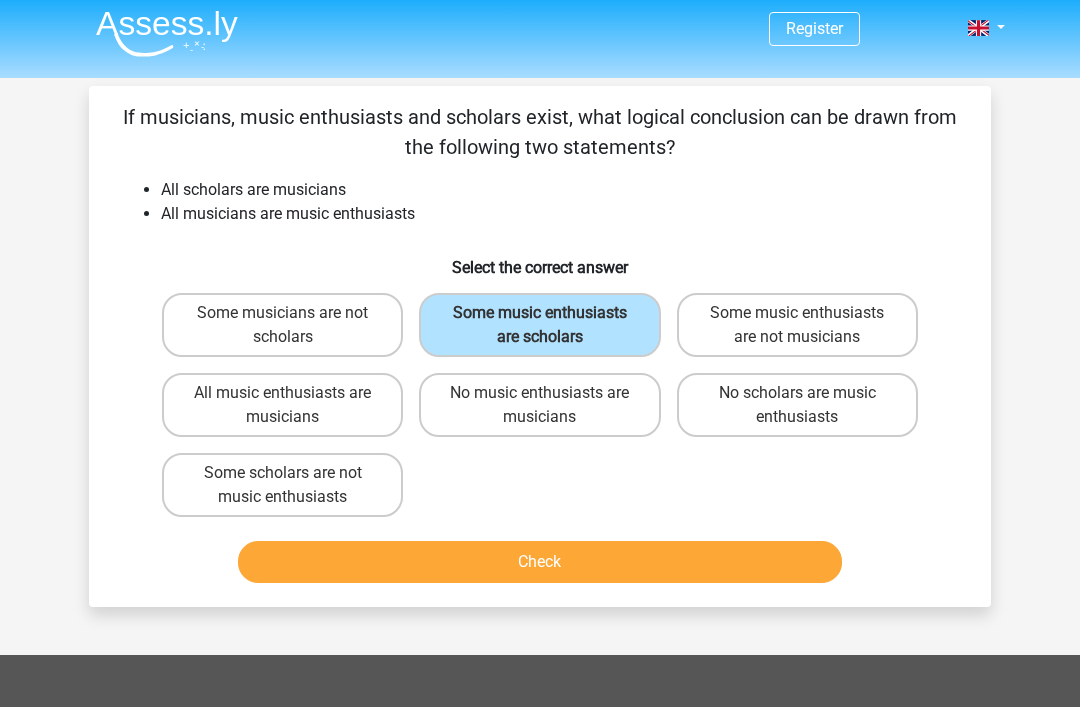 click on "Check" at bounding box center [540, 562] 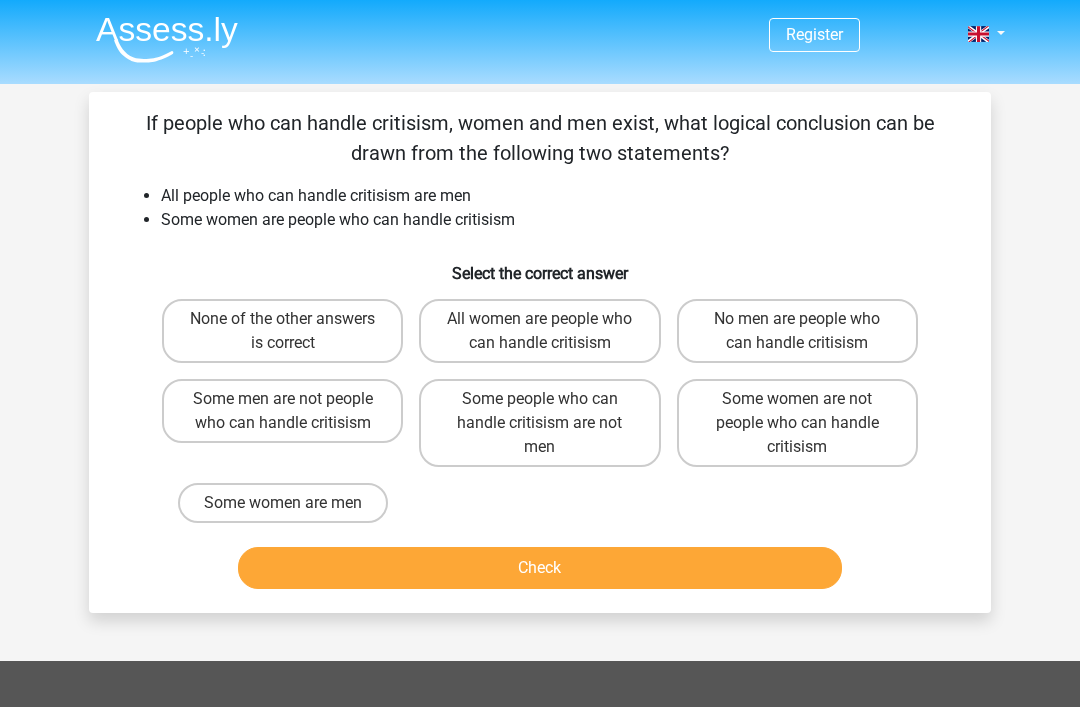 scroll, scrollTop: 0, scrollLeft: 0, axis: both 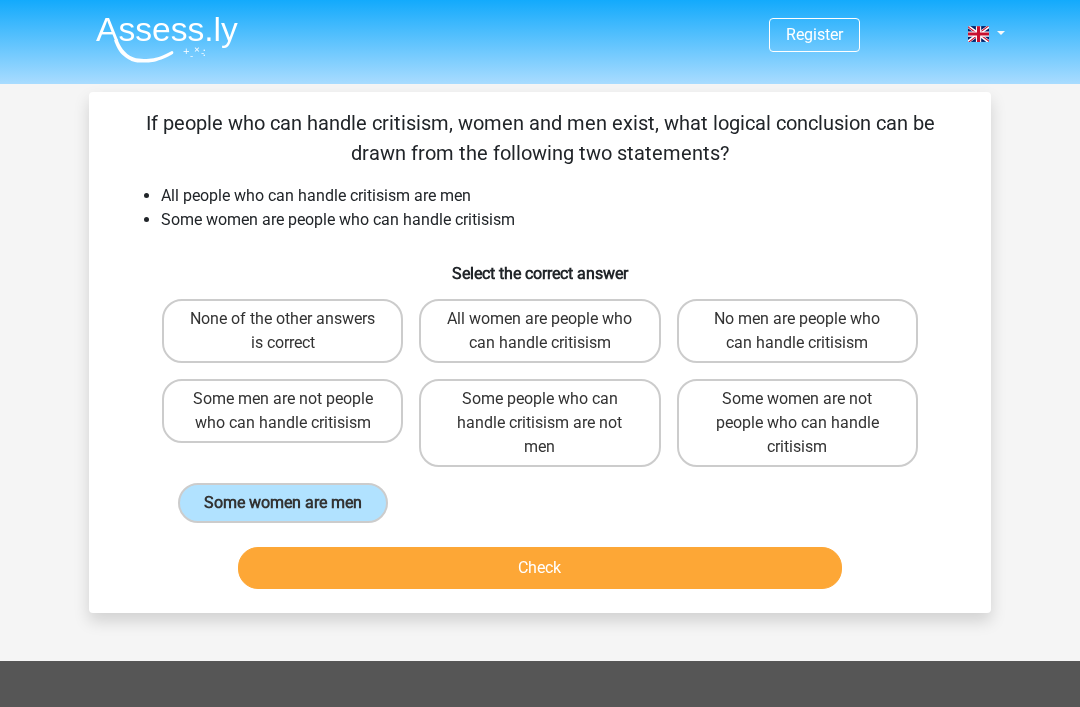 click on "Check" at bounding box center [540, 568] 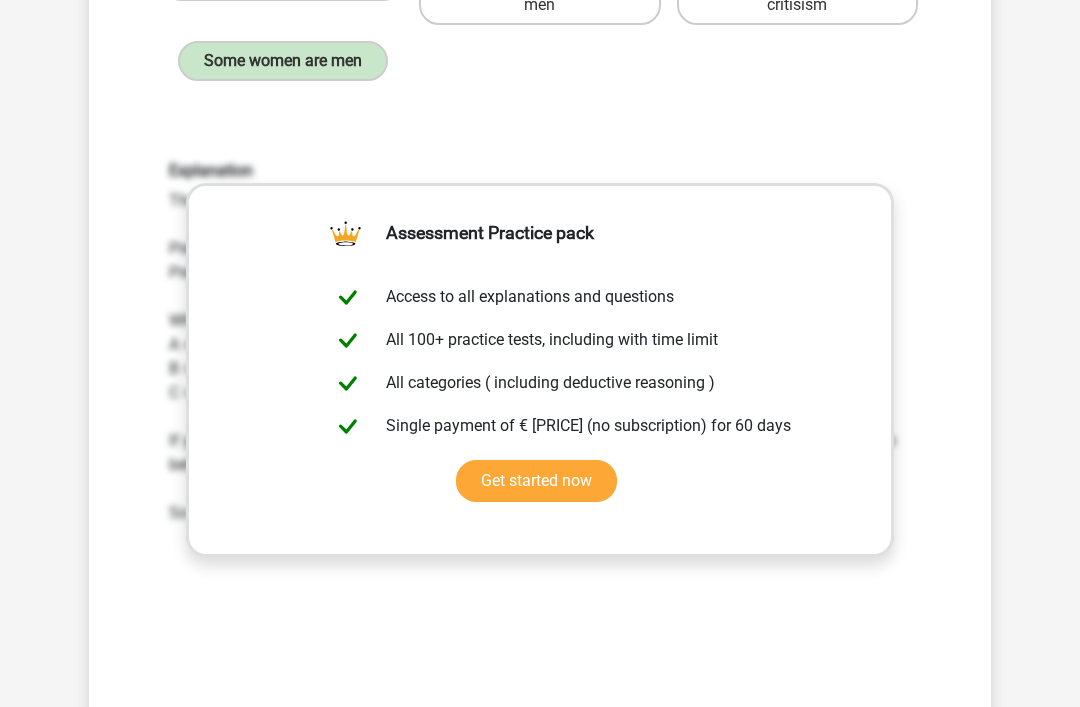 scroll, scrollTop: 458, scrollLeft: 0, axis: vertical 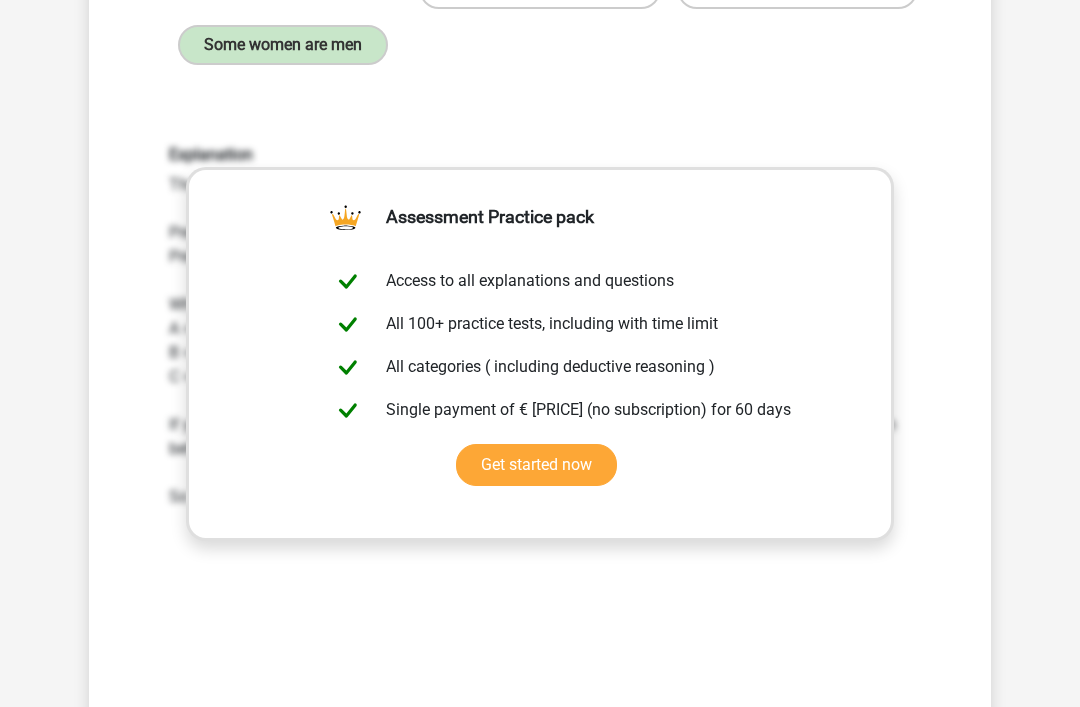 click on "Next Question" at bounding box center [540, 754] 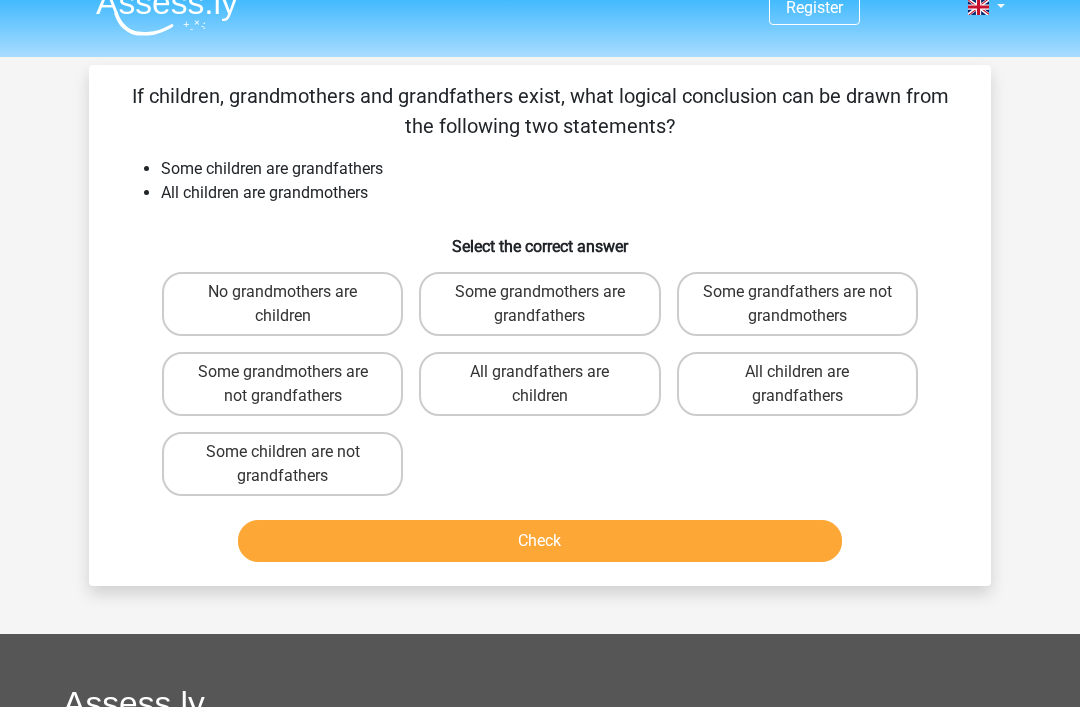 scroll, scrollTop: 26, scrollLeft: 0, axis: vertical 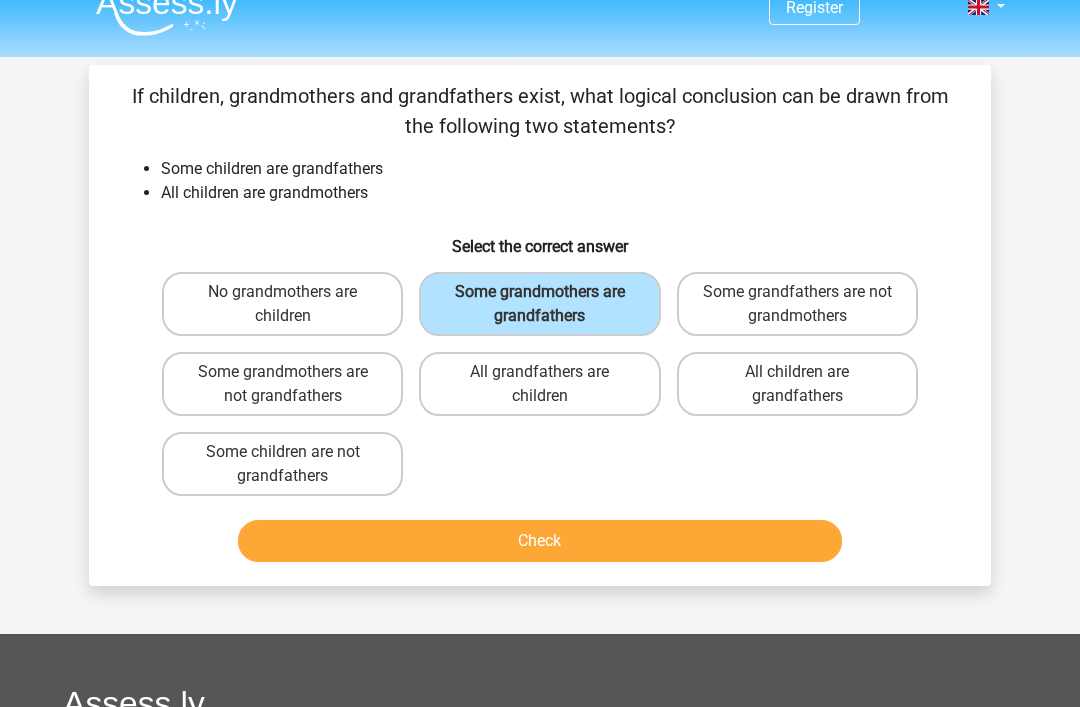 click on "Check" at bounding box center [540, 541] 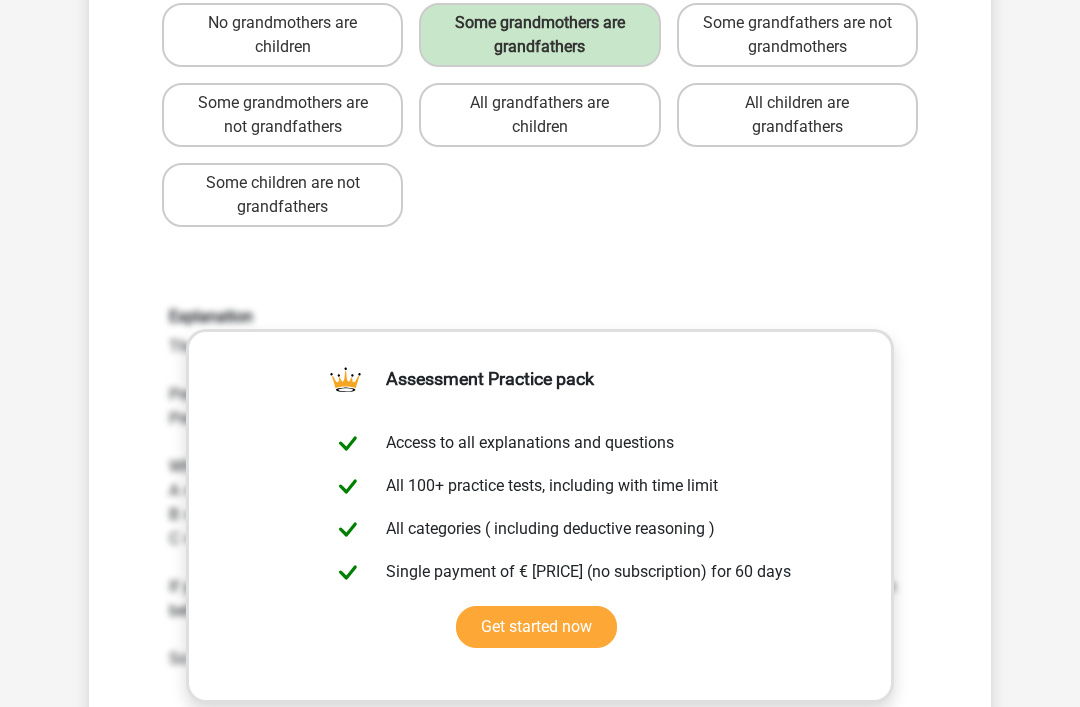 scroll, scrollTop: 436, scrollLeft: 0, axis: vertical 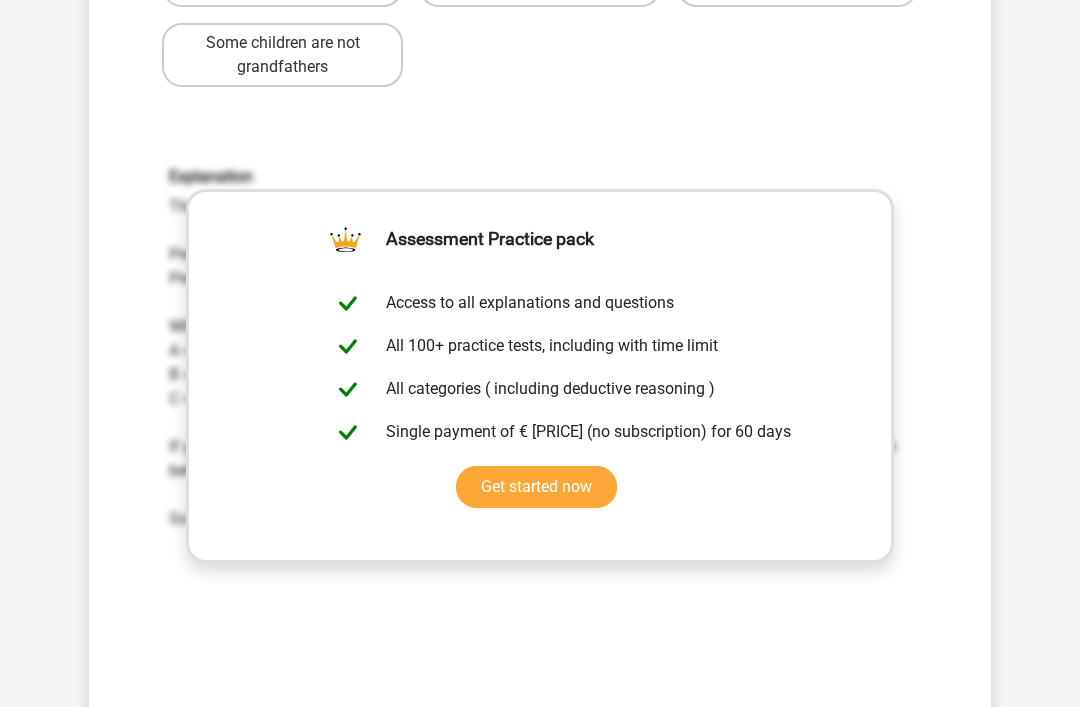 click on "Explanation
The premises can be displayed as follows: Premise1: Some A are B Premise 2: All A are C Where:  A = children B = grandfathers C = grandmothers If you write down all the possible answers in the same way, you can see that the only logical conclusion between the answers is:Some C are B So the answer is: Some grandmothers are grandfathers" at bounding box center (540, 429) 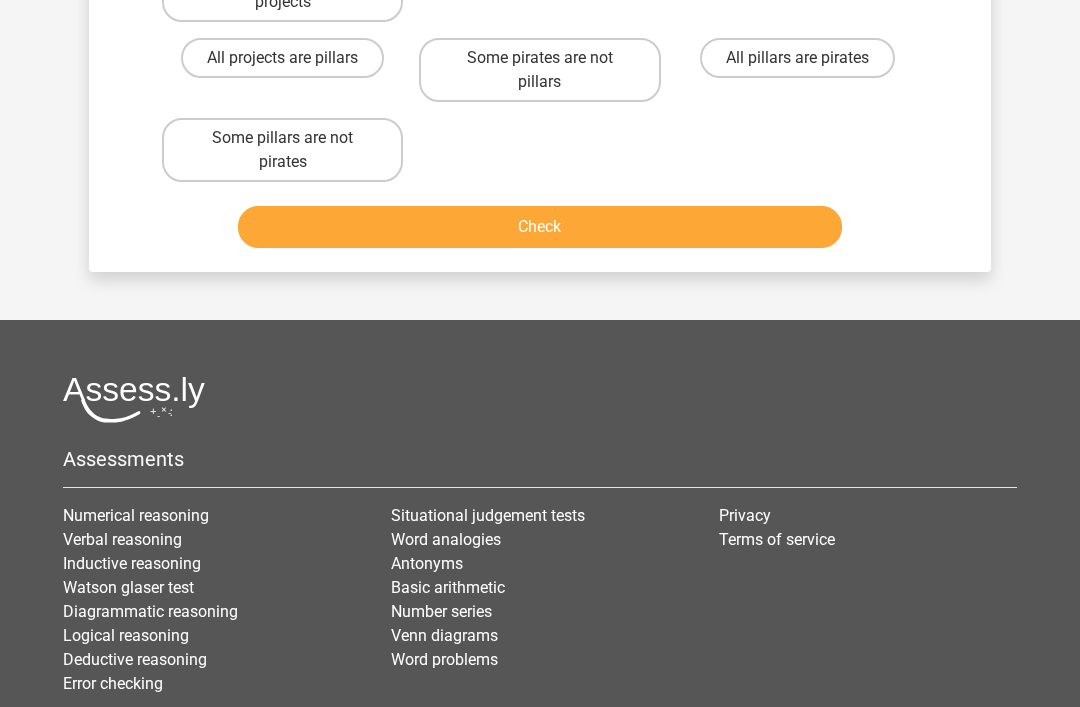 scroll, scrollTop: 92, scrollLeft: 0, axis: vertical 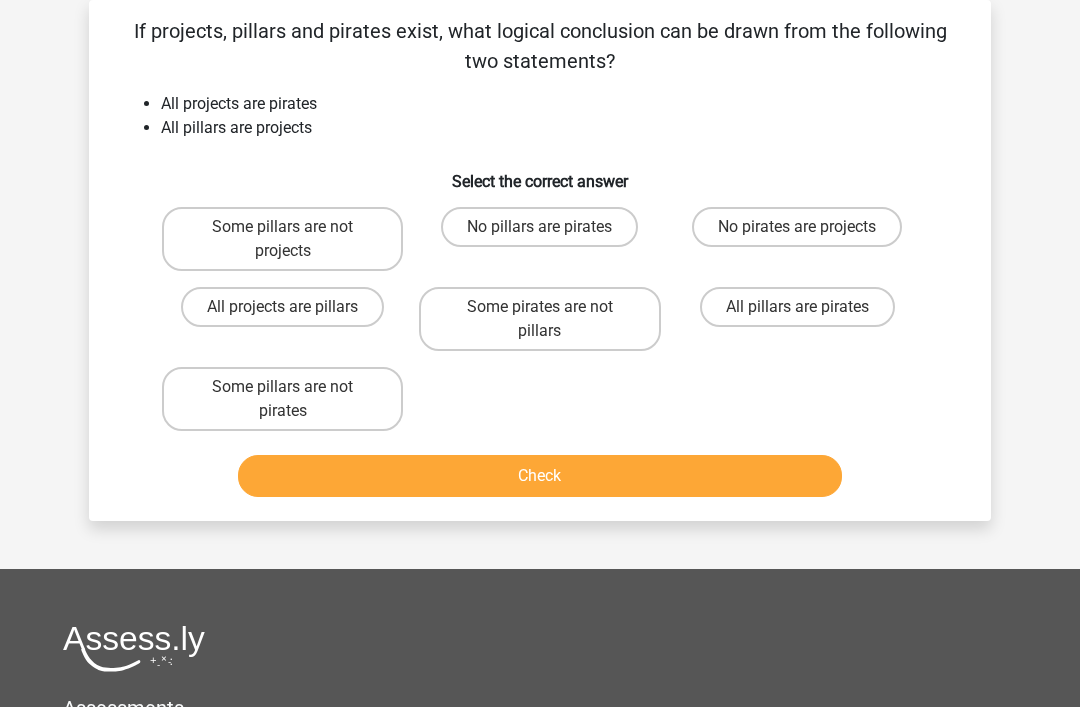 click on "All pillars are pirates" at bounding box center (797, 307) 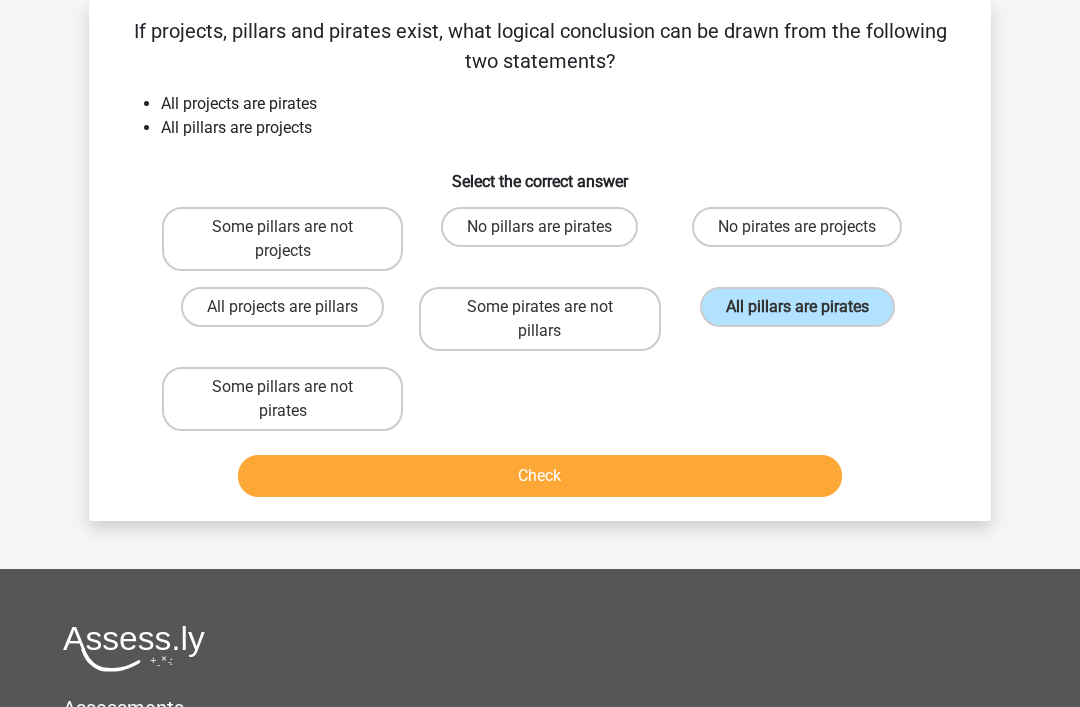 click on "Check" at bounding box center [540, 476] 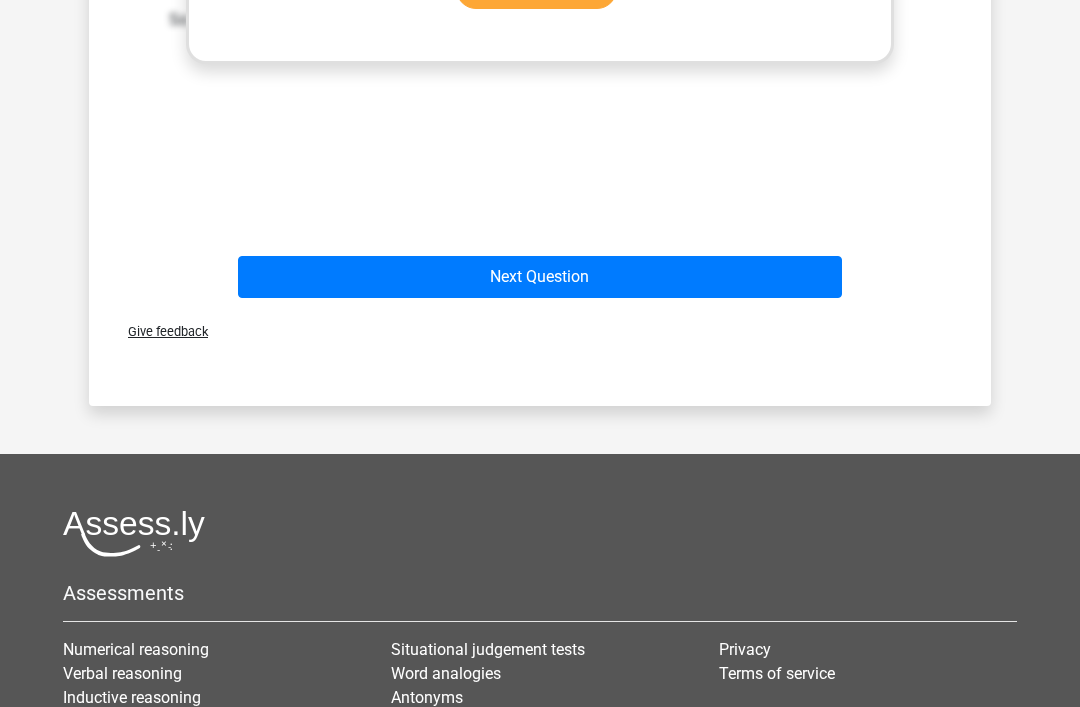 click on "Next Question" at bounding box center [540, 277] 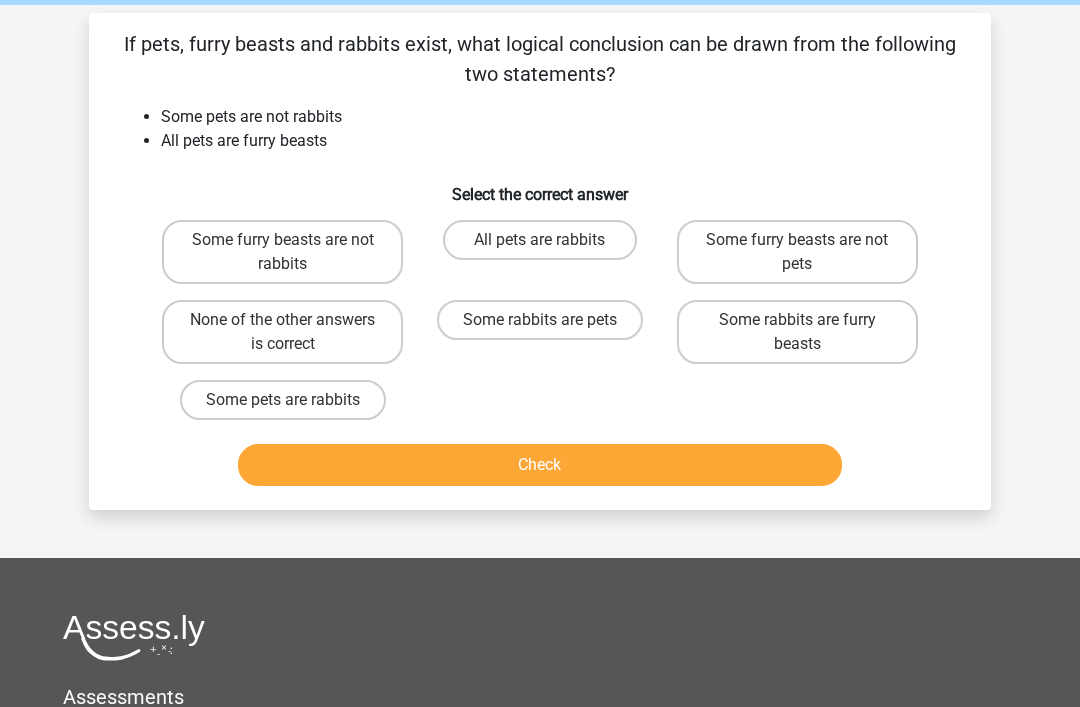 scroll, scrollTop: 79, scrollLeft: 0, axis: vertical 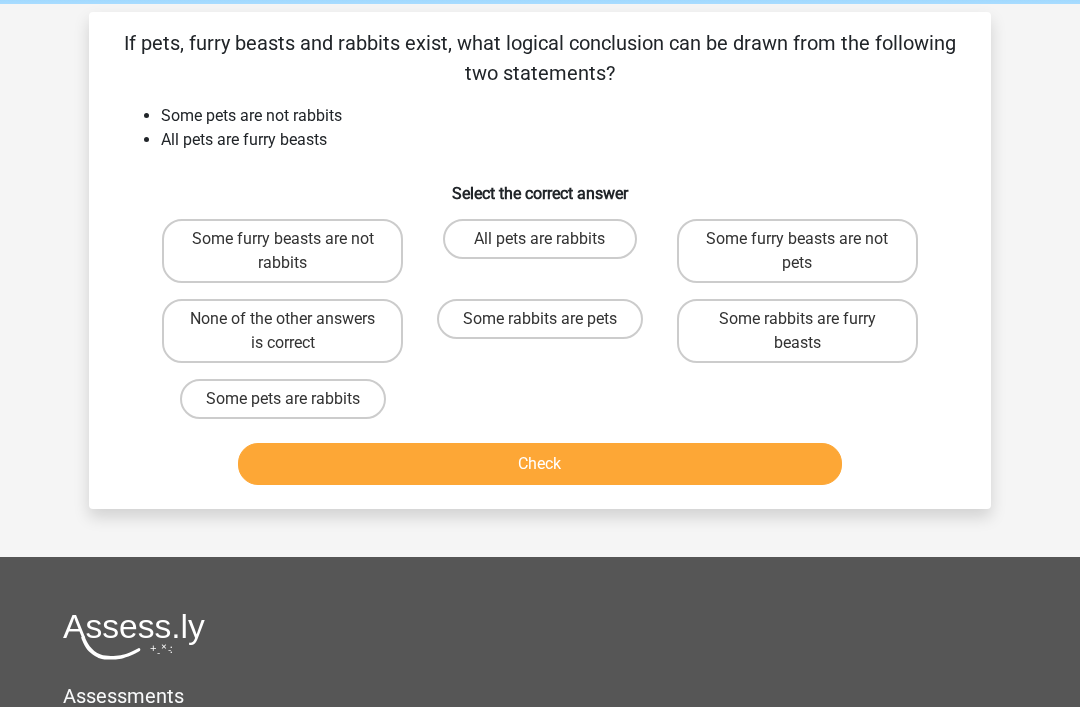 click on "Some furry beasts are not rabbits" at bounding box center [282, 252] 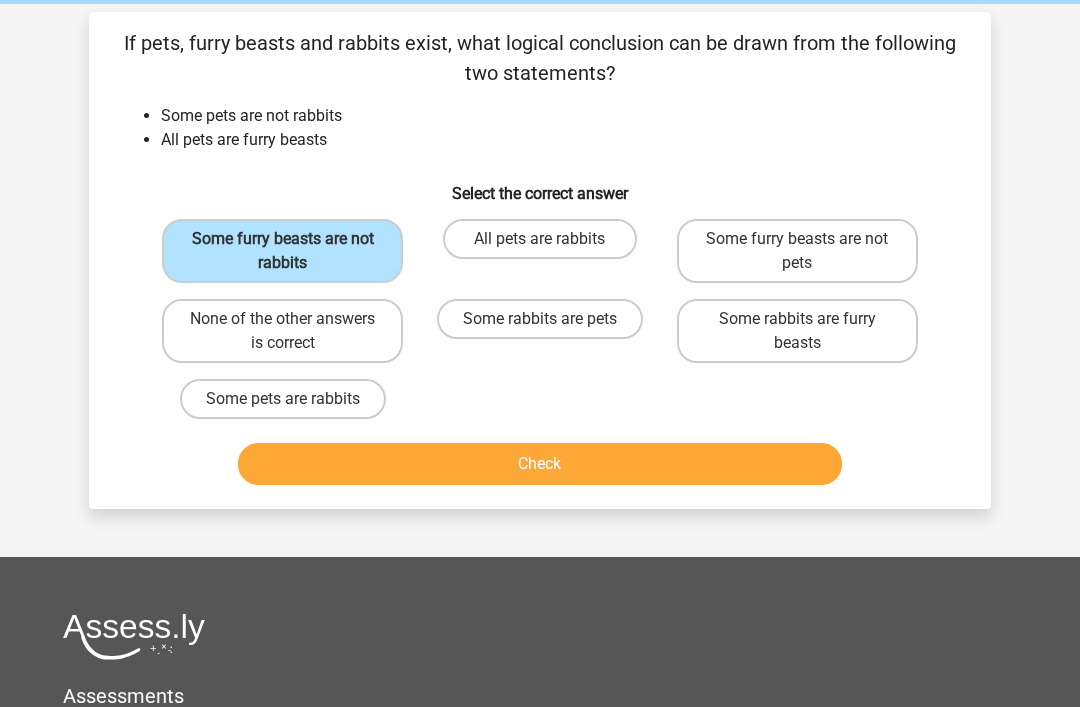 scroll, scrollTop: 80, scrollLeft: 0, axis: vertical 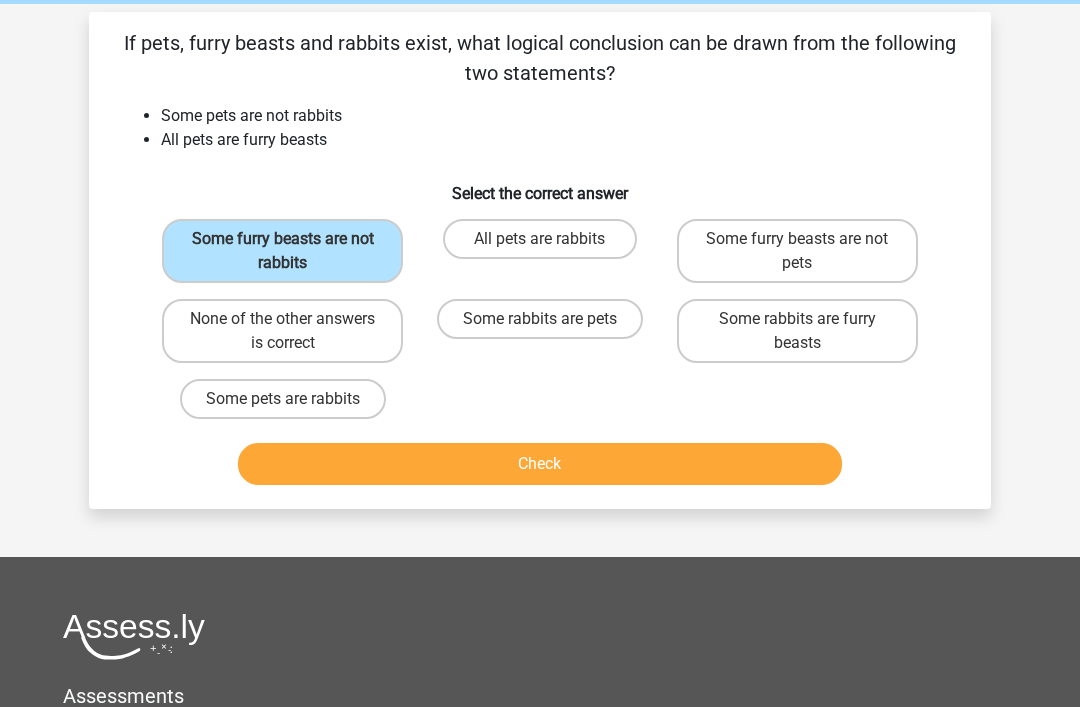 click on "Check" at bounding box center [540, 464] 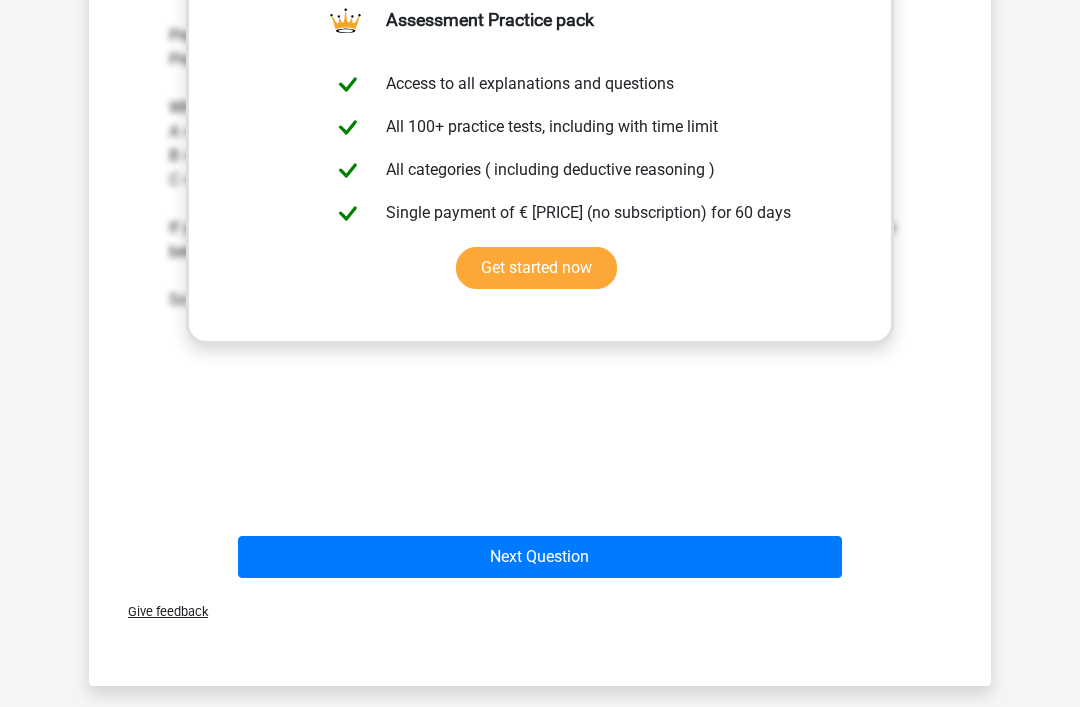 click on "Next Question" at bounding box center [540, 558] 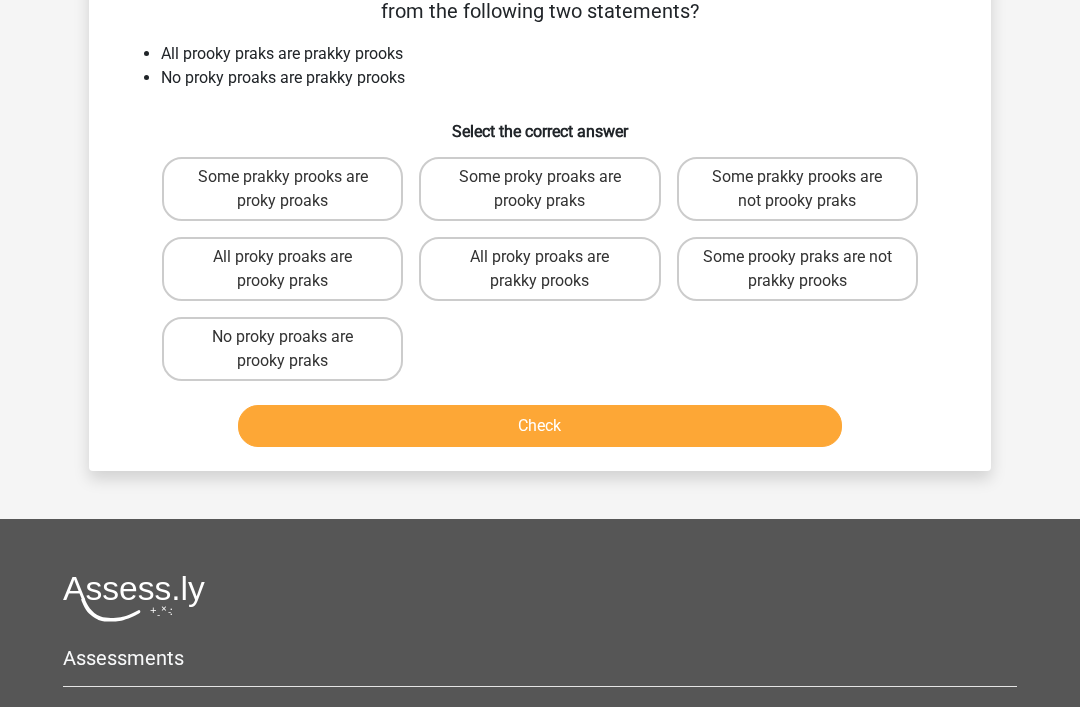 scroll, scrollTop: 92, scrollLeft: 0, axis: vertical 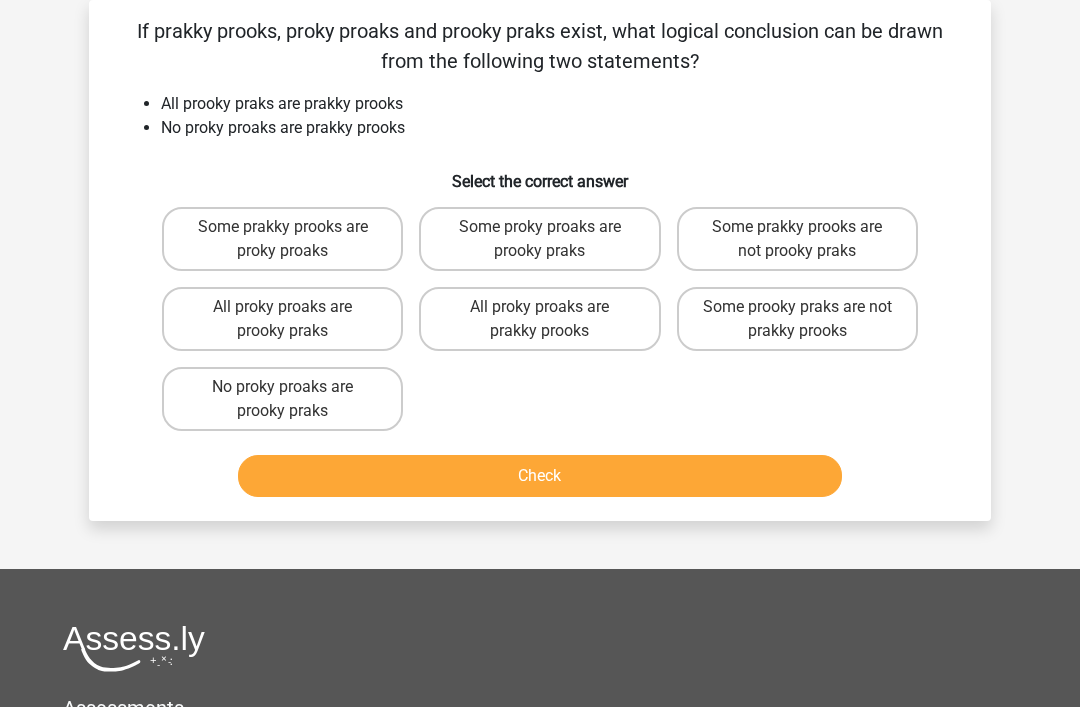 click on "Some prooky praks are not prakky prooks" at bounding box center (797, 319) 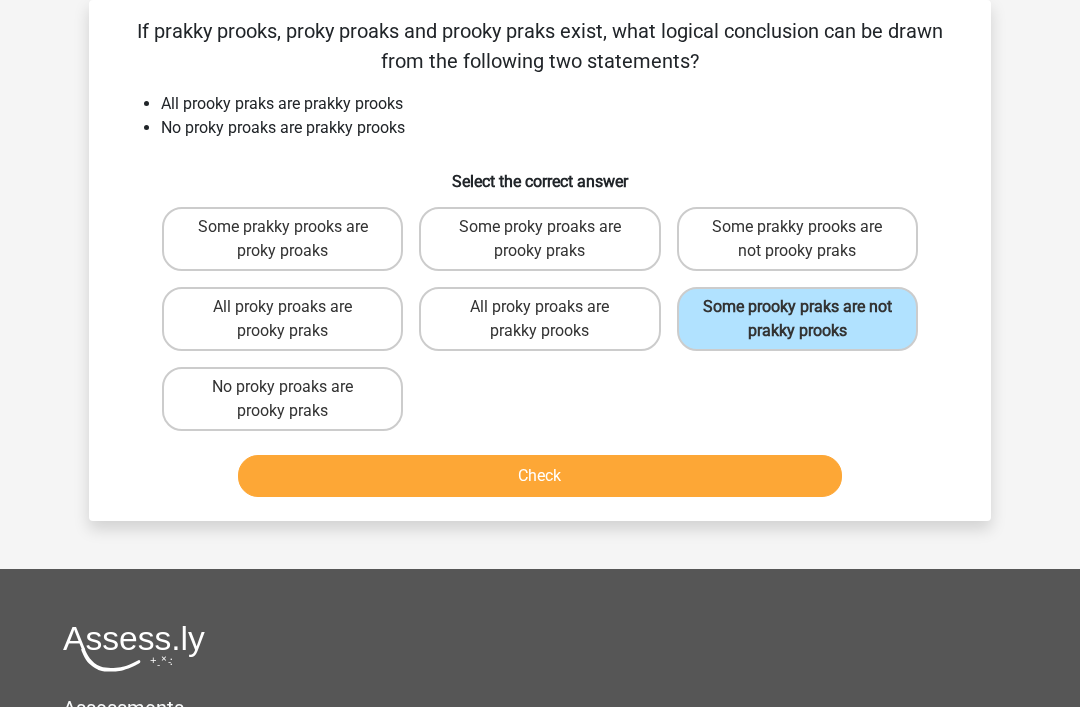click on "No proky proaks are prooky praks" at bounding box center (282, 399) 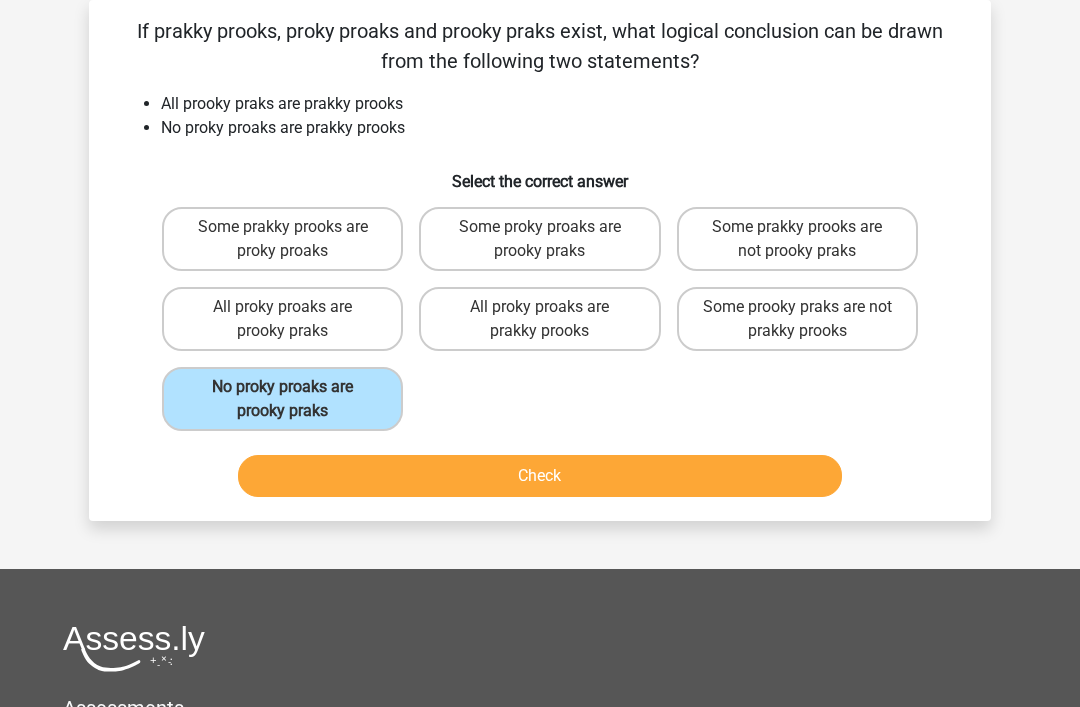 click on "Check" at bounding box center [540, 476] 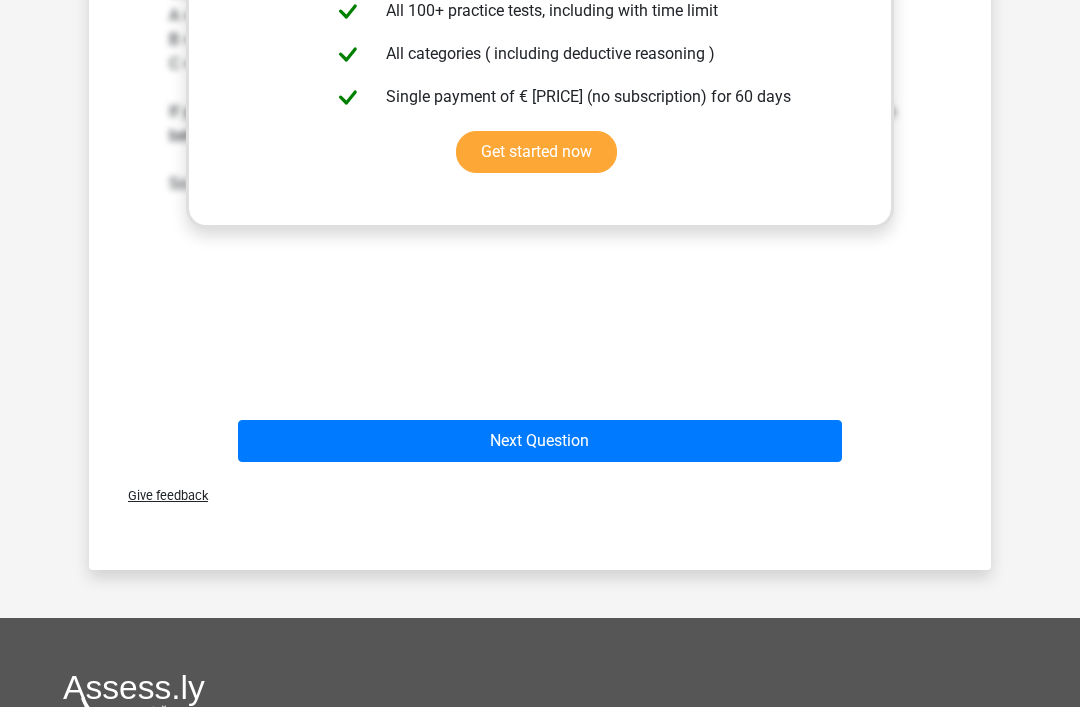click on "Next Question" at bounding box center (540, 441) 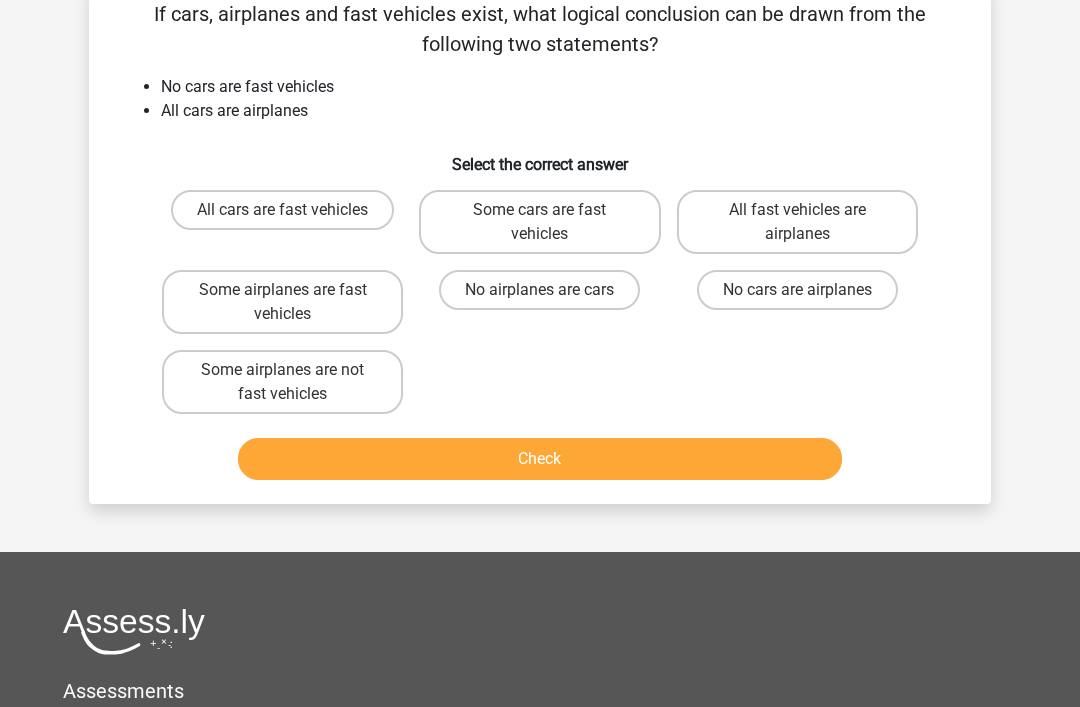 scroll, scrollTop: 92, scrollLeft: 0, axis: vertical 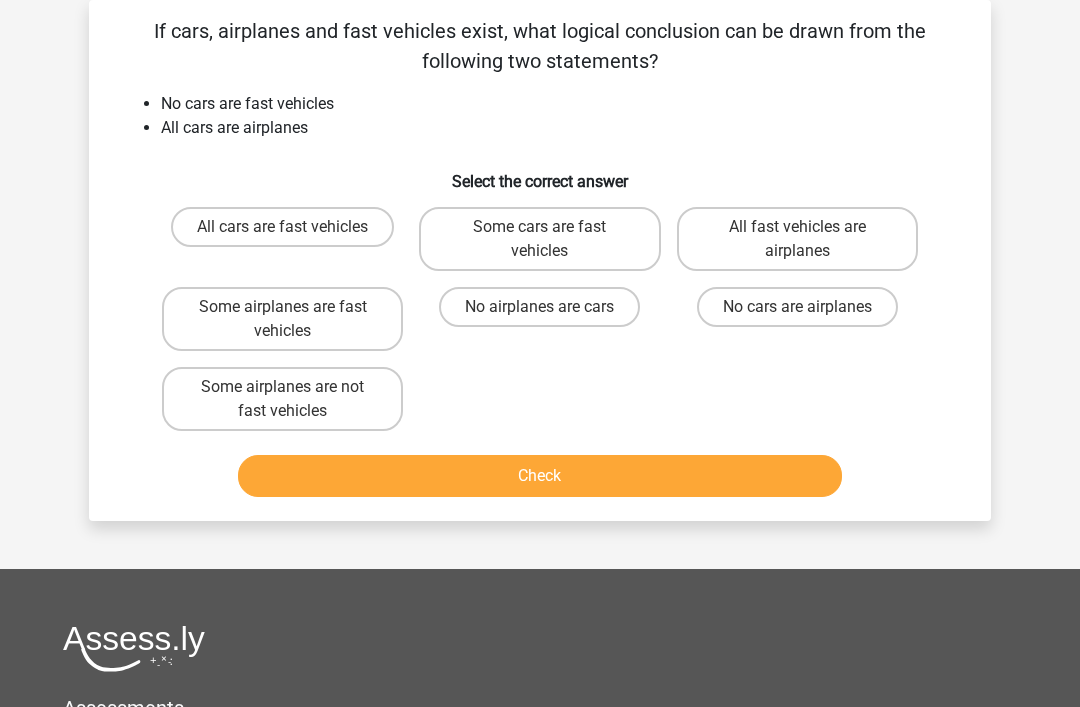 click on "Some airplanes are not fast vehicles" at bounding box center [282, 399] 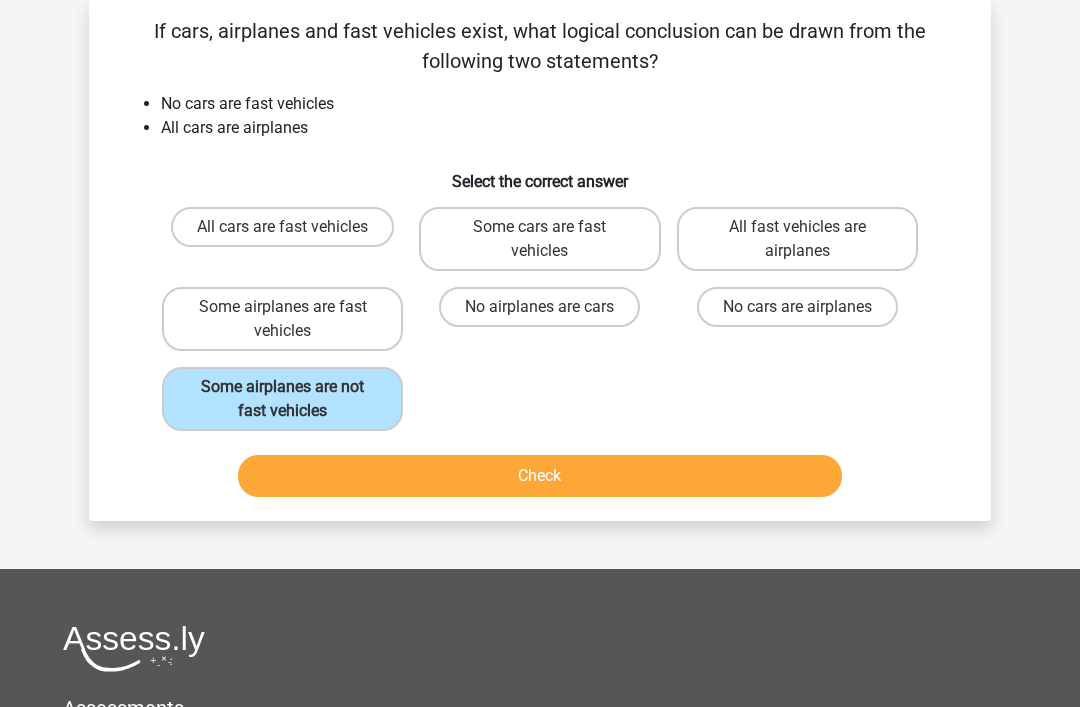 click on "Check" at bounding box center (540, 476) 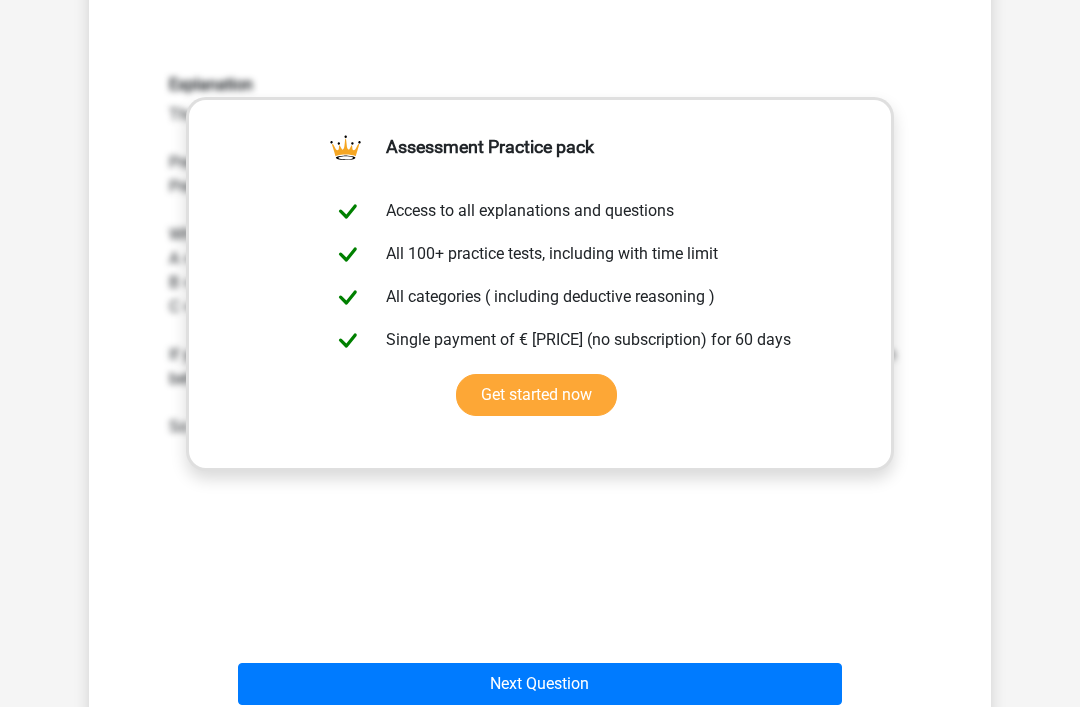 click on "Next Question" at bounding box center [540, 684] 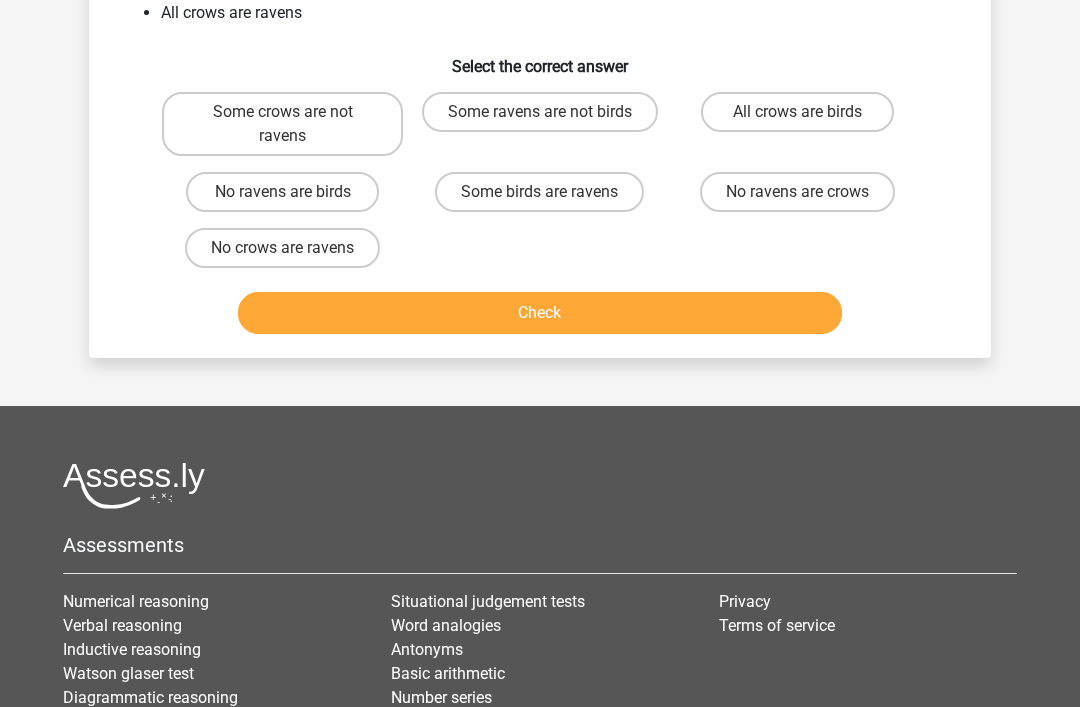 scroll, scrollTop: 92, scrollLeft: 0, axis: vertical 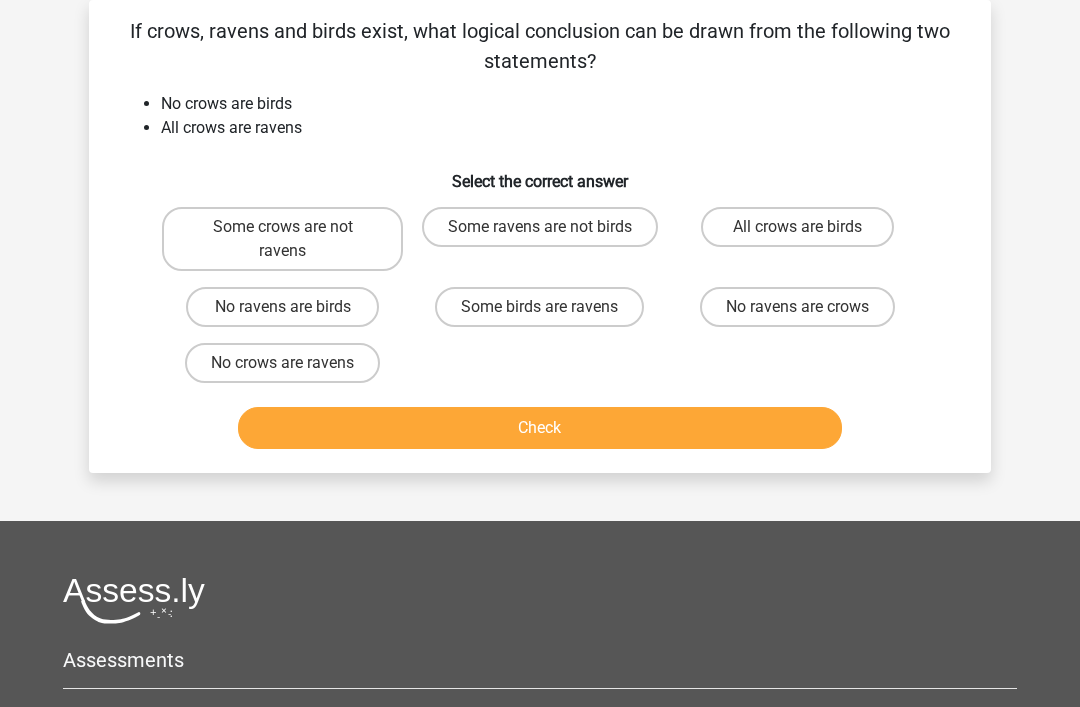 click on "Some ravens are not birds" at bounding box center (540, 227) 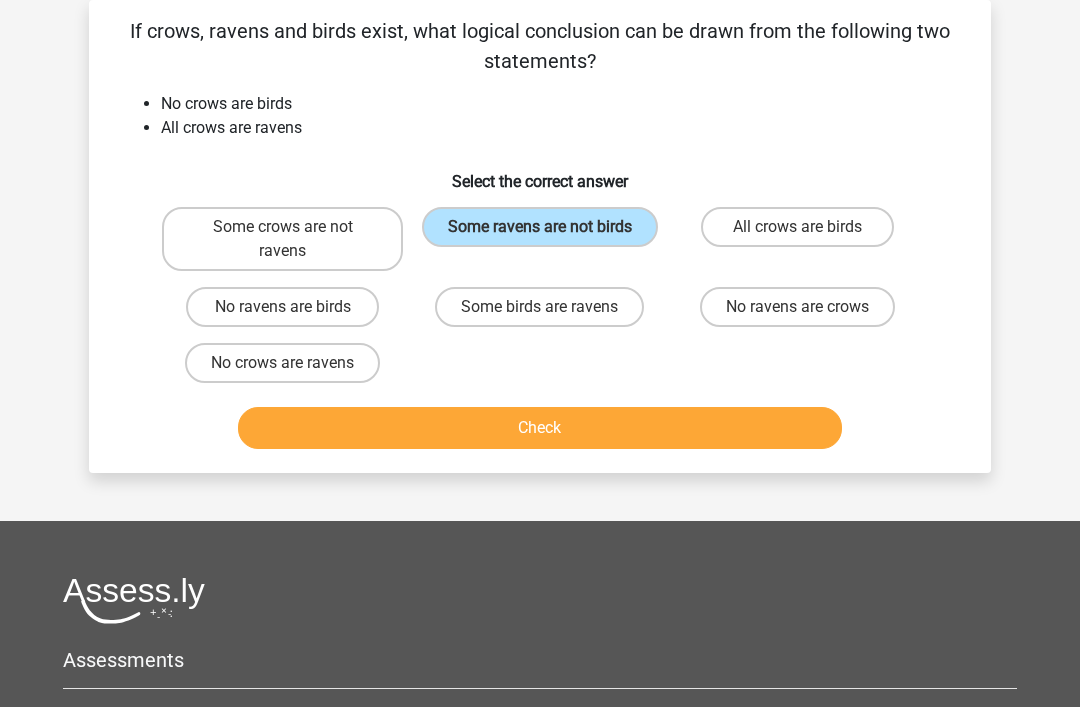 click on "Check" at bounding box center (540, 428) 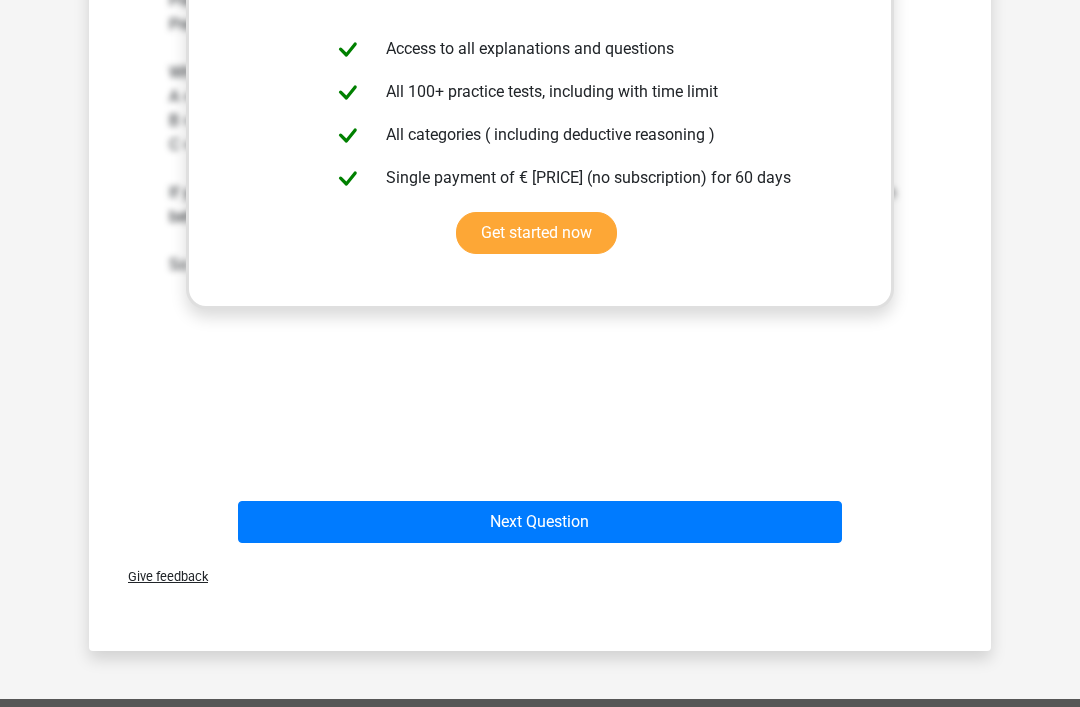 click on "Next Question" at bounding box center [540, 523] 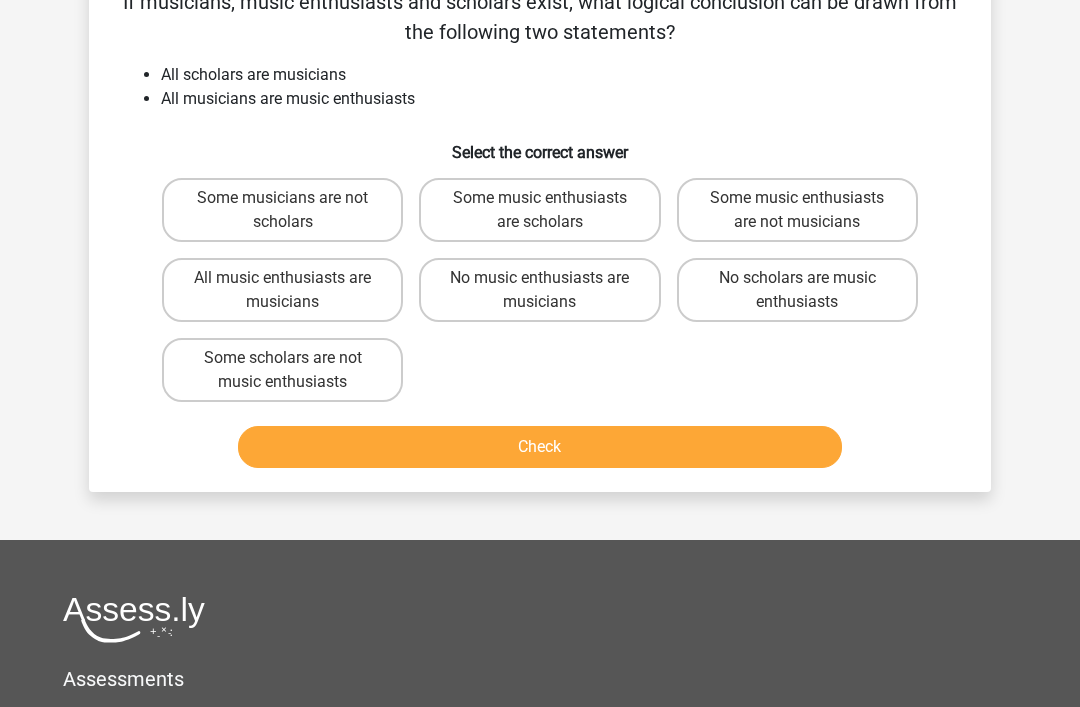 scroll, scrollTop: 92, scrollLeft: 0, axis: vertical 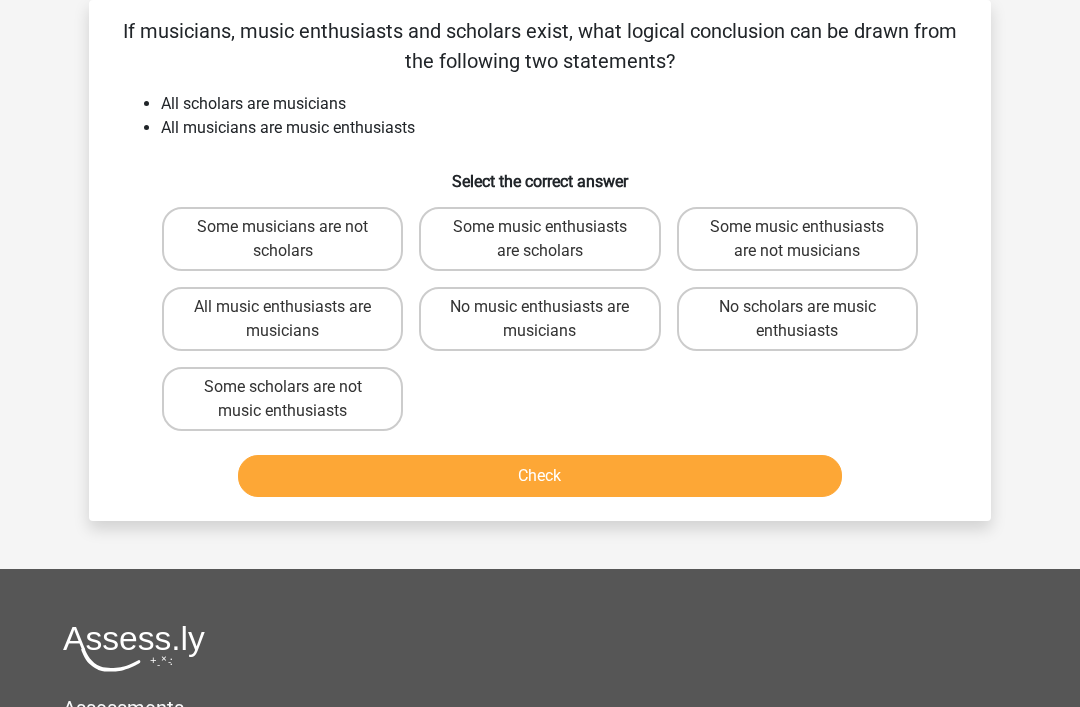 click on "Some music enthusiasts are scholars" at bounding box center (539, 239) 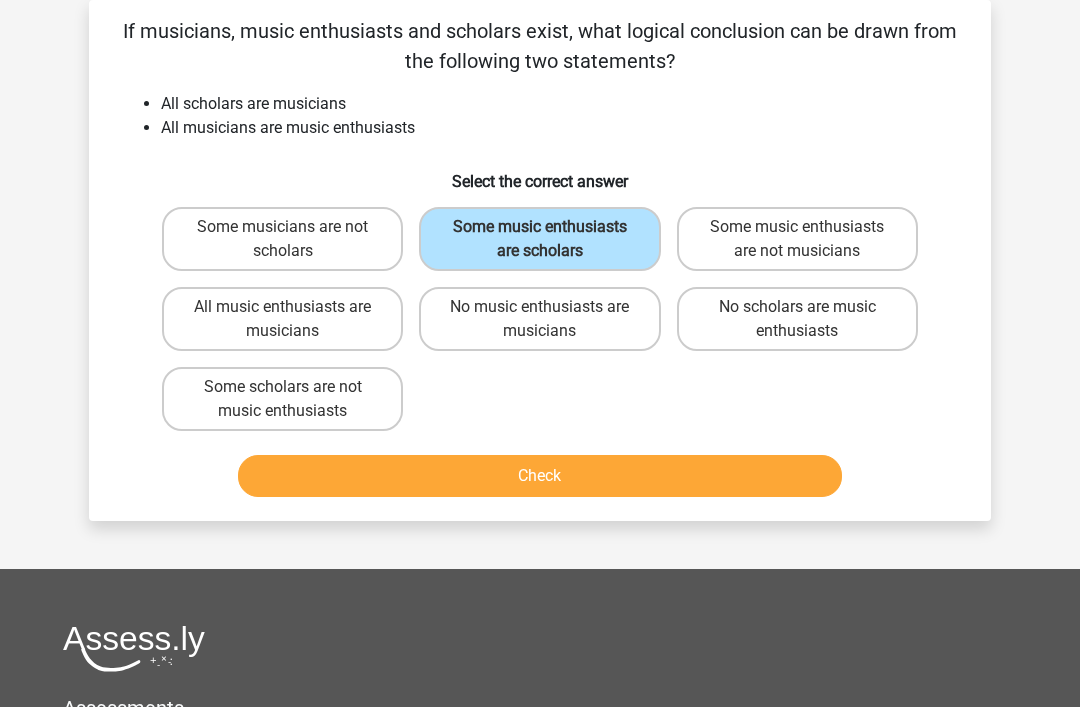 click on "Check" at bounding box center (540, 476) 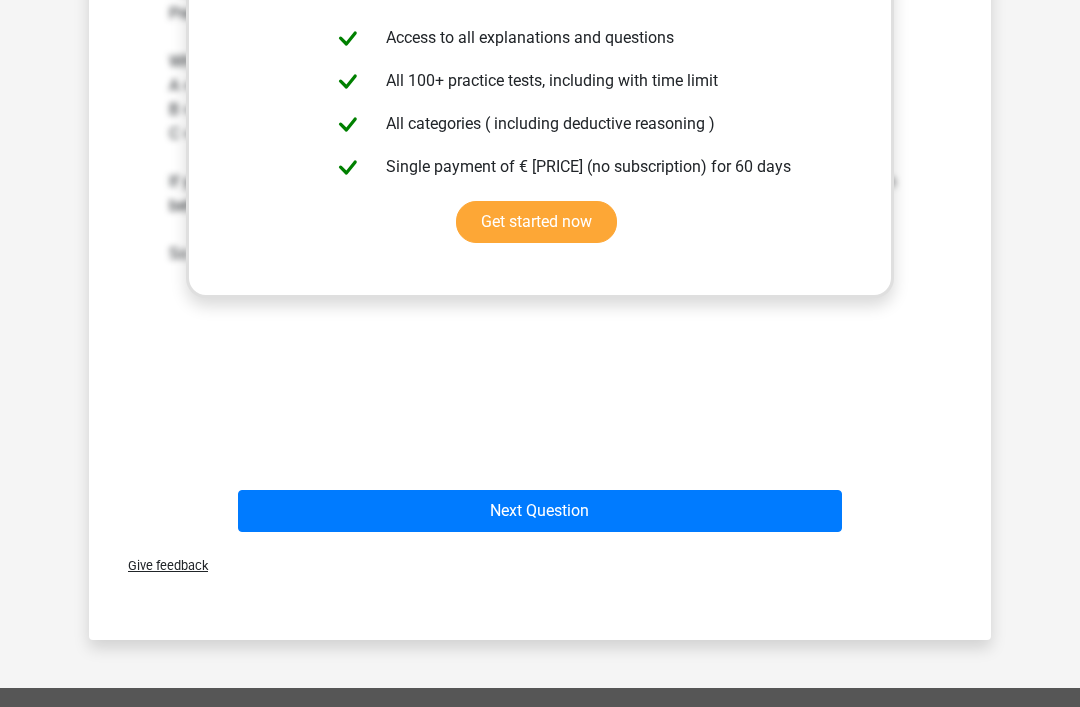 click on "Next Question" at bounding box center (540, 512) 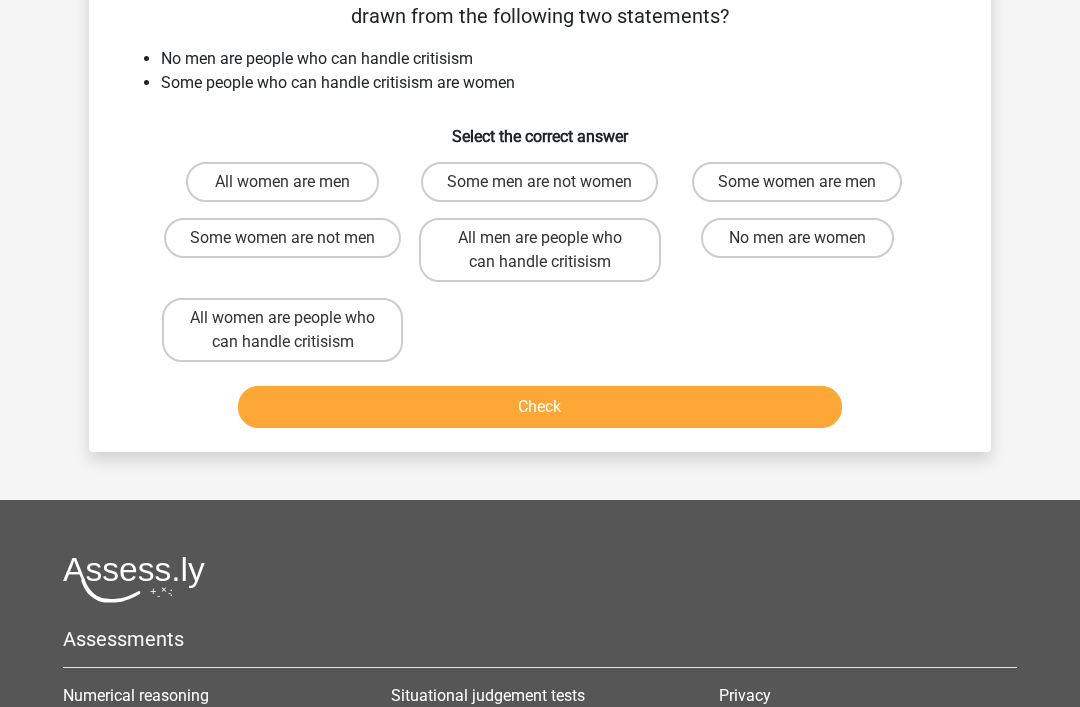 scroll, scrollTop: 92, scrollLeft: 0, axis: vertical 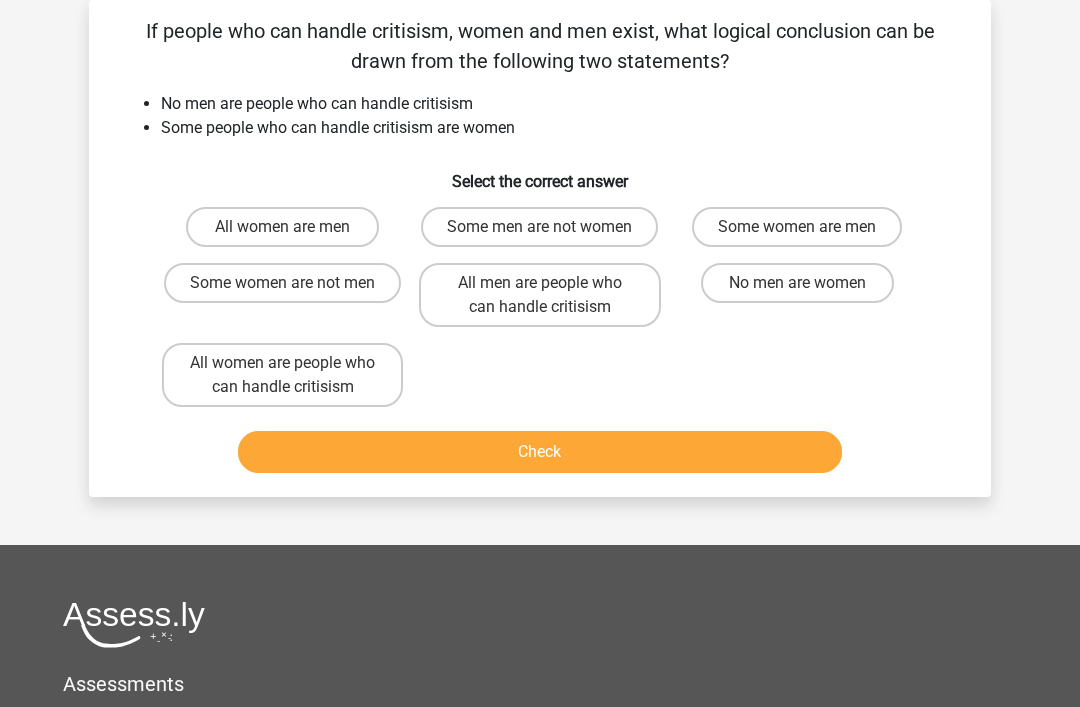 click on "Some men are not women" at bounding box center [539, 227] 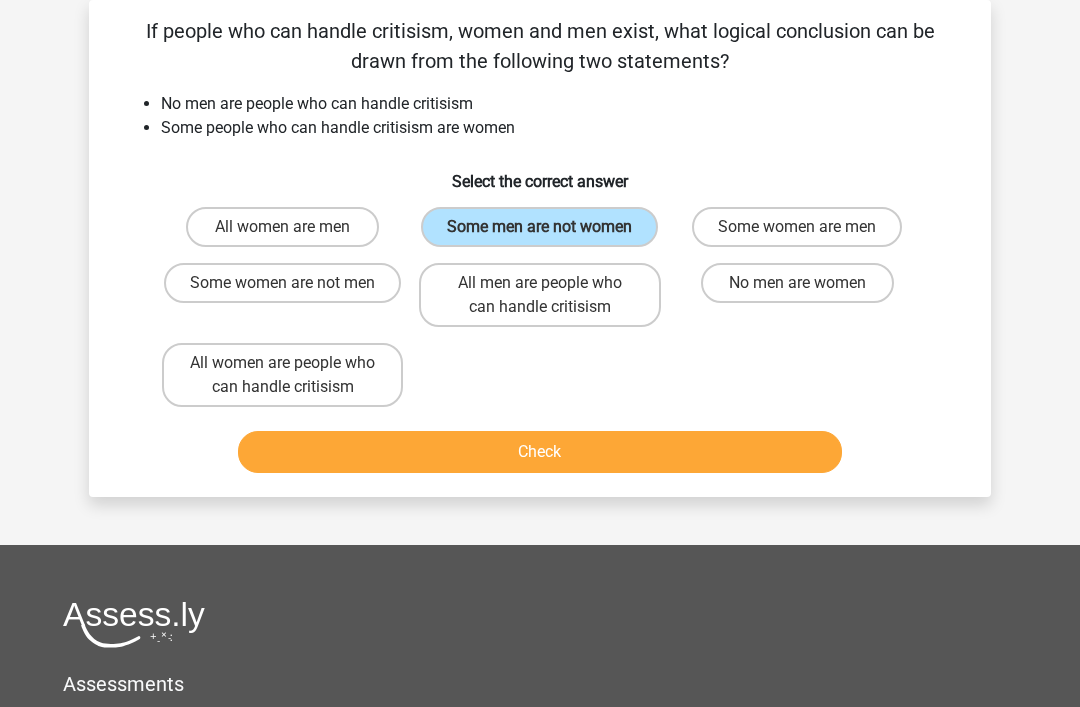 click on "Some women are men" at bounding box center [797, 227] 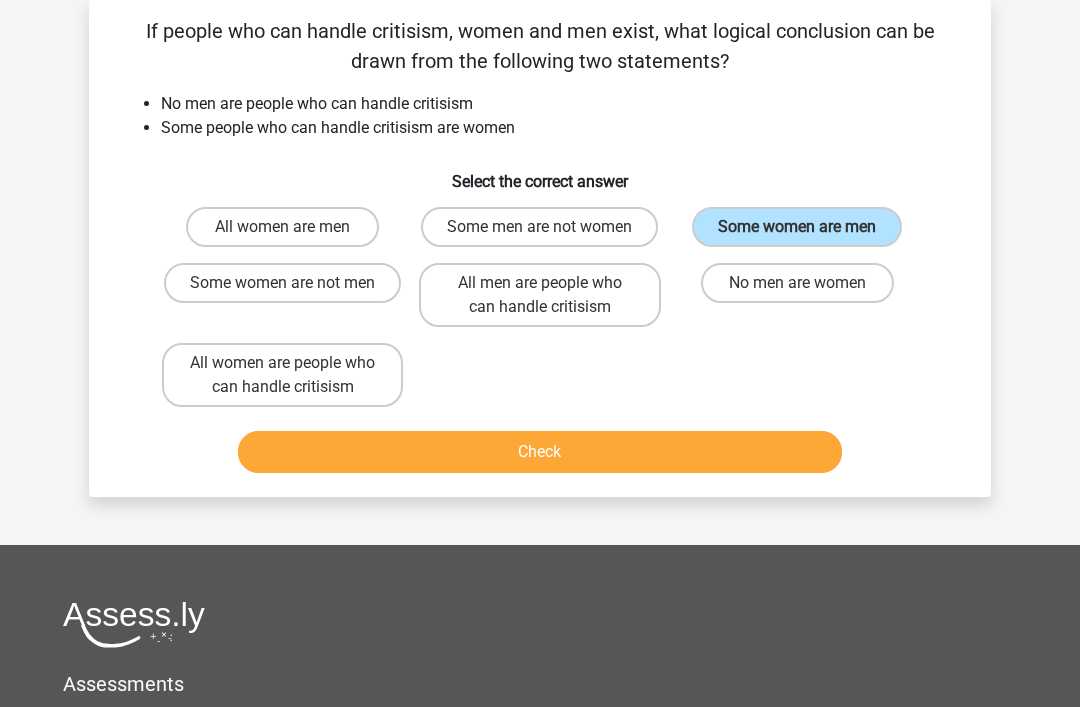 click on "Check" at bounding box center (540, 452) 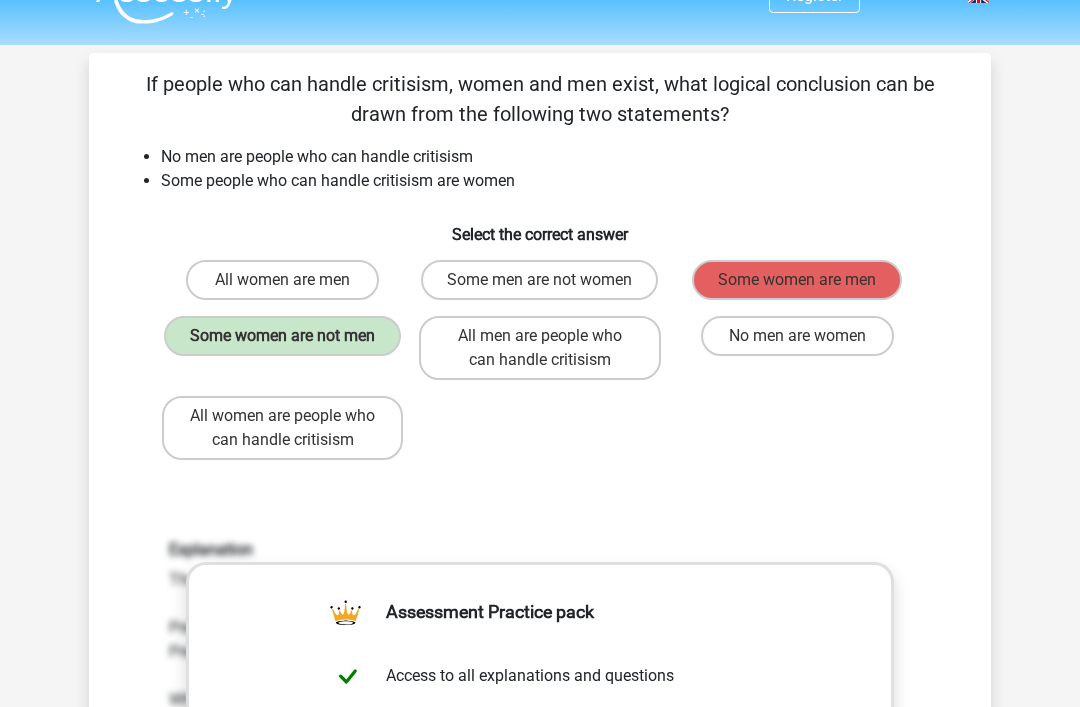 scroll, scrollTop: 47, scrollLeft: 0, axis: vertical 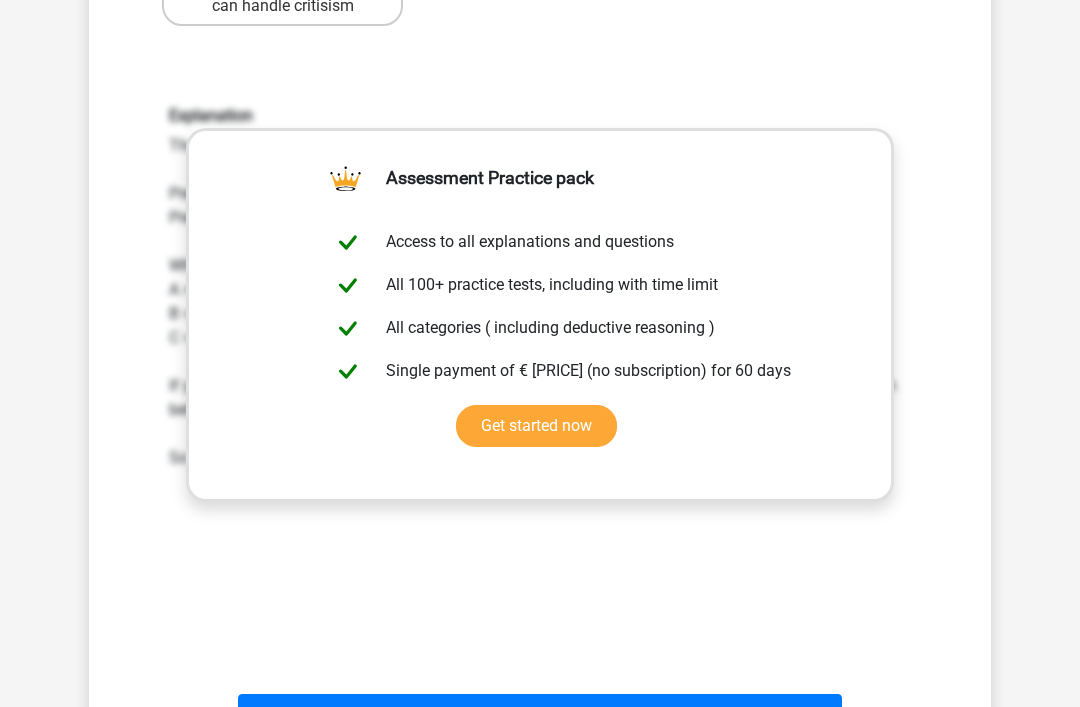 click on "Next Question" at bounding box center (540, 715) 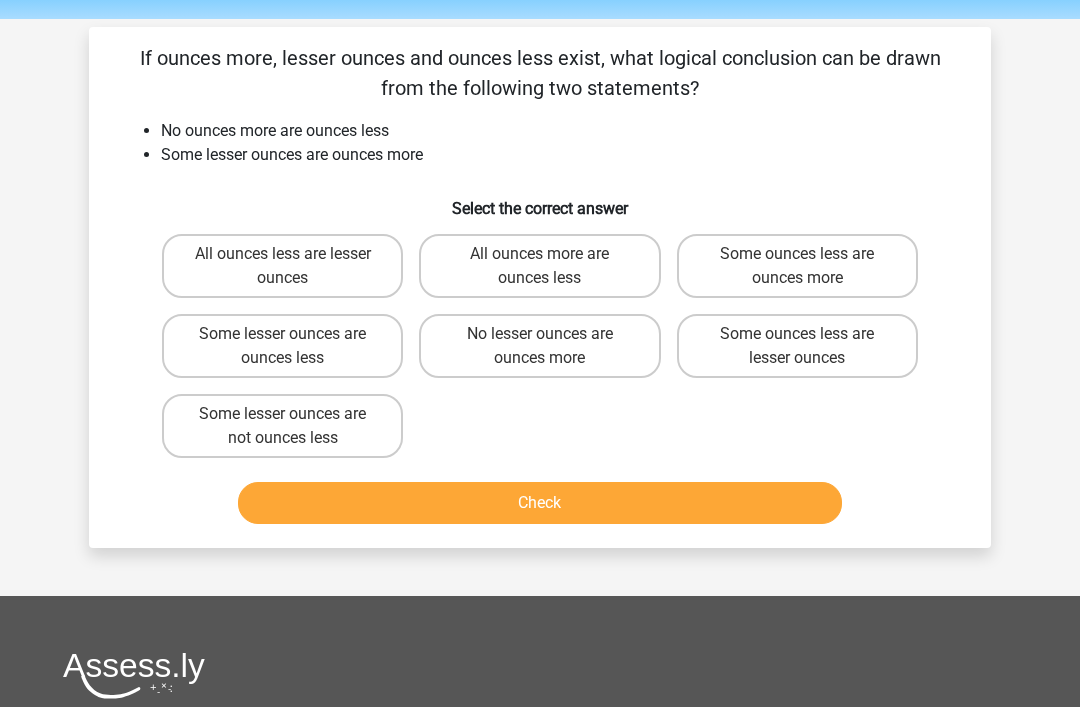 scroll, scrollTop: 30, scrollLeft: 0, axis: vertical 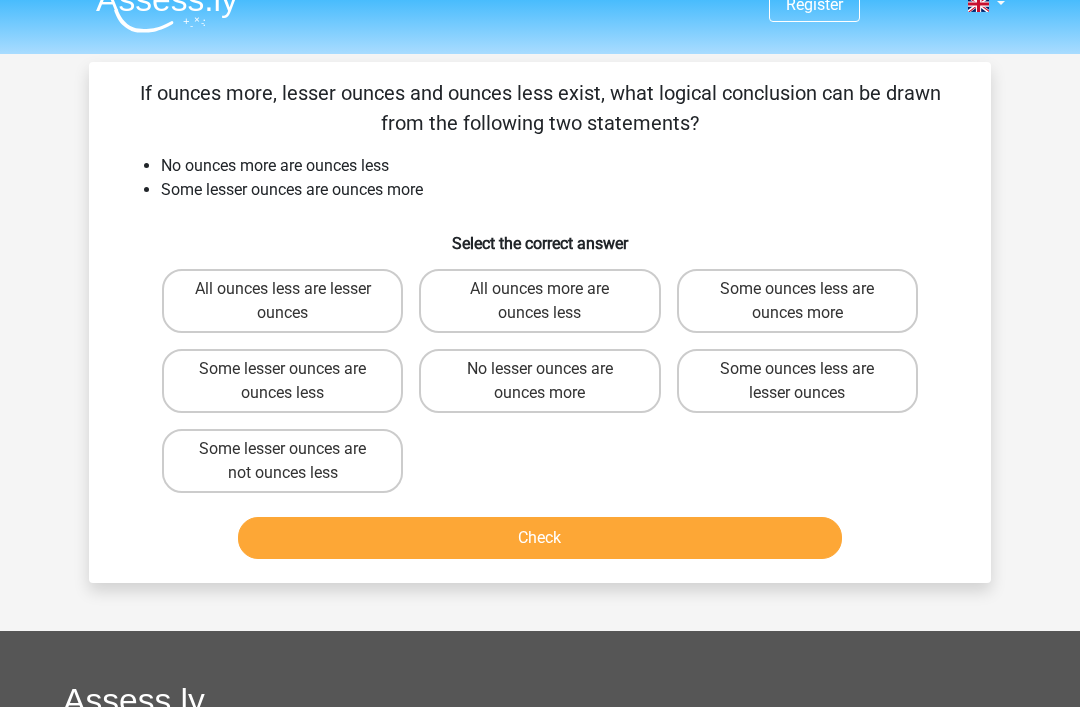 click on "Some lesser ounces are not ounces less" at bounding box center [282, 461] 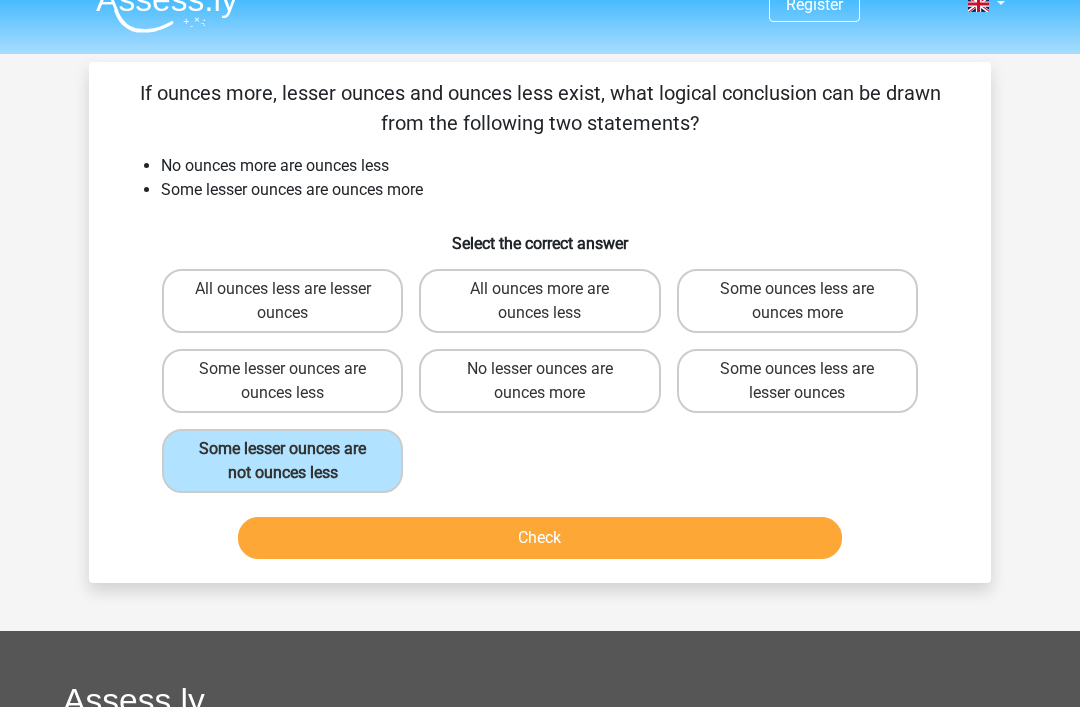 click on "Check" at bounding box center (540, 538) 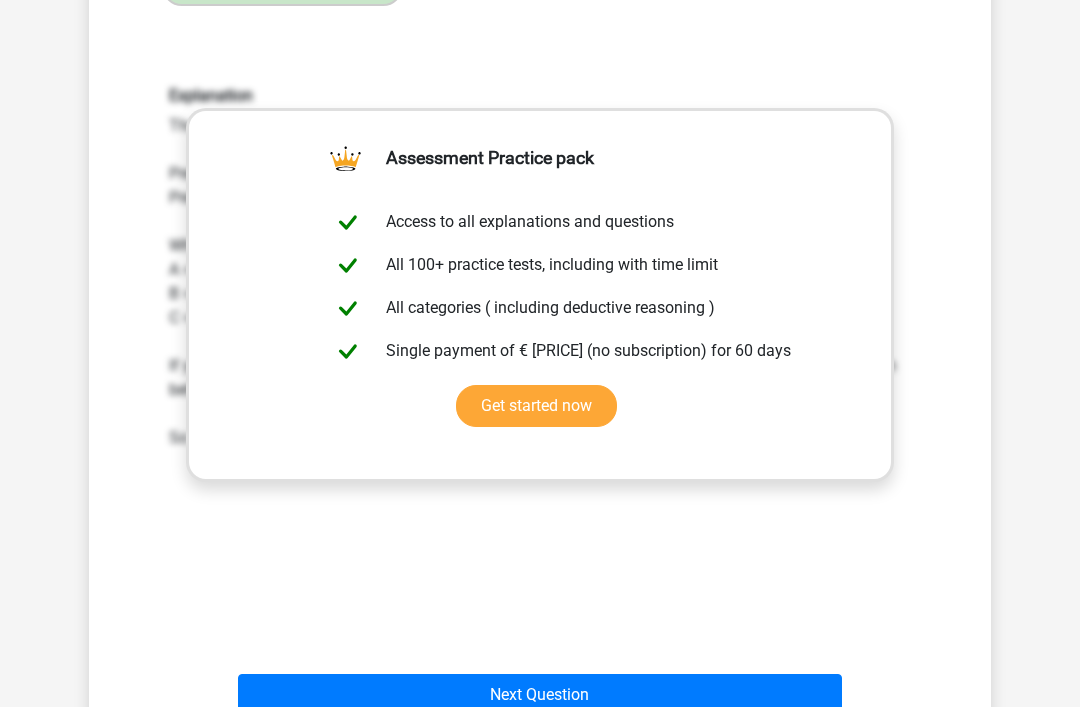 click on "Next Question" at bounding box center (540, 696) 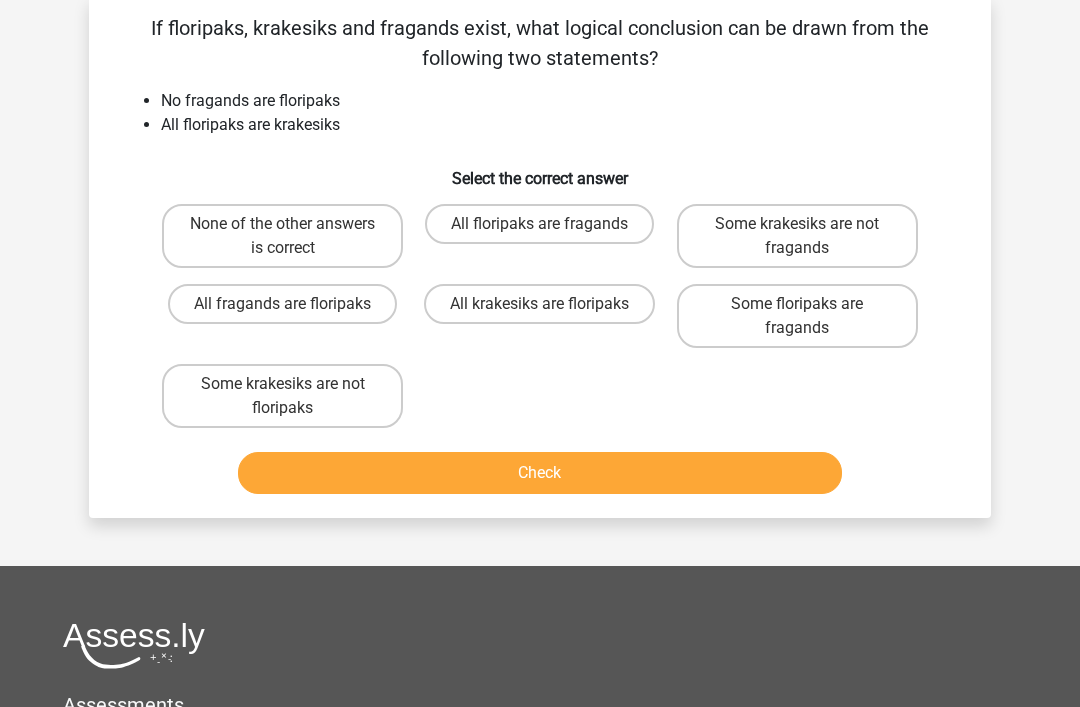 scroll, scrollTop: 92, scrollLeft: 0, axis: vertical 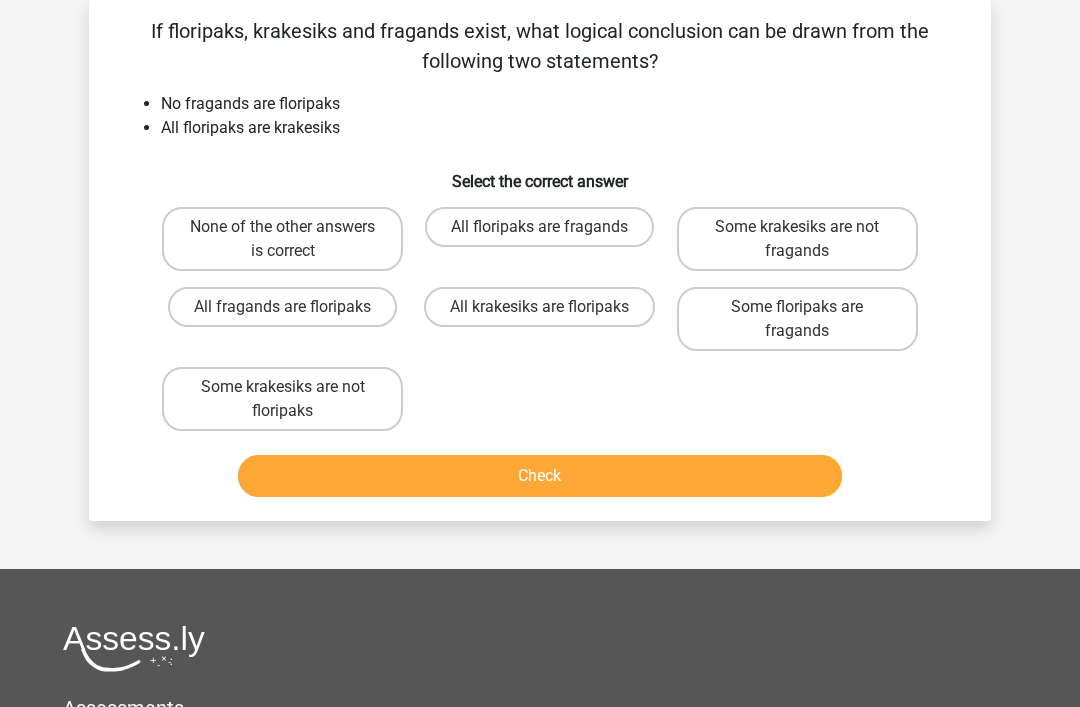 click on "Some krakesiks are not fragands" at bounding box center (797, 239) 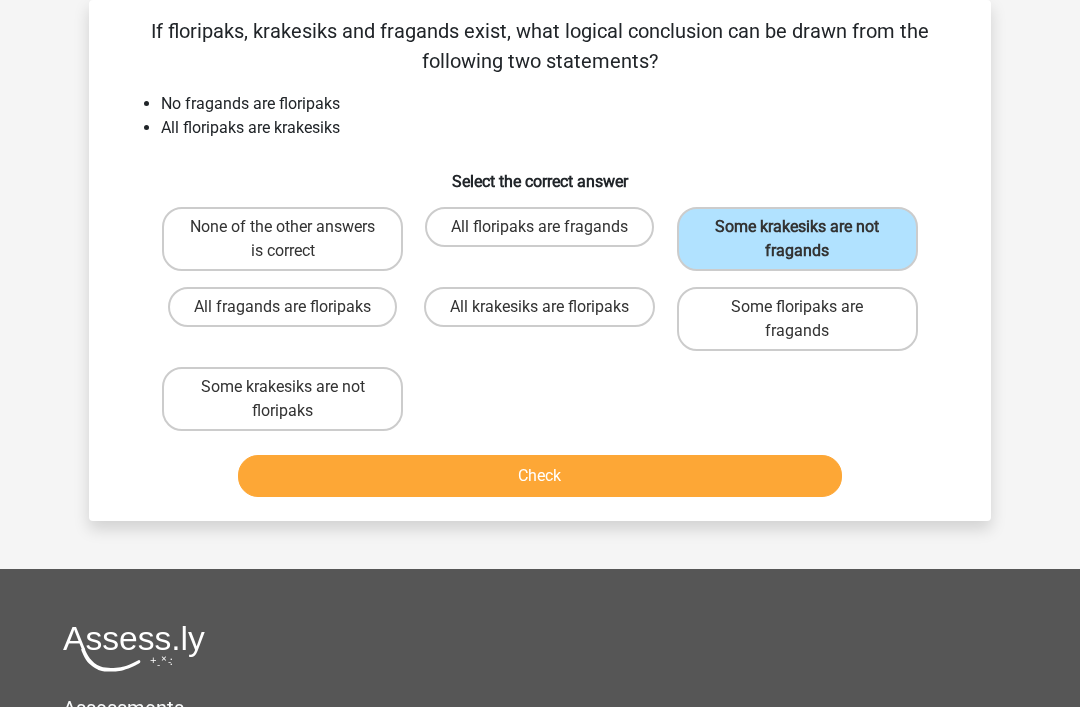 click on "Check" at bounding box center [540, 476] 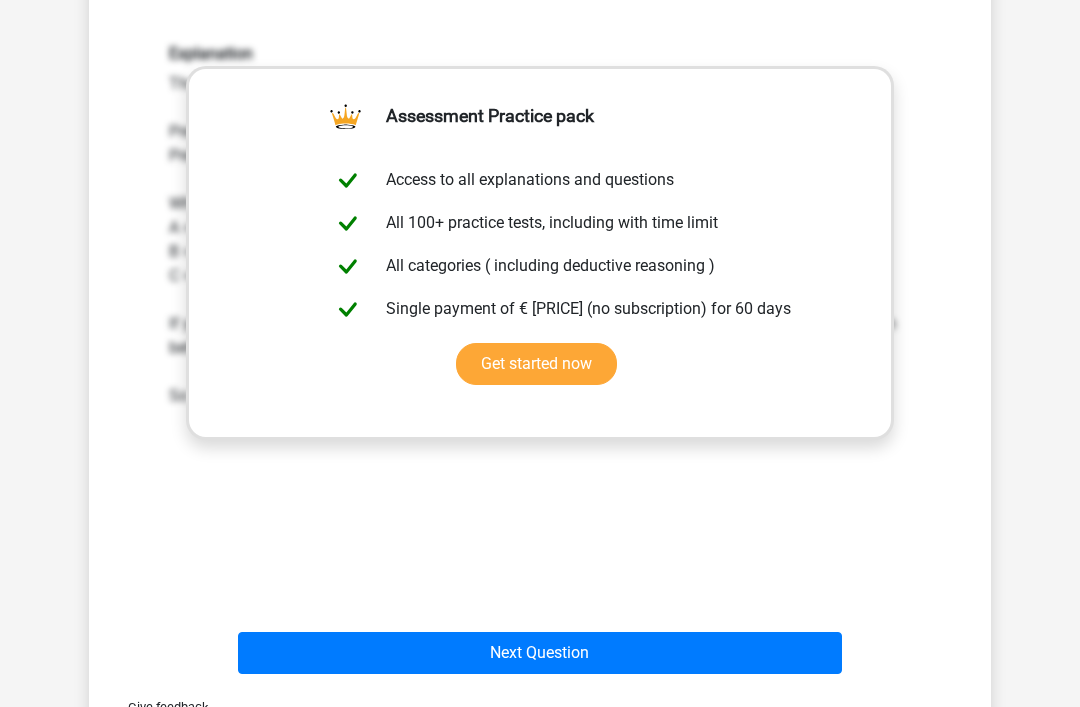 click on "Next Question" at bounding box center [540, 653] 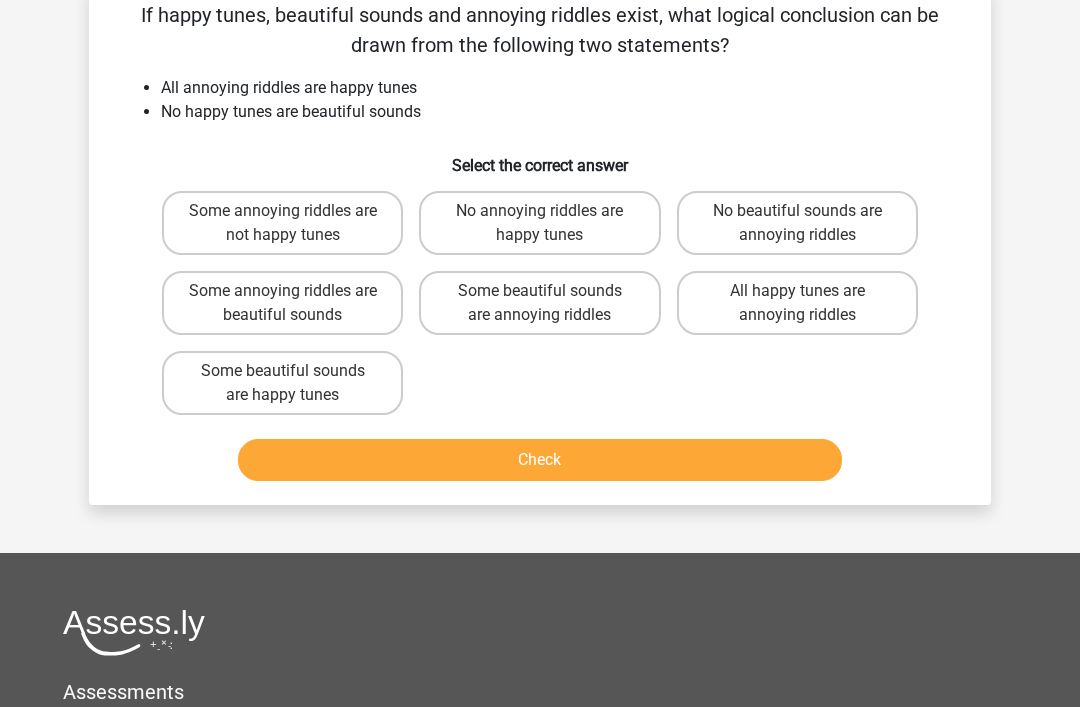 scroll, scrollTop: 92, scrollLeft: 0, axis: vertical 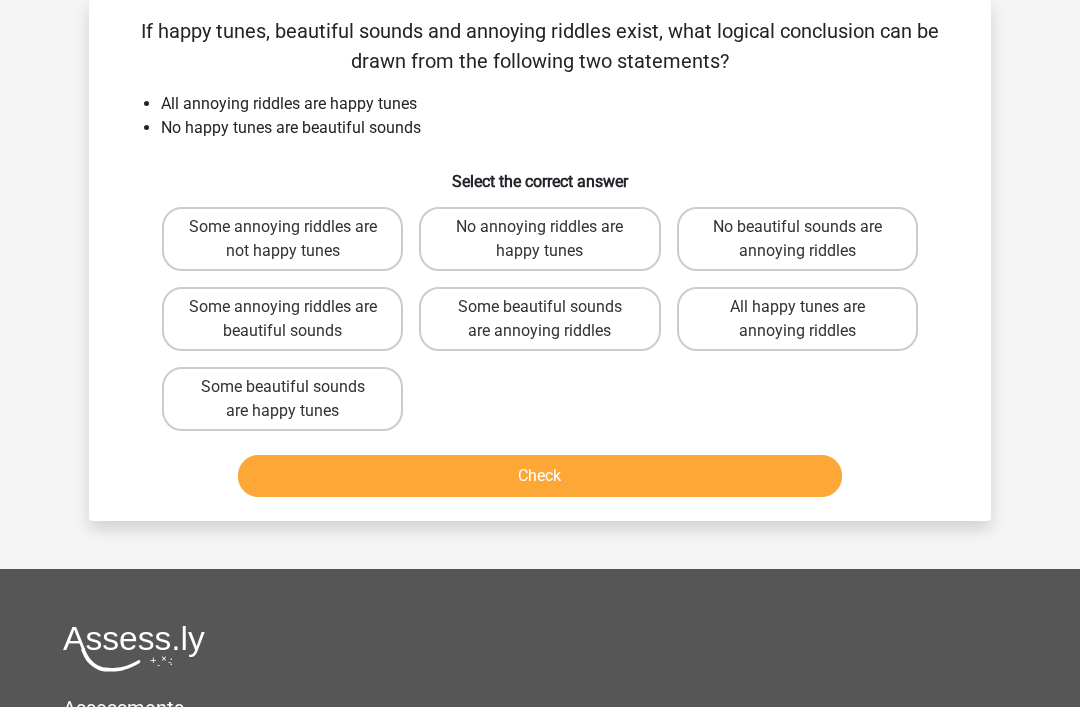 click on "No beautiful sounds are annoying riddles" at bounding box center [797, 239] 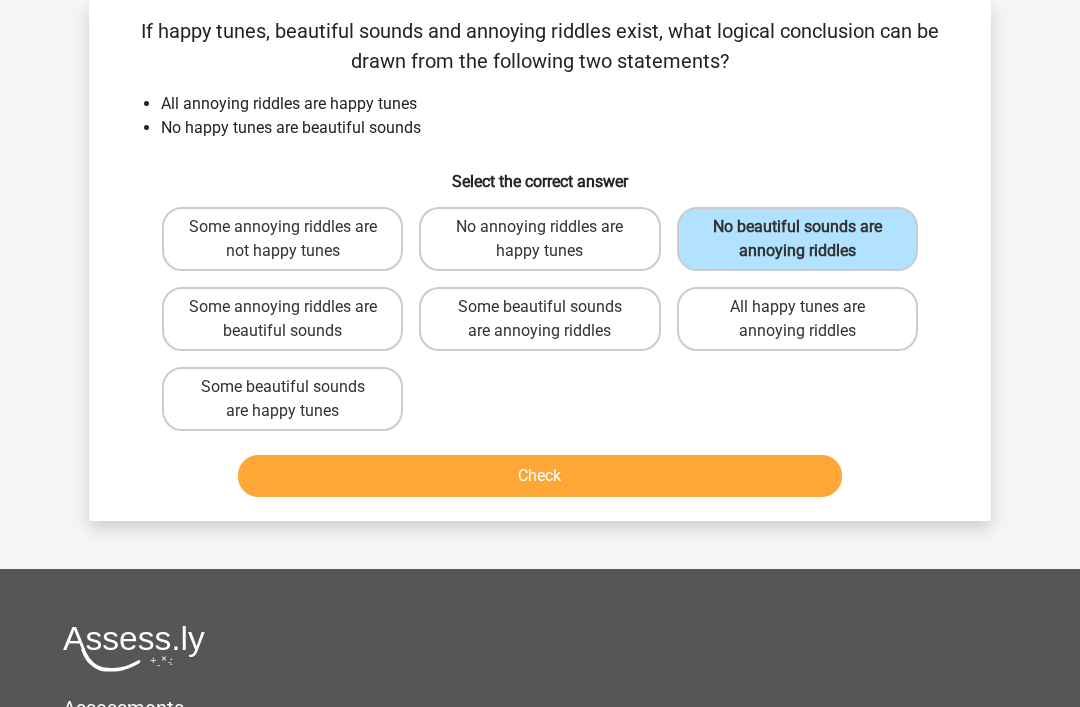 click on "Check" at bounding box center (540, 476) 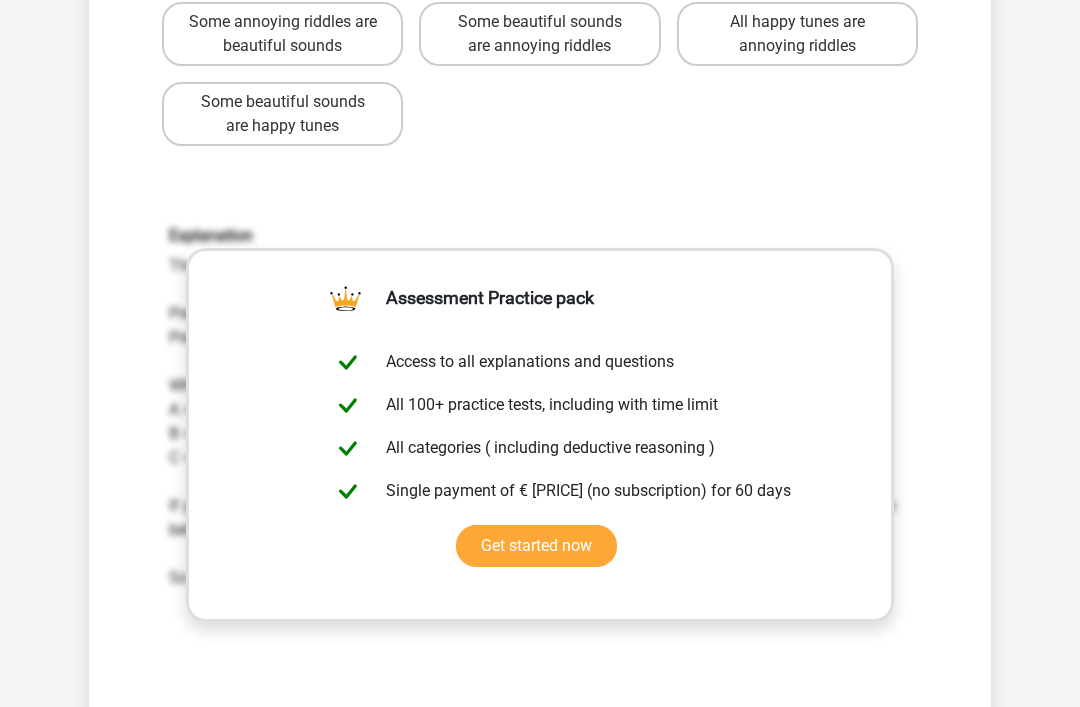 scroll, scrollTop: 676, scrollLeft: 0, axis: vertical 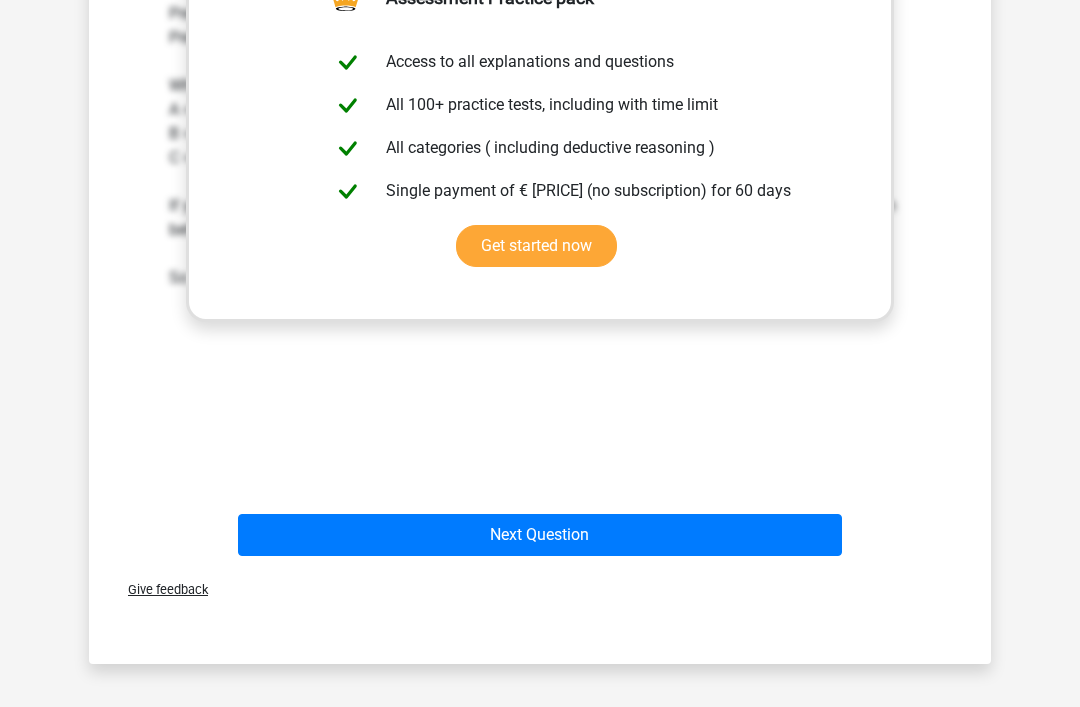 click on "Next Question" at bounding box center (540, 536) 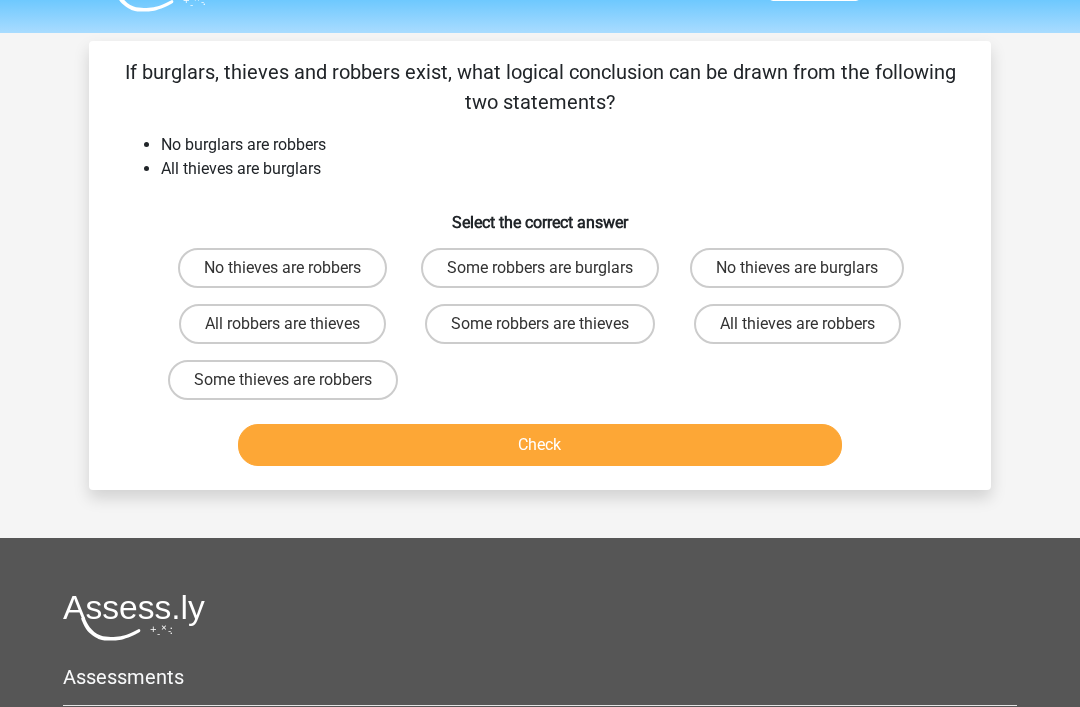scroll, scrollTop: 0, scrollLeft: 0, axis: both 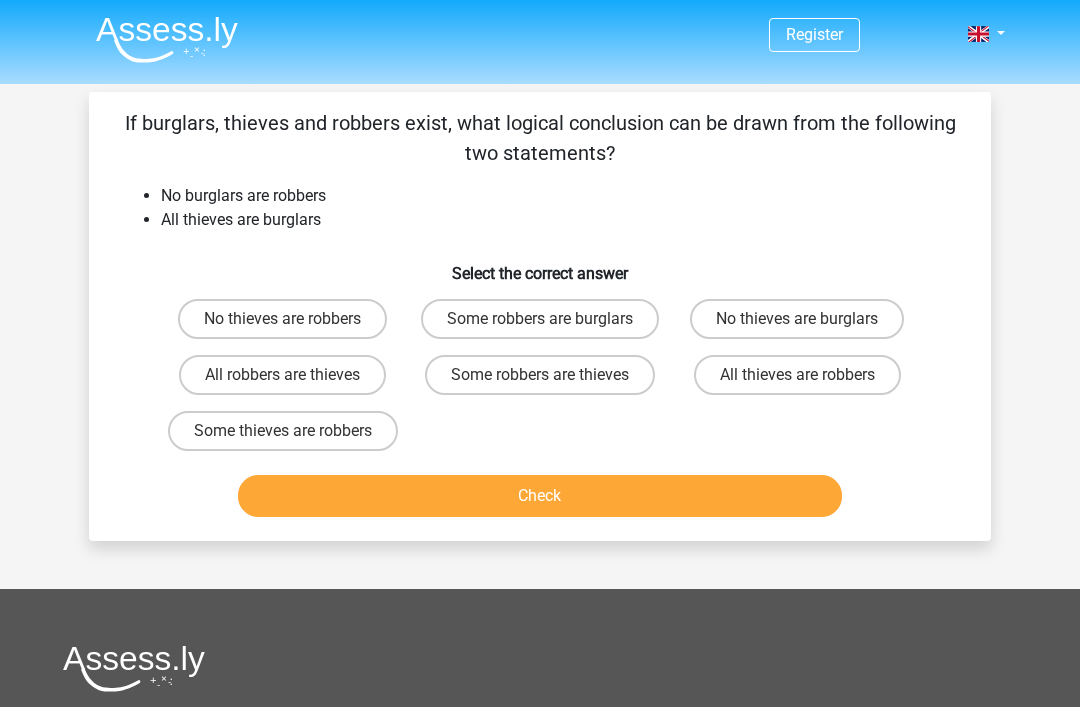 click on "No thieves are robbers" at bounding box center (282, 319) 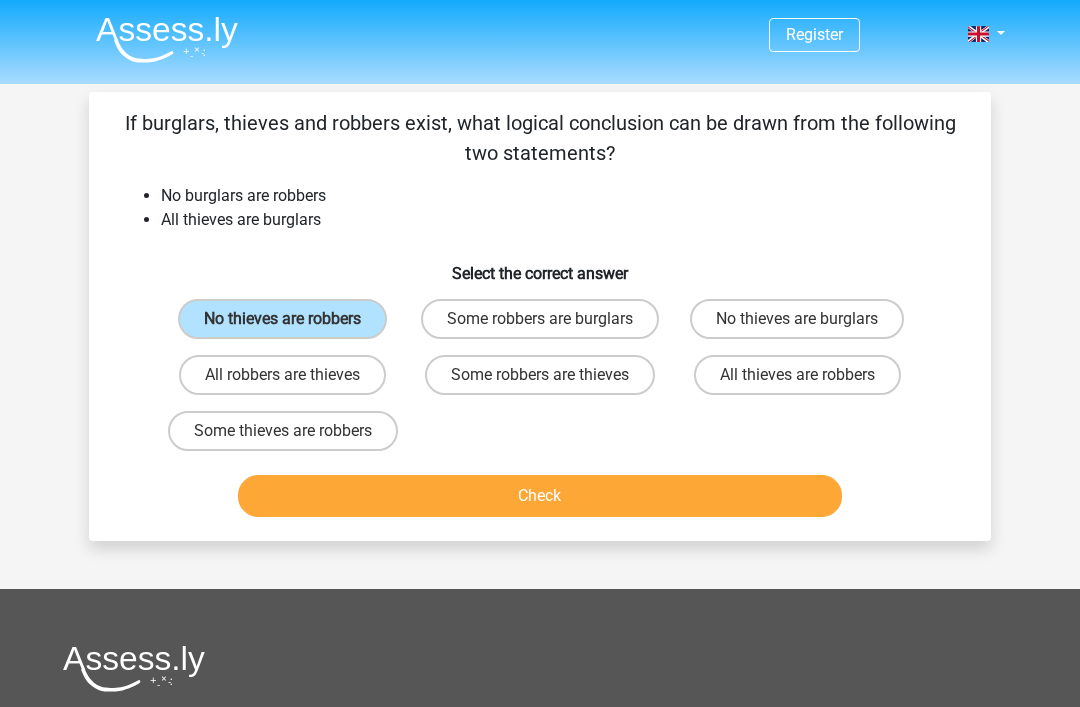 click on "Check" at bounding box center (540, 496) 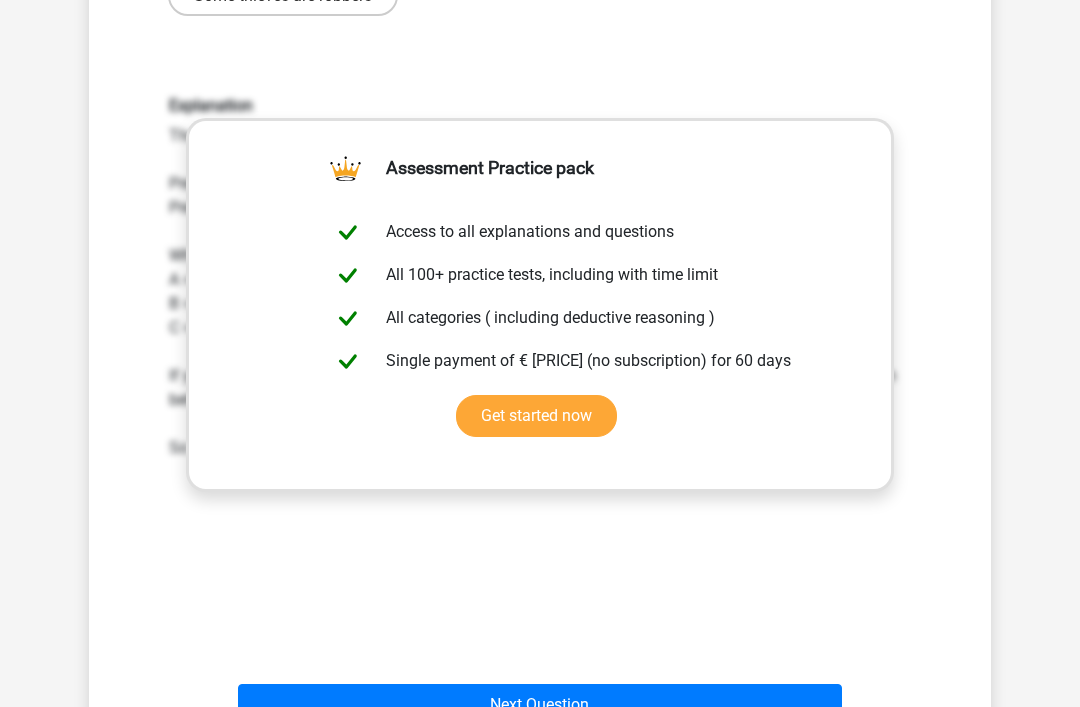 click on "Next Question" at bounding box center (540, 705) 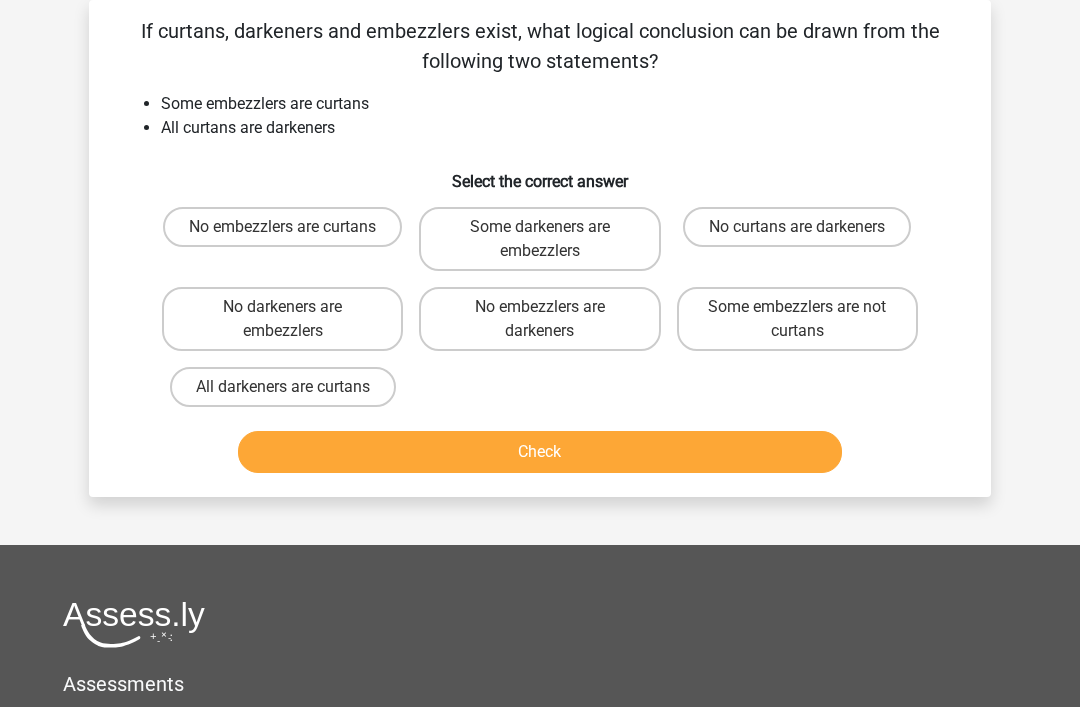 scroll, scrollTop: 62, scrollLeft: 0, axis: vertical 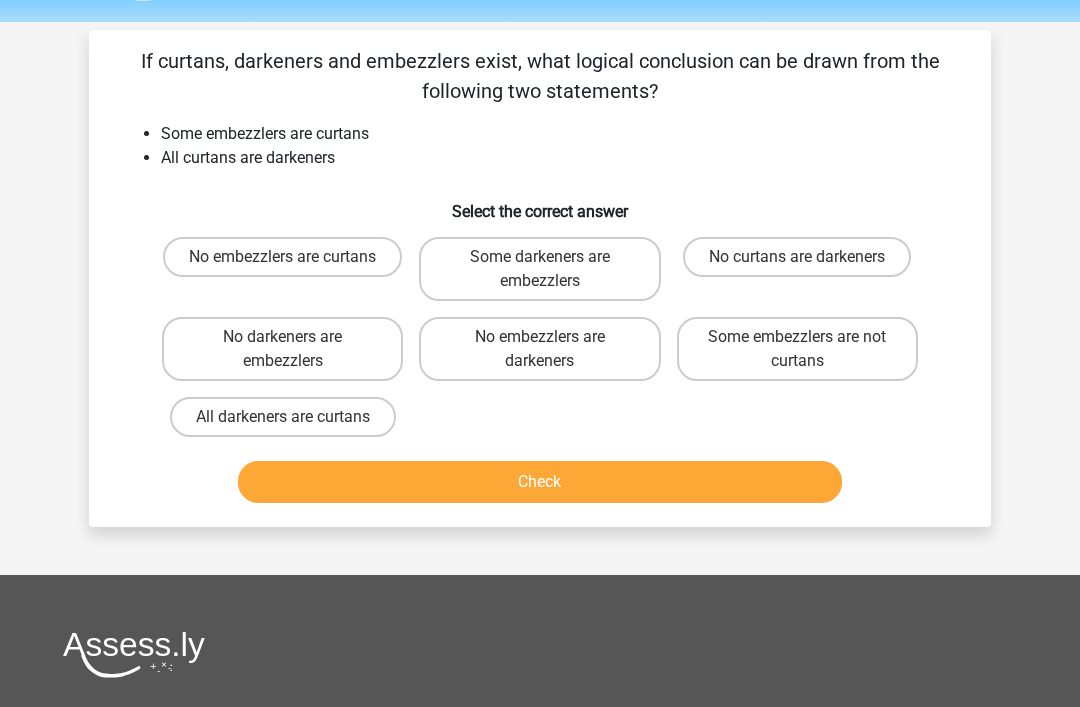 click on "Some darkeners are embezzlers" at bounding box center (539, 269) 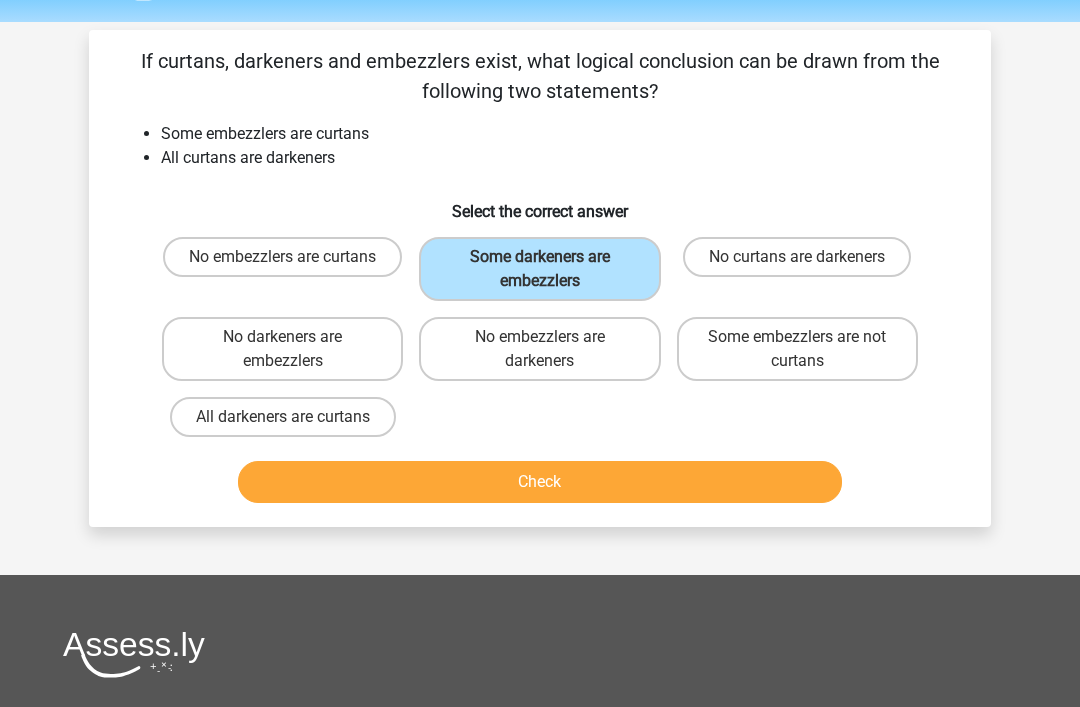 click on "Check" at bounding box center [540, 482] 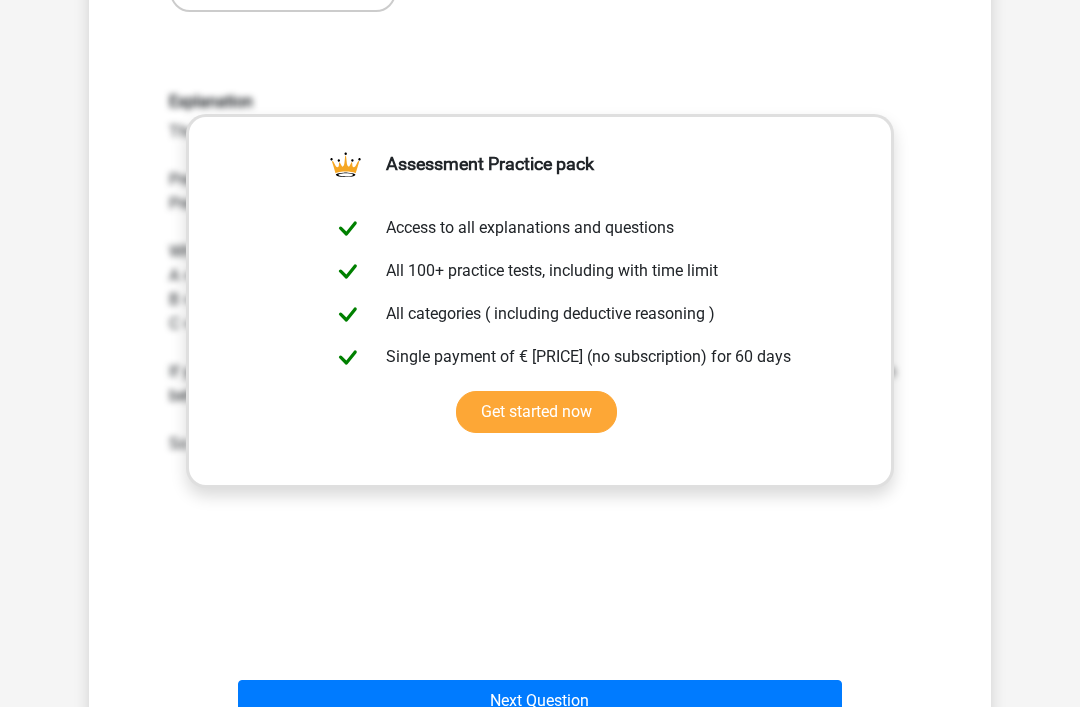 click on "Next Question" at bounding box center (540, 702) 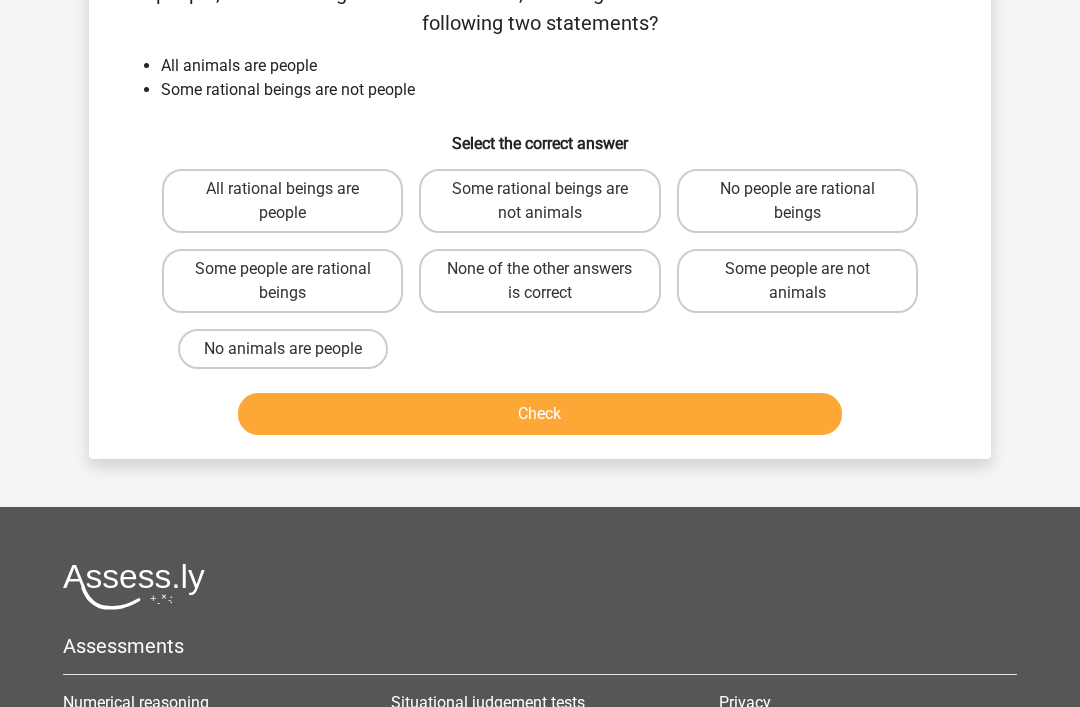 scroll, scrollTop: 92, scrollLeft: 0, axis: vertical 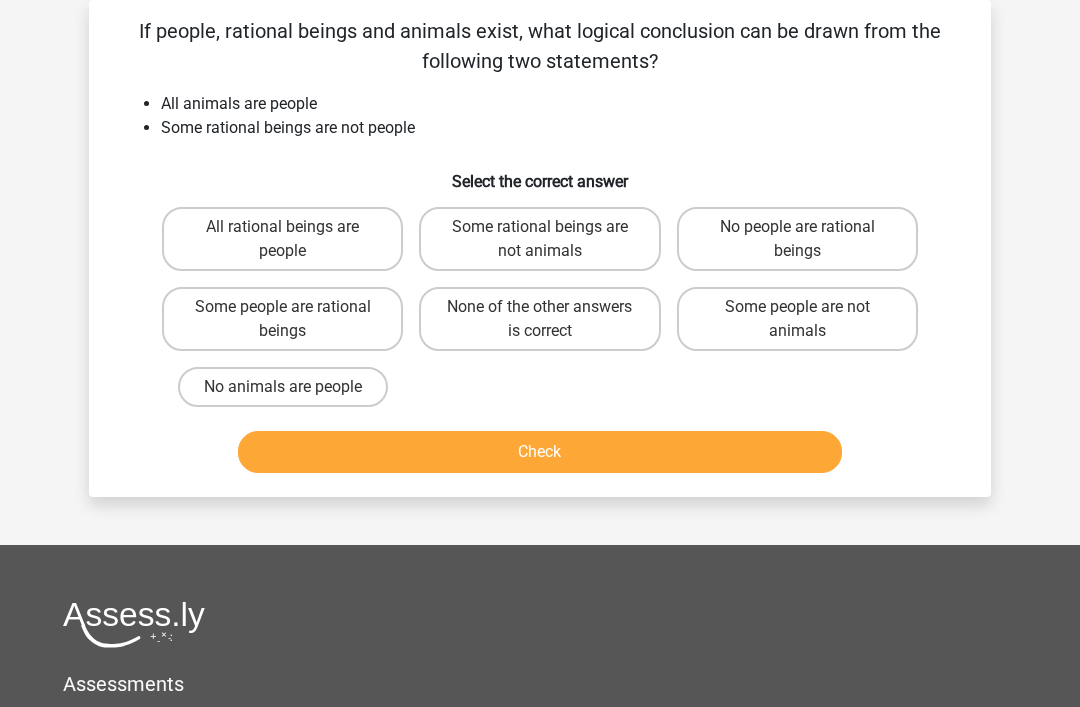 click on "Some rational beings are not animals" at bounding box center [539, 239] 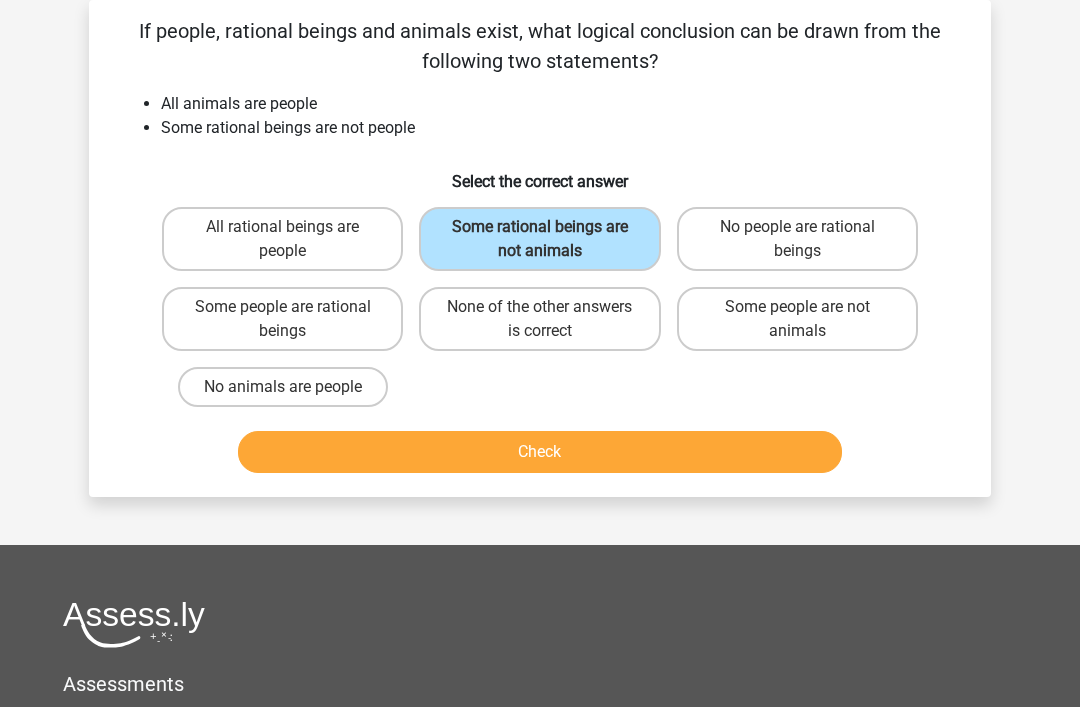 click on "Check" at bounding box center (540, 452) 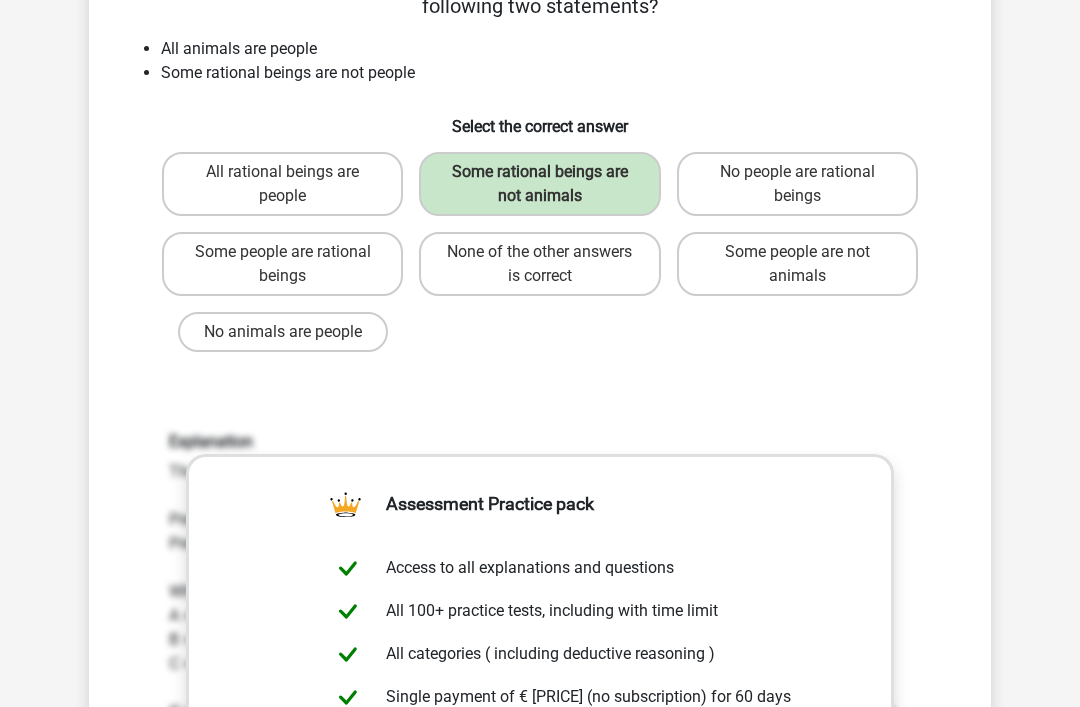 scroll, scrollTop: 146, scrollLeft: 0, axis: vertical 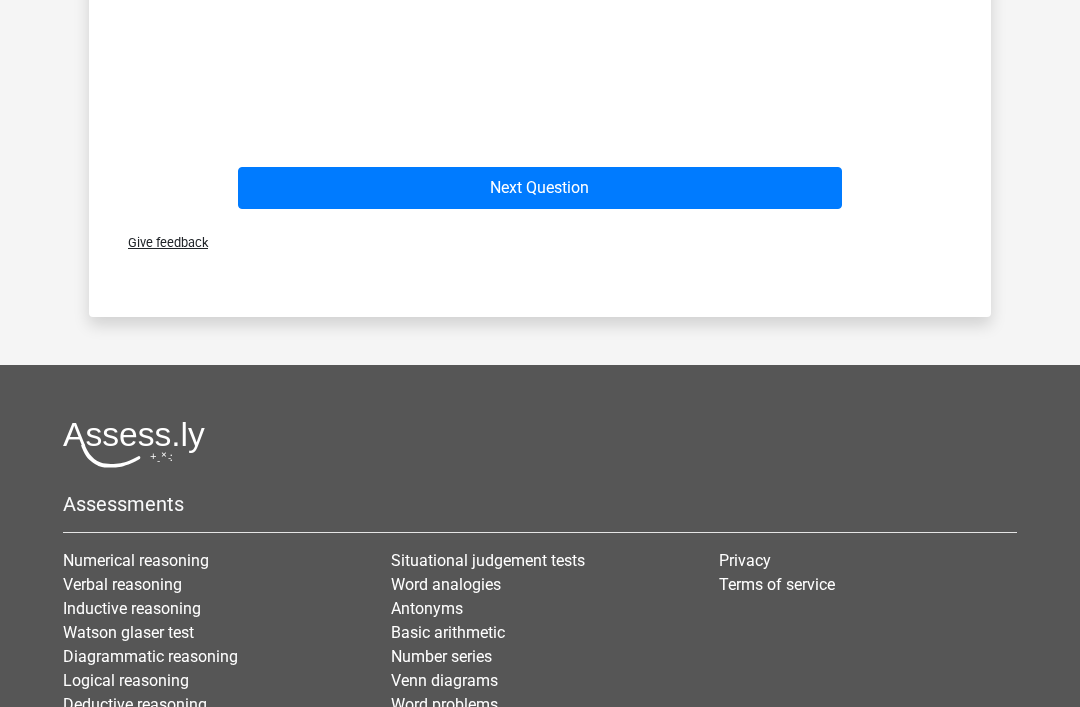 click on "Next Question" at bounding box center [540, 188] 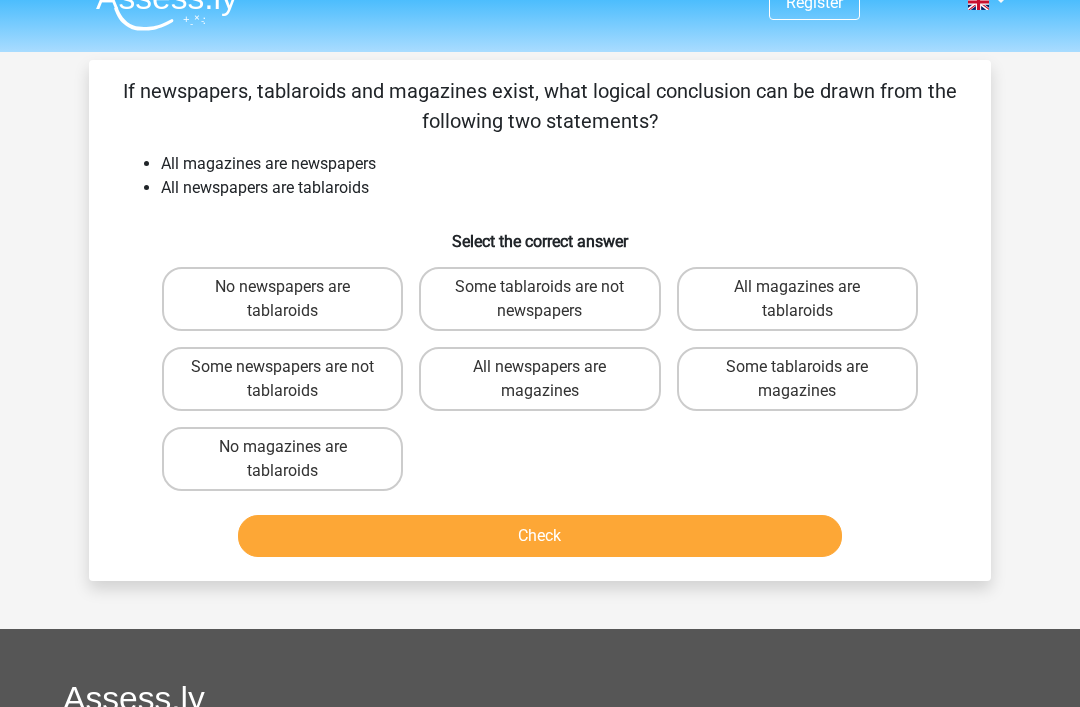 scroll, scrollTop: 0, scrollLeft: 0, axis: both 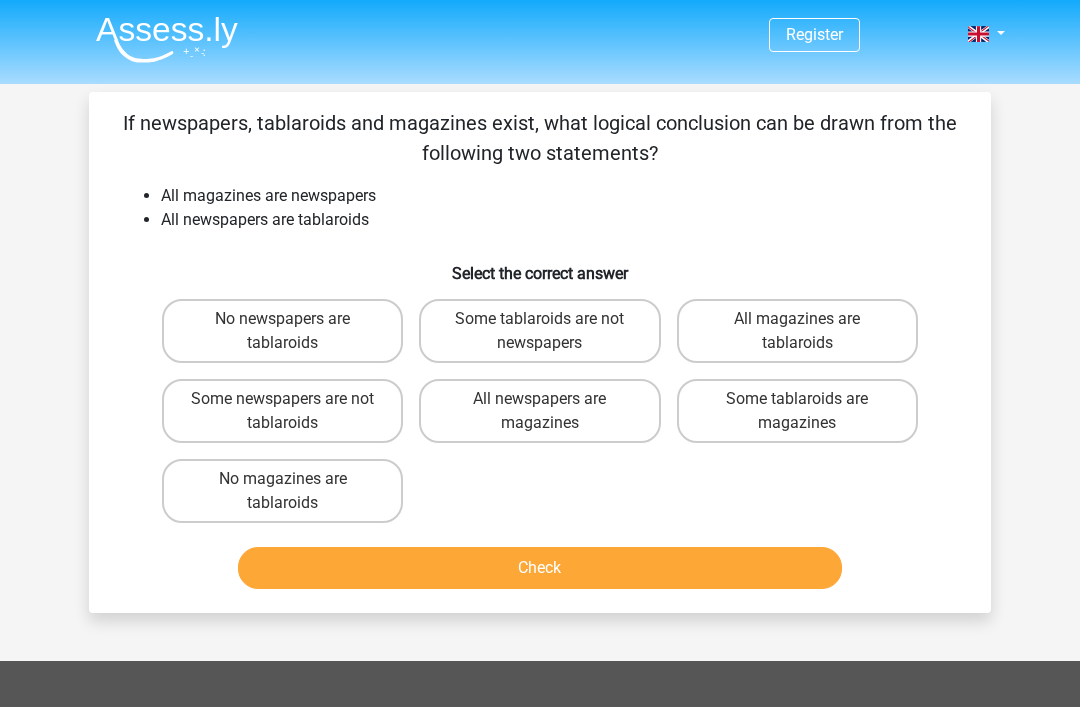 click on "Some tablaroids are magazines" at bounding box center [797, 411] 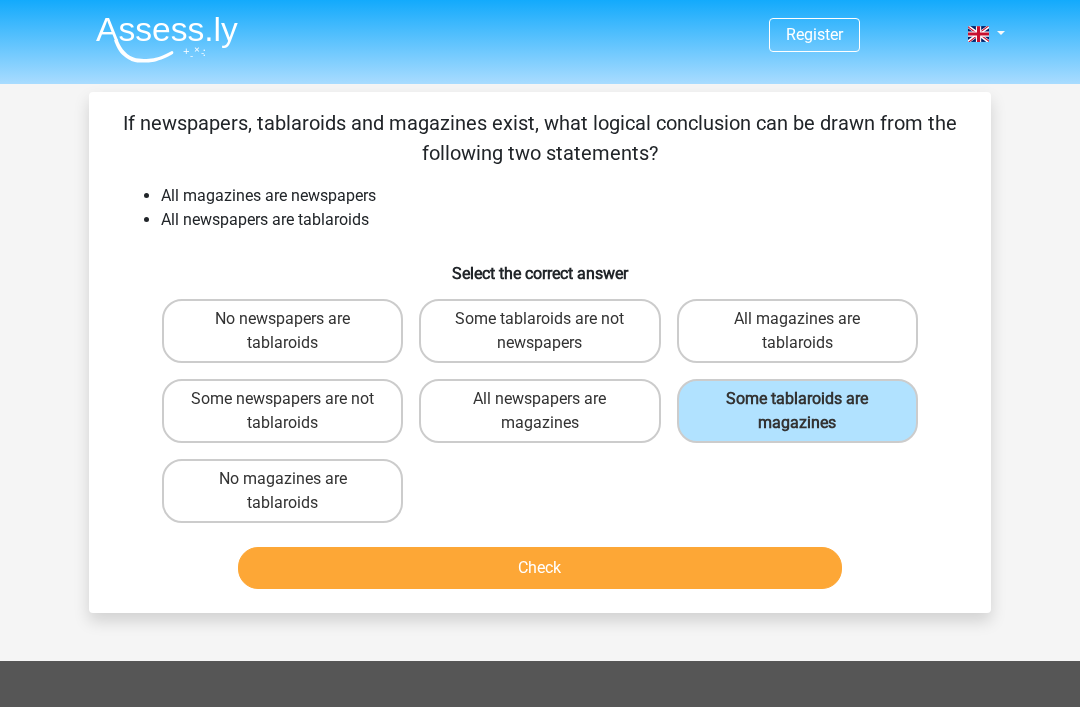 click on "Check" at bounding box center (540, 568) 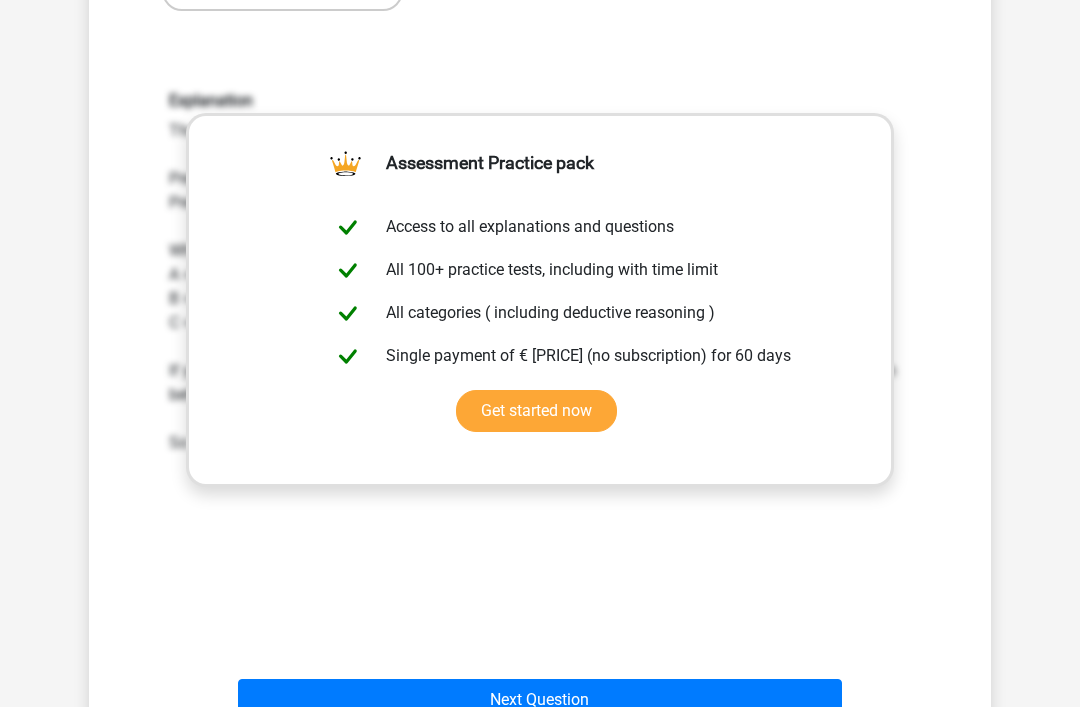 click on "Next Question" at bounding box center [540, 701] 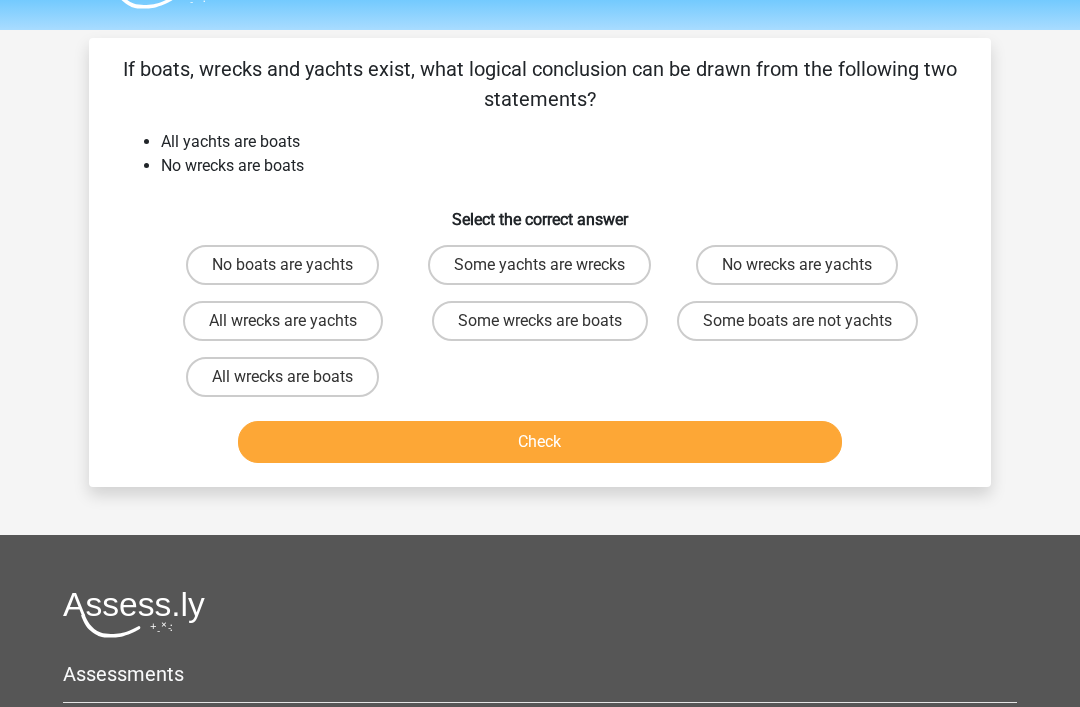 scroll, scrollTop: 52, scrollLeft: 0, axis: vertical 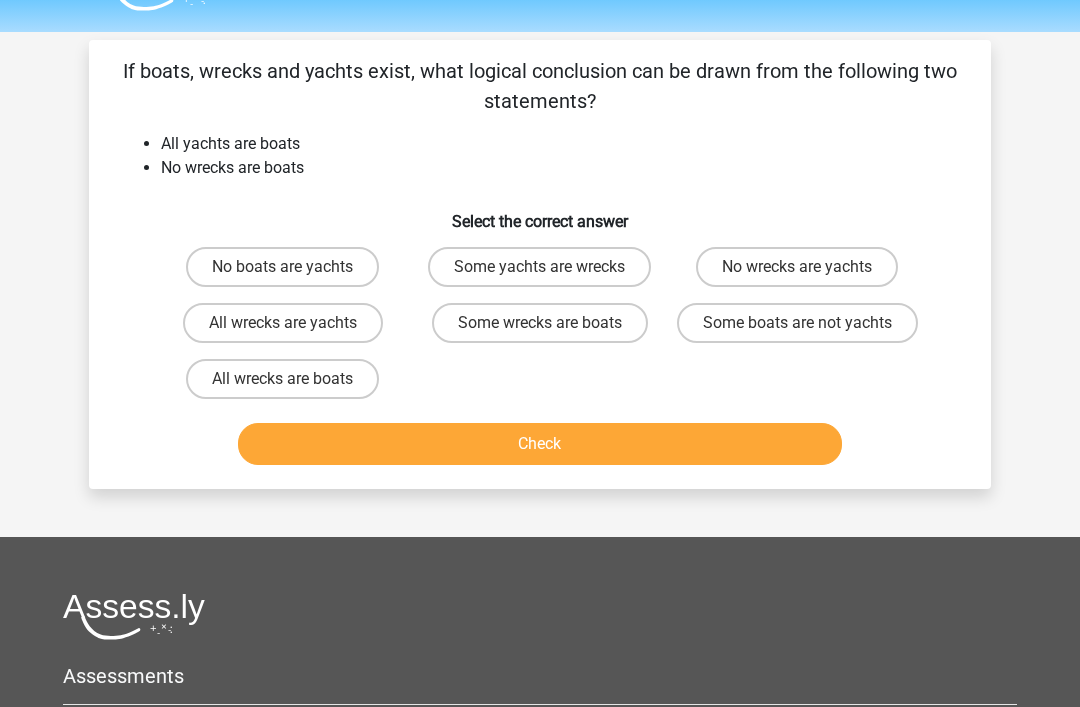 click on "No wrecks are yachts" at bounding box center [797, 267] 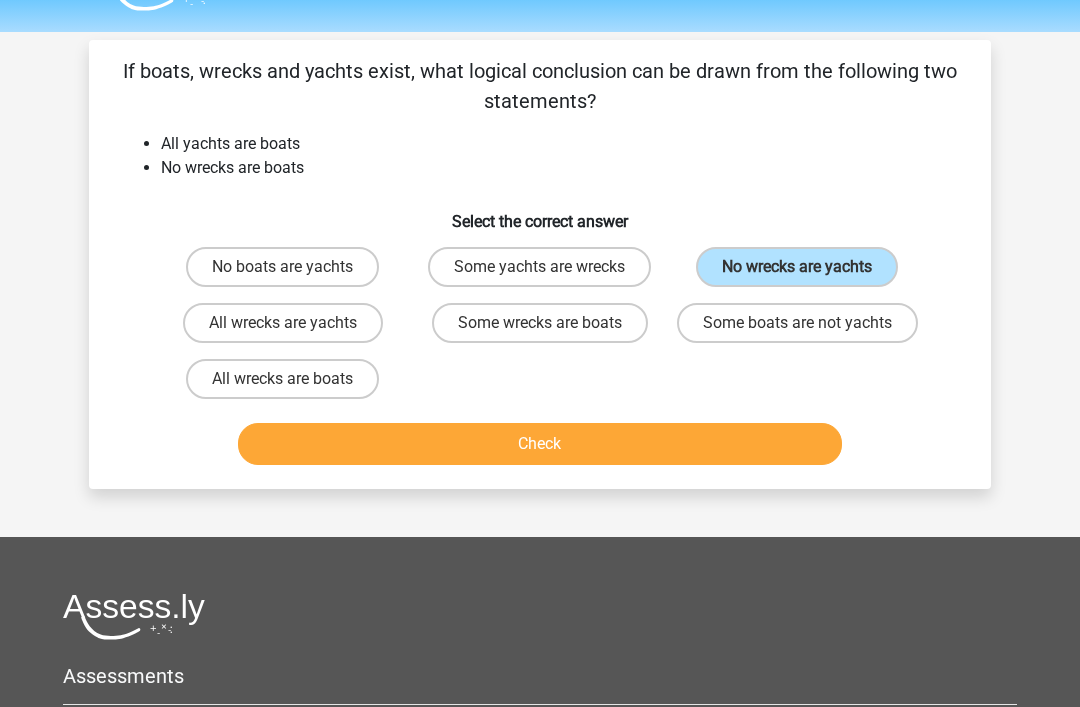 click on "Check" at bounding box center (540, 444) 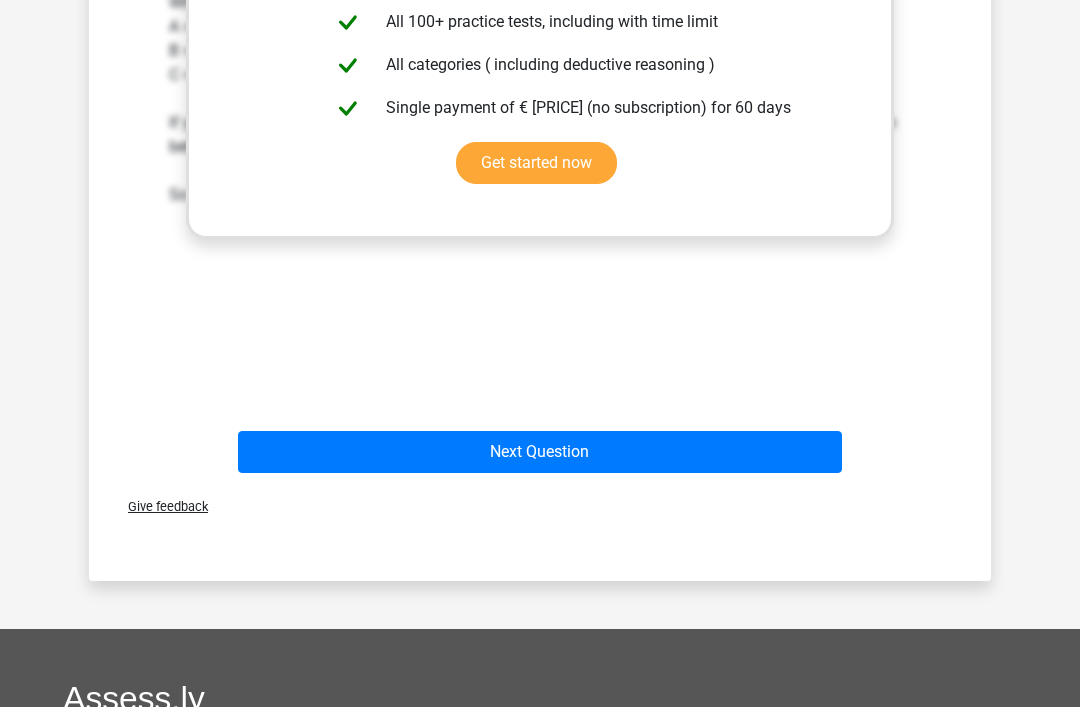 scroll, scrollTop: 672, scrollLeft: 0, axis: vertical 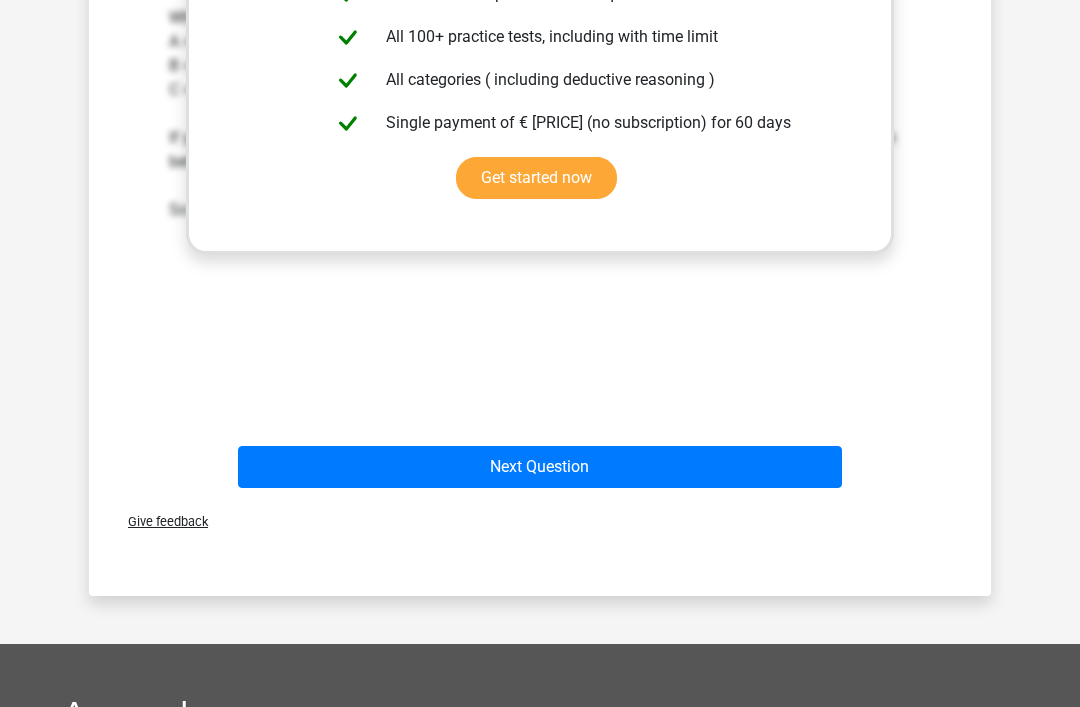 click on "Next Question" at bounding box center [540, 468] 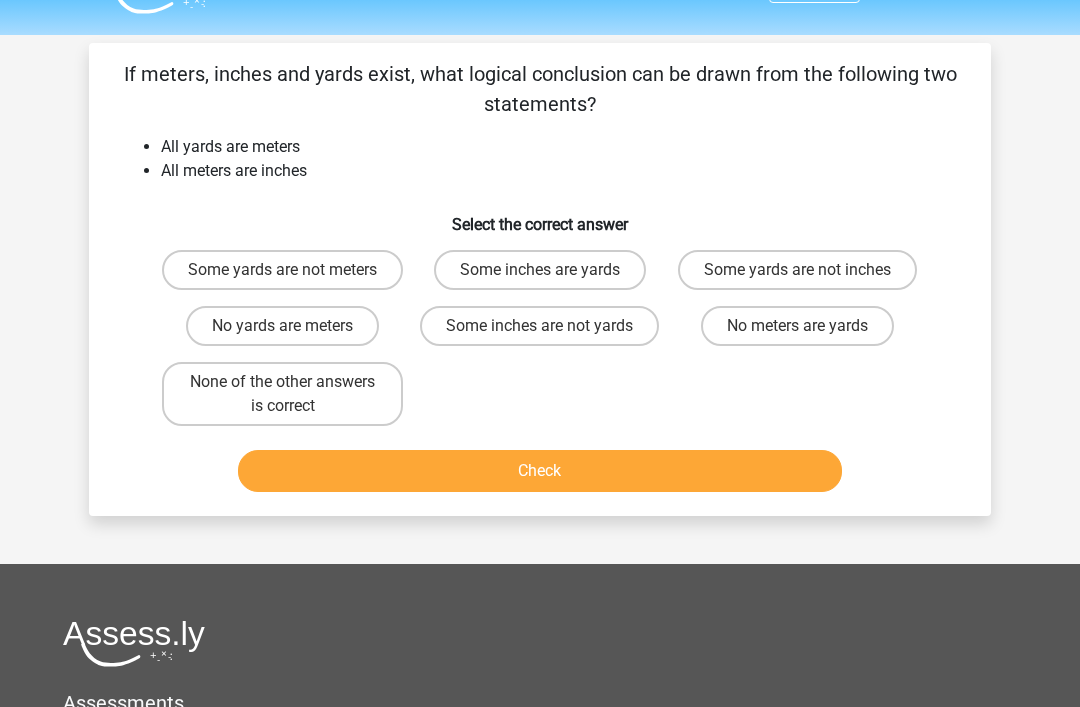 scroll, scrollTop: 29, scrollLeft: 0, axis: vertical 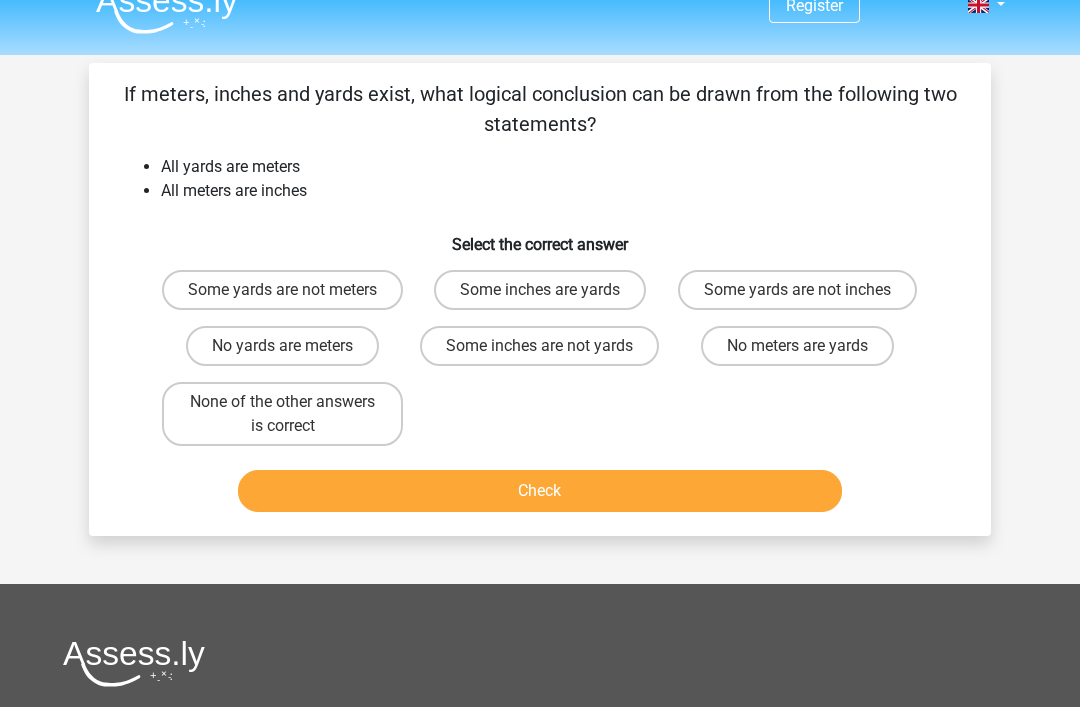 click on "Some inches are yards" at bounding box center [540, 290] 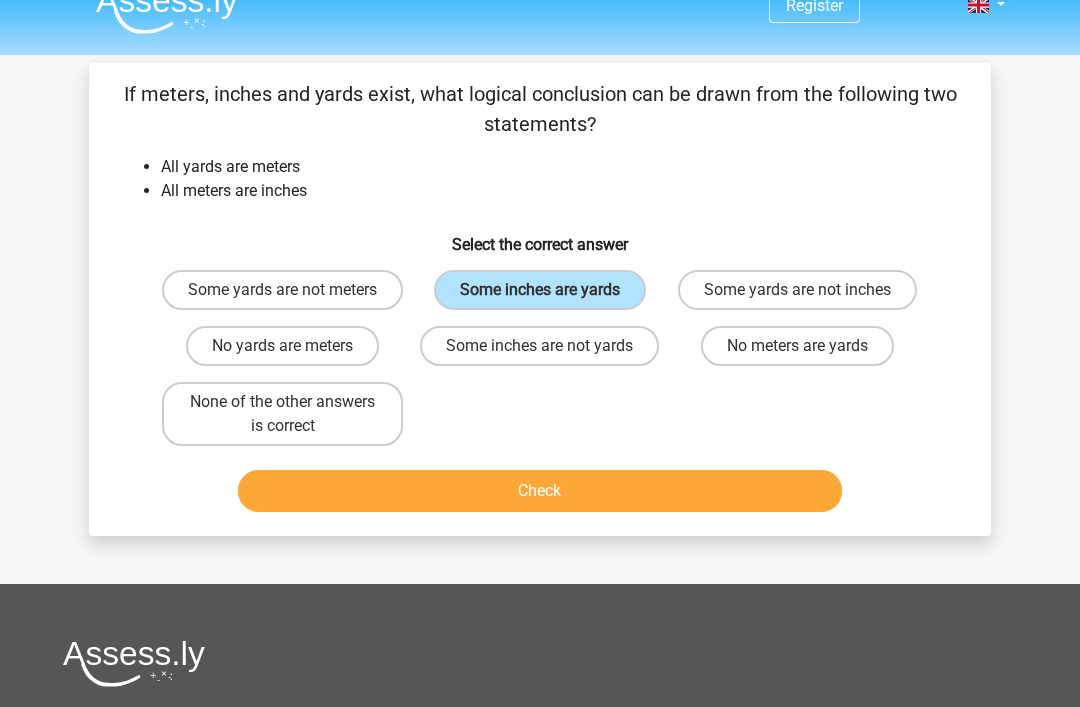 click on "Check" at bounding box center (540, 491) 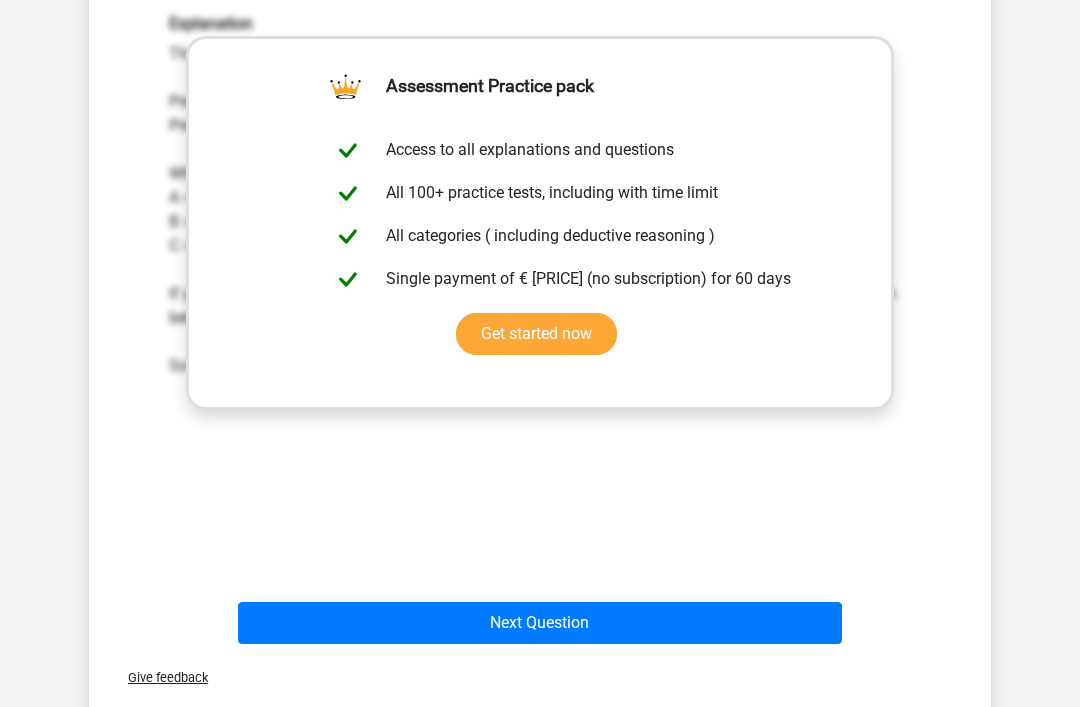 click on "Next Question" at bounding box center [540, 624] 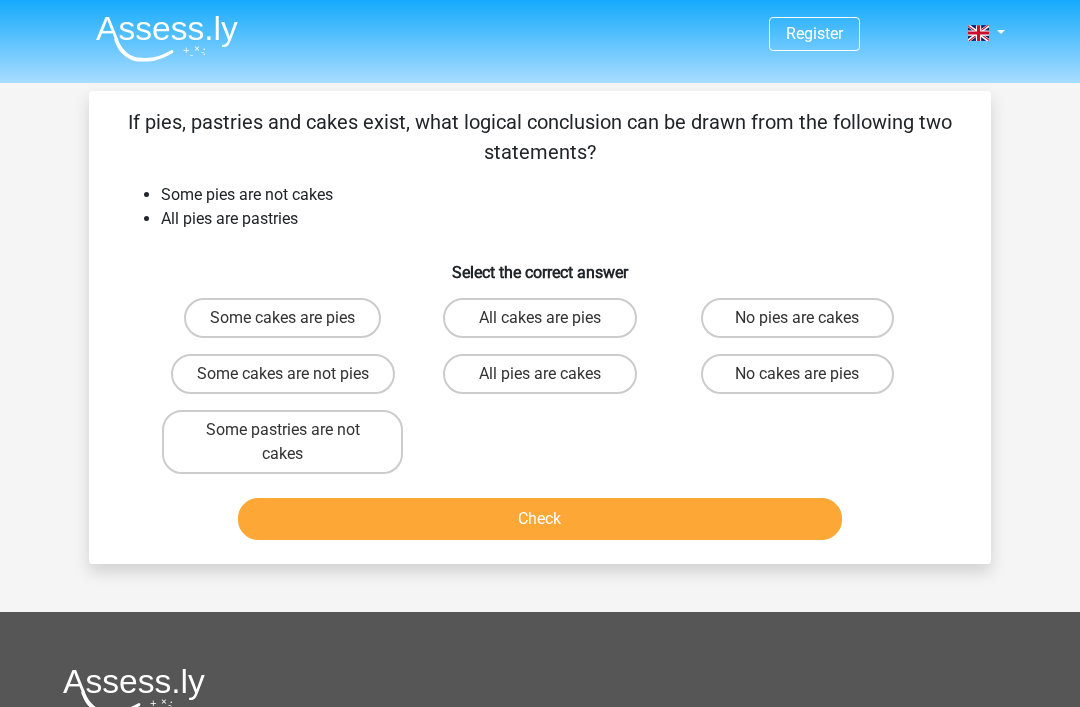 scroll, scrollTop: 0, scrollLeft: 0, axis: both 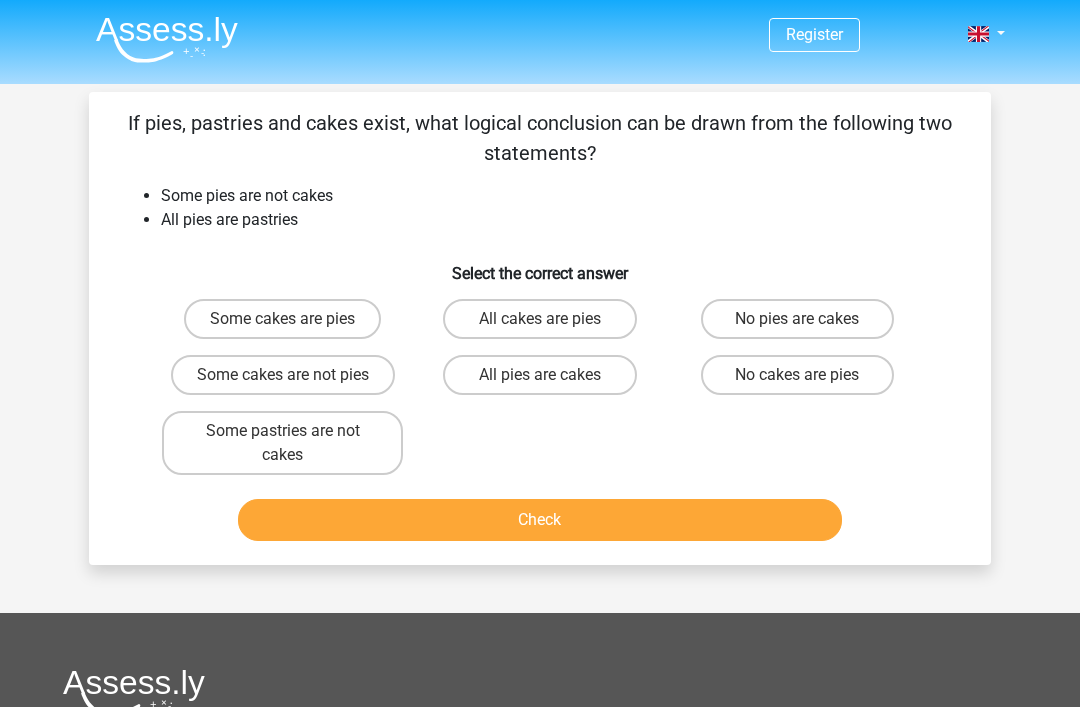 click on "Some pastries are not cakes" at bounding box center (282, 443) 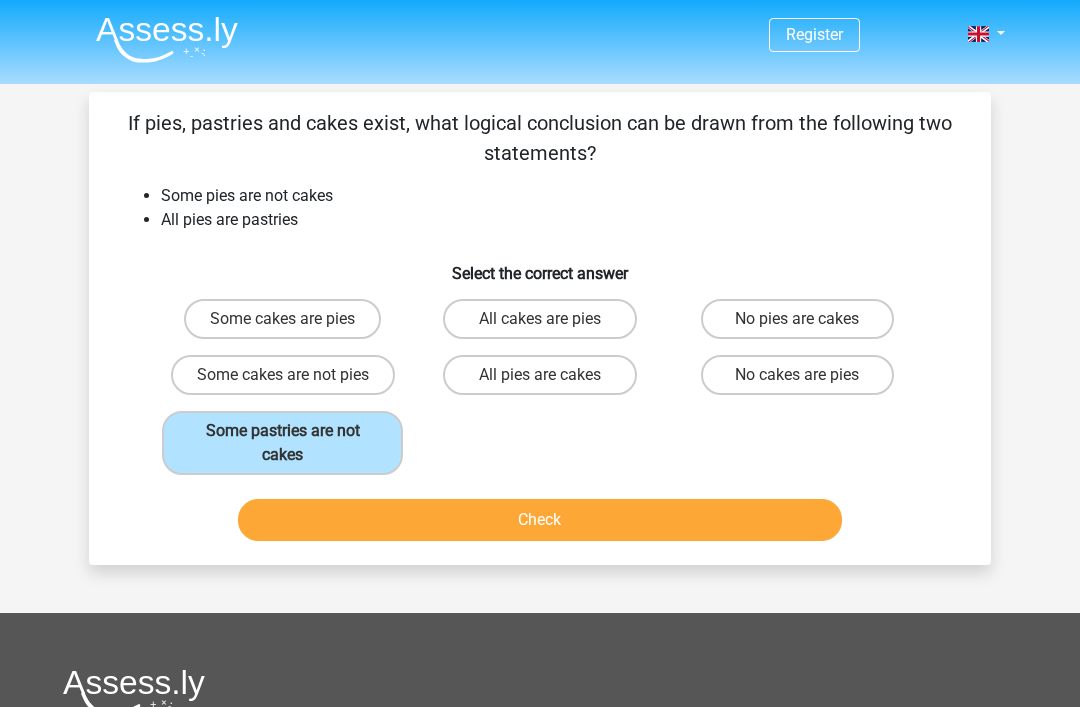 click on "Check" at bounding box center [540, 520] 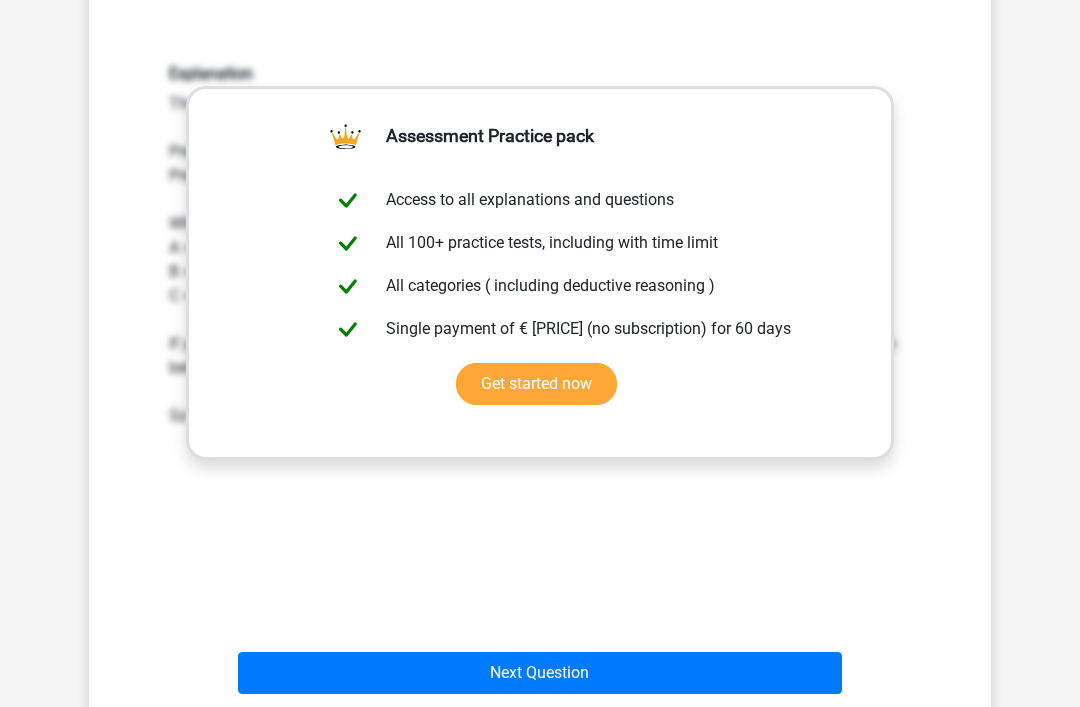 click on "Next Question" at bounding box center [540, 673] 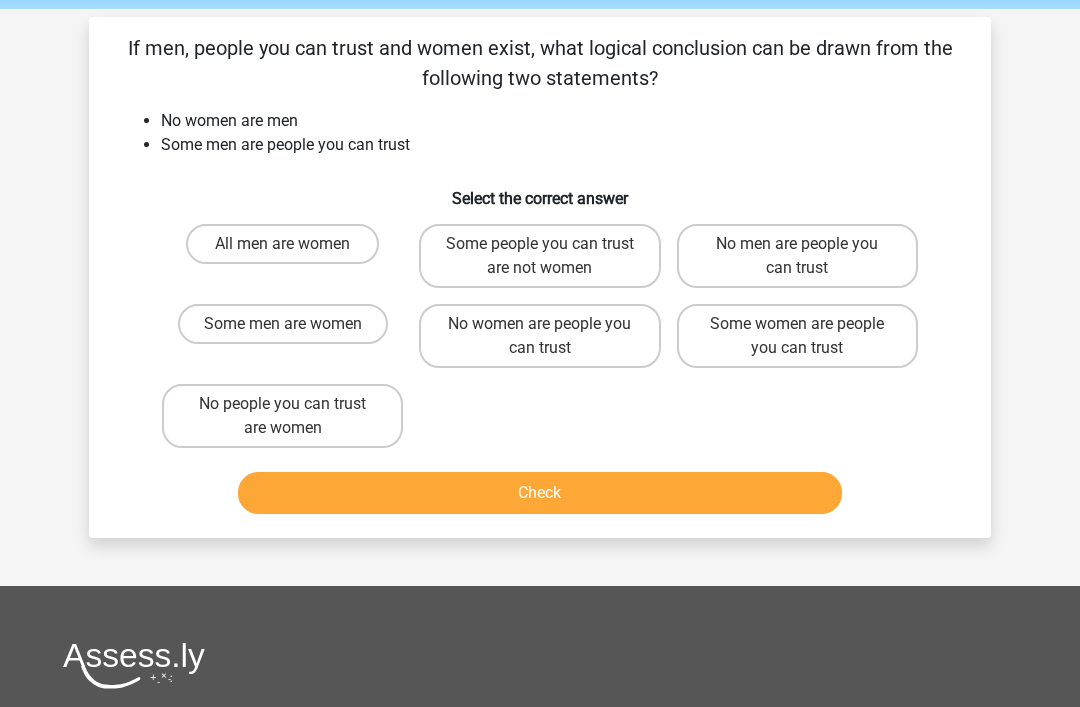 scroll, scrollTop: 74, scrollLeft: 0, axis: vertical 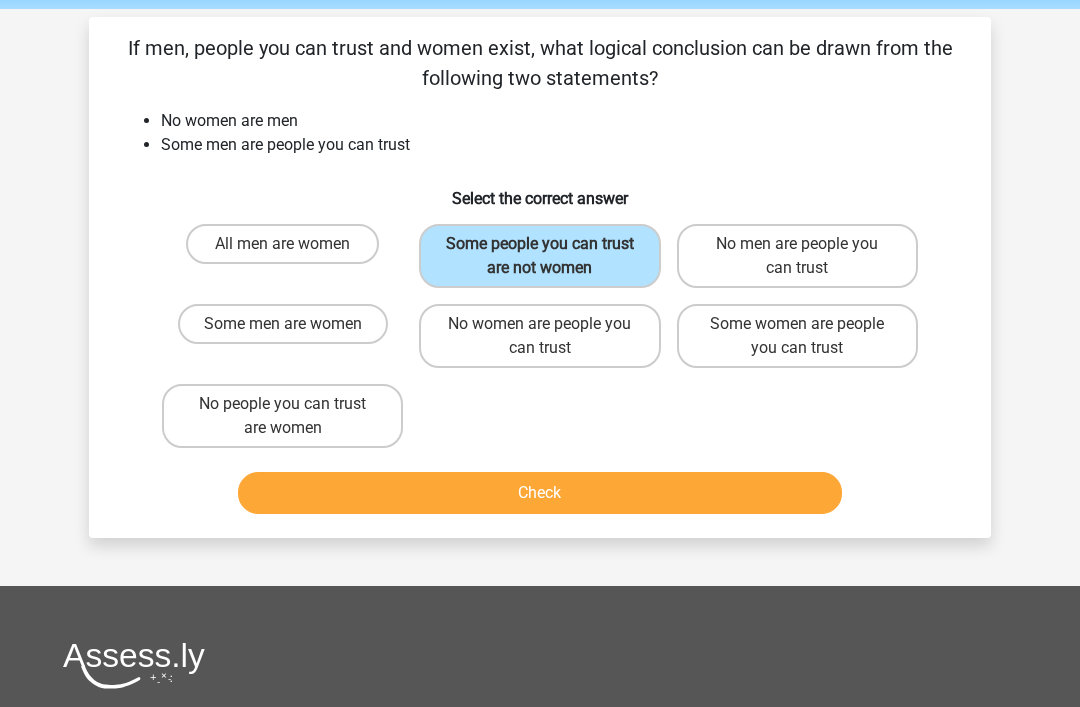 click on "Check" at bounding box center (540, 493) 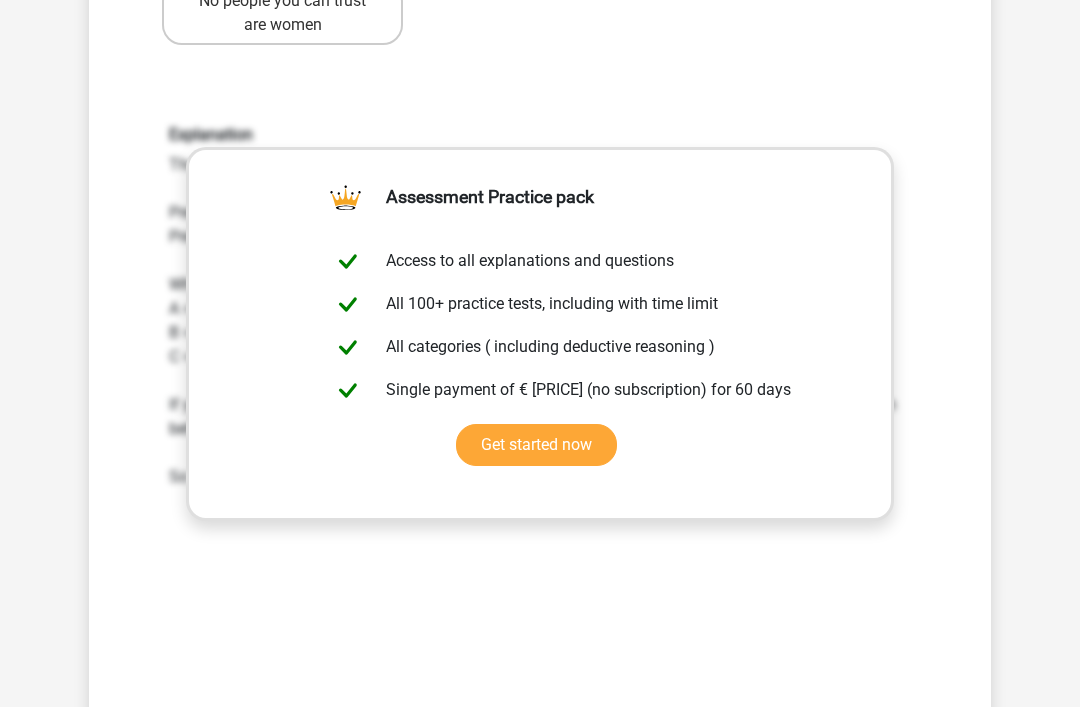 scroll, scrollTop: 603, scrollLeft: 0, axis: vertical 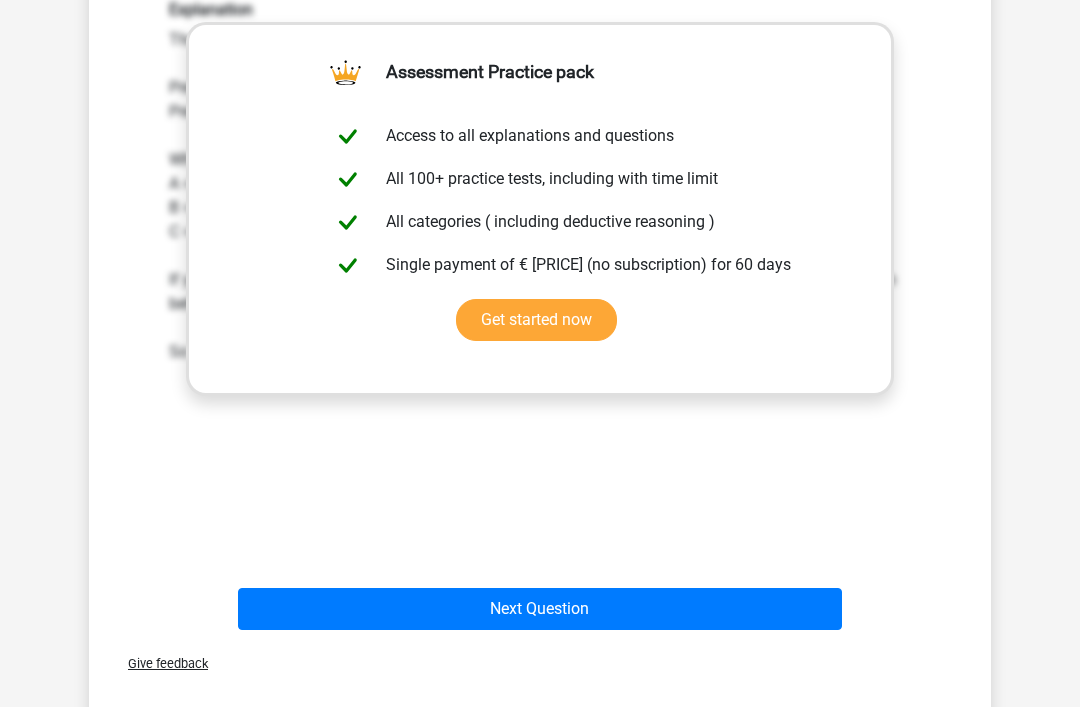 click on "Next Question" at bounding box center [540, 605] 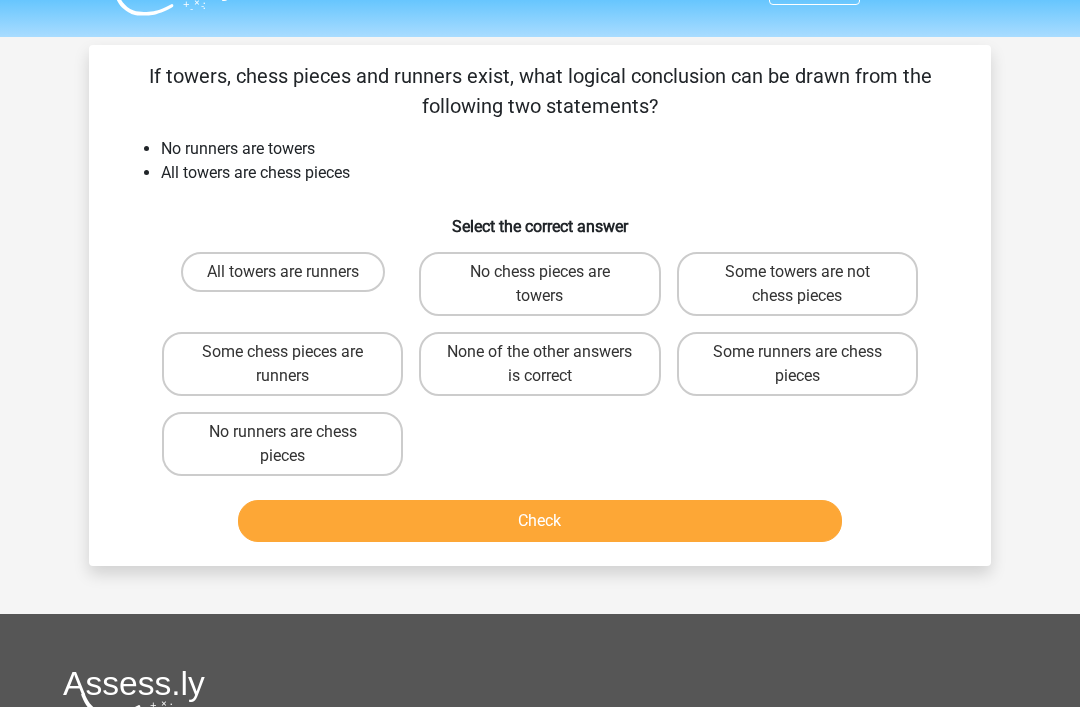 scroll, scrollTop: 46, scrollLeft: 0, axis: vertical 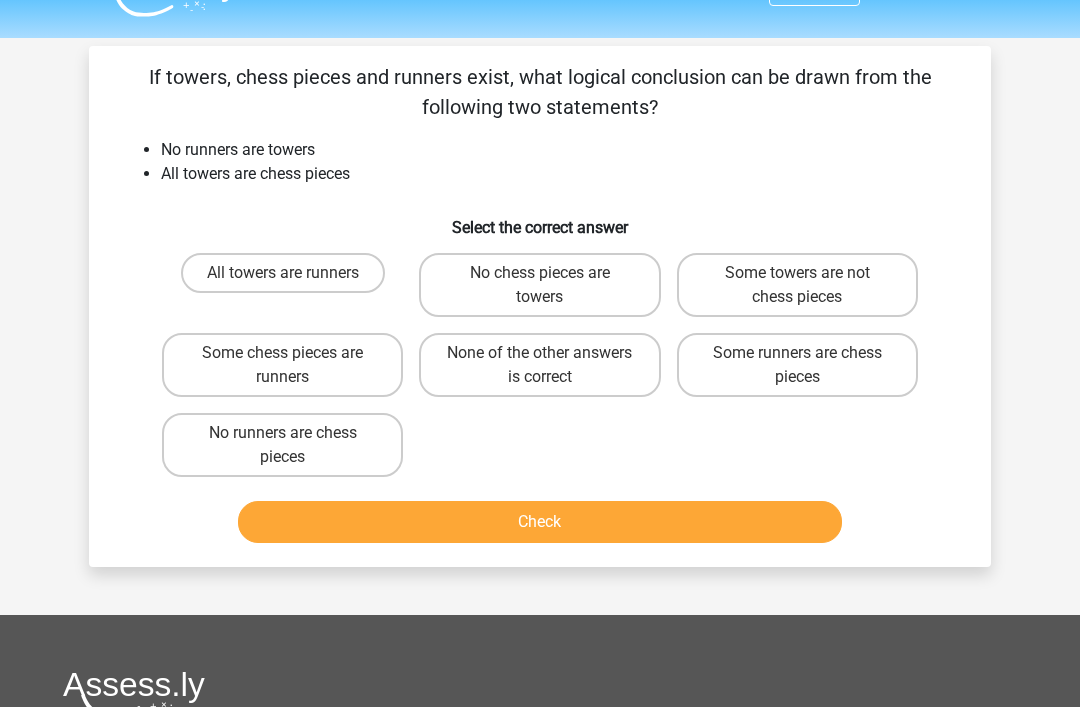 click on "None of the other answers is correct" at bounding box center [539, 365] 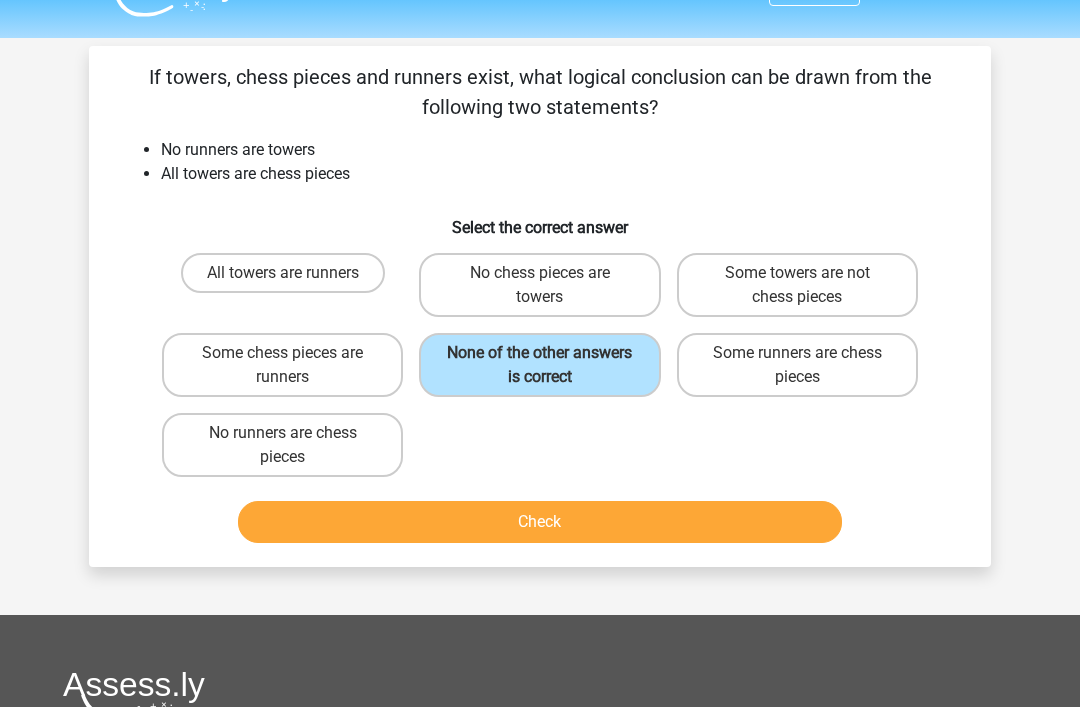 click on "Check" at bounding box center [540, 522] 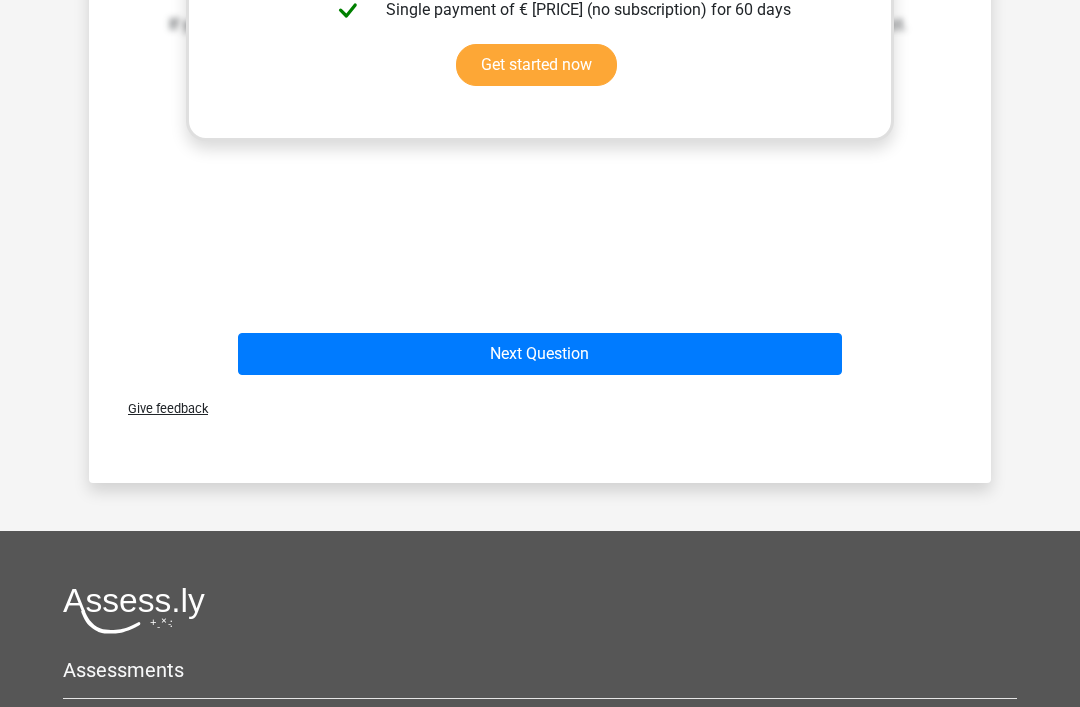 click on "Next Question" at bounding box center [540, 355] 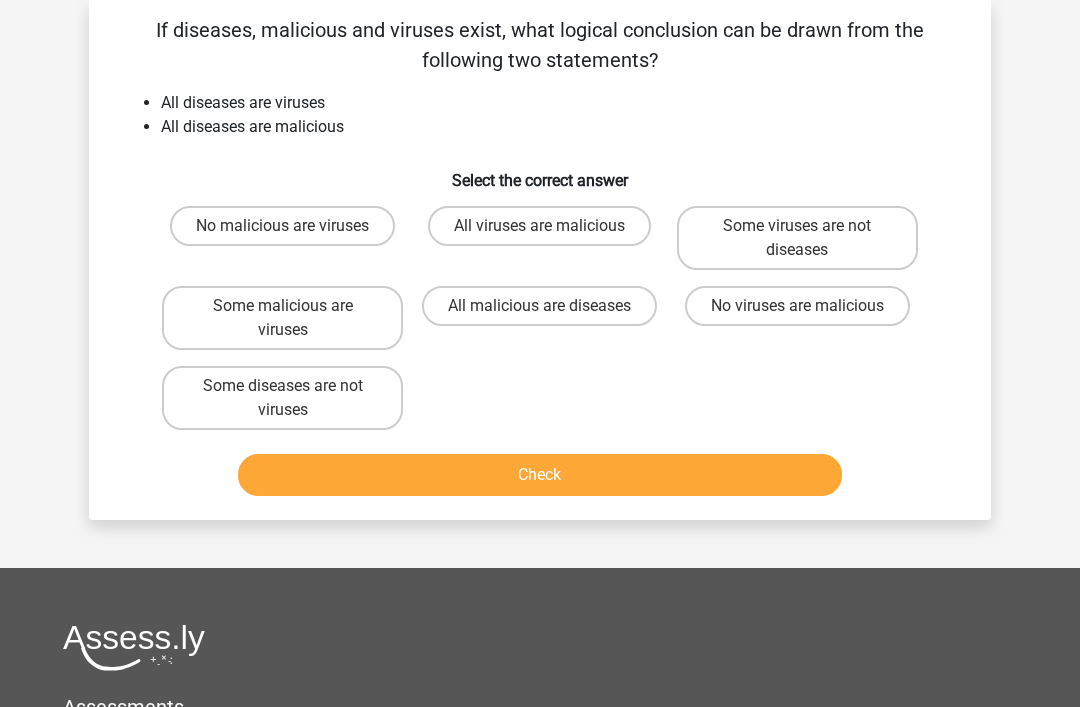 scroll, scrollTop: 92, scrollLeft: 0, axis: vertical 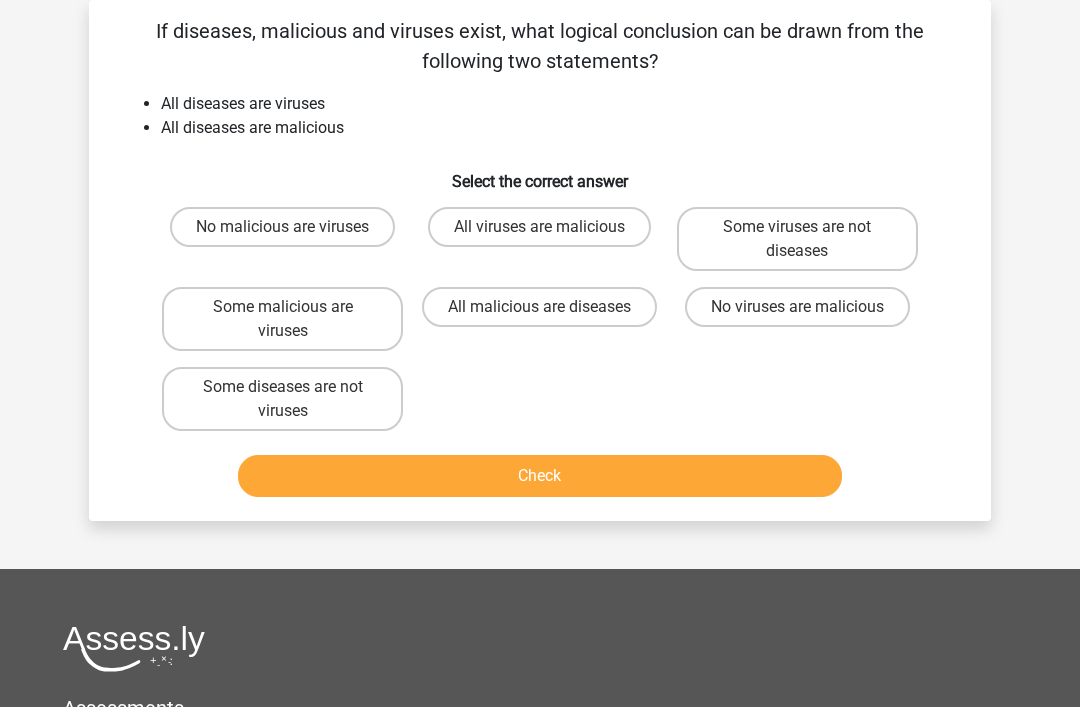 click on "Some malicious are viruses" at bounding box center (282, 319) 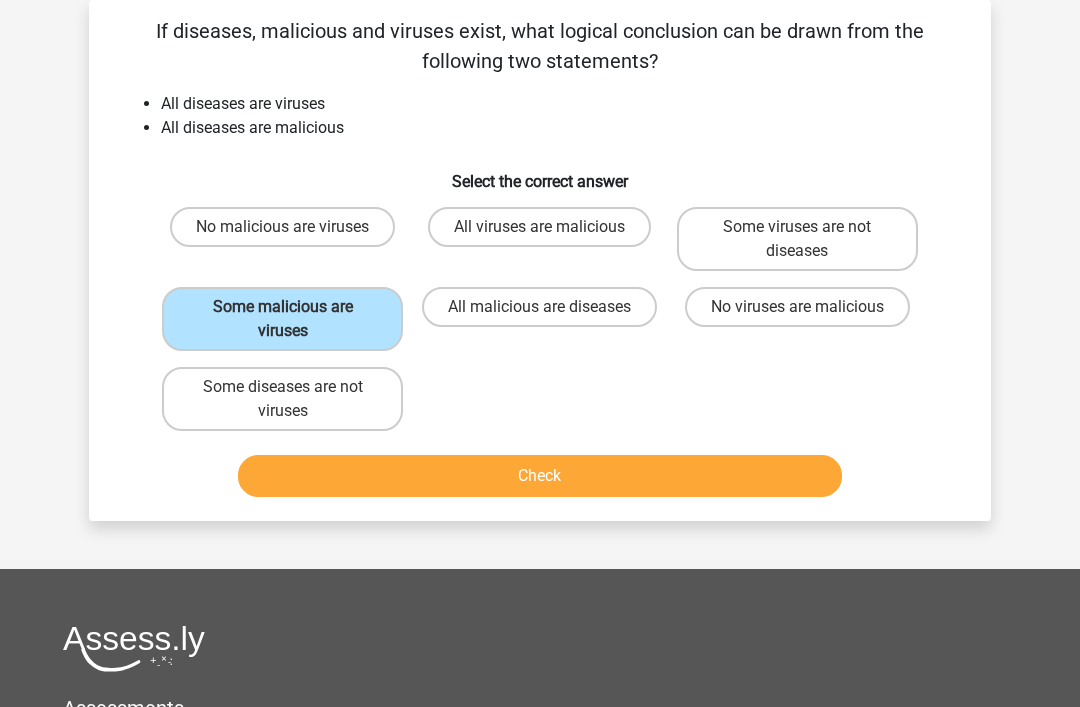 click on "Check" at bounding box center (540, 476) 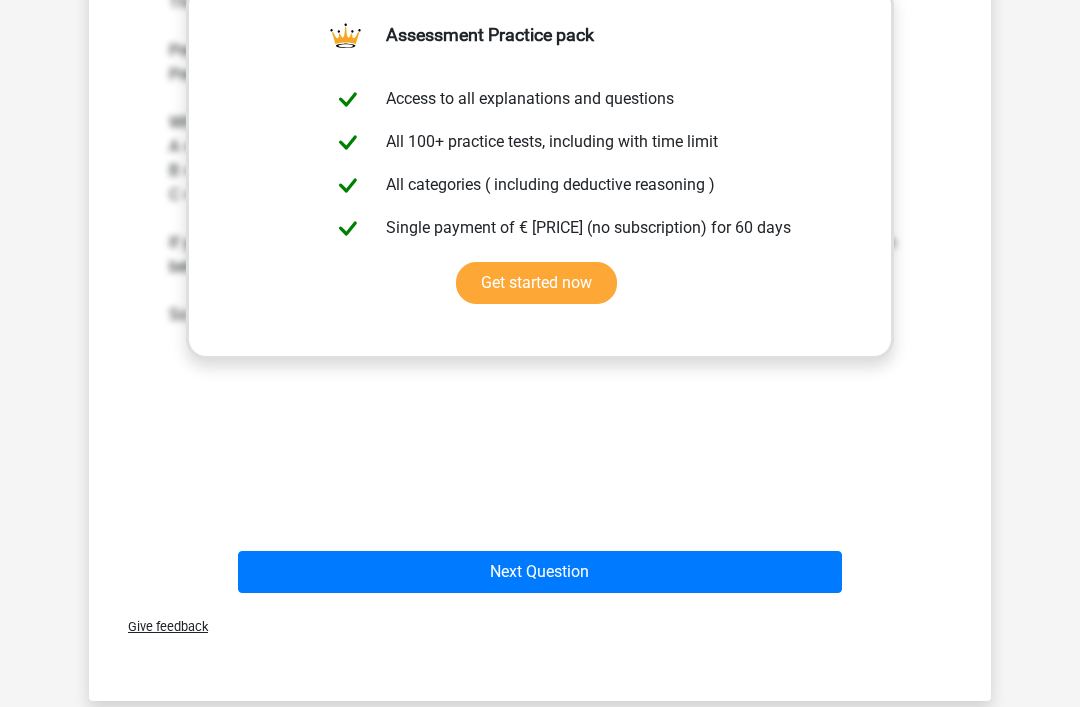 click on "Next Question" at bounding box center [540, 572] 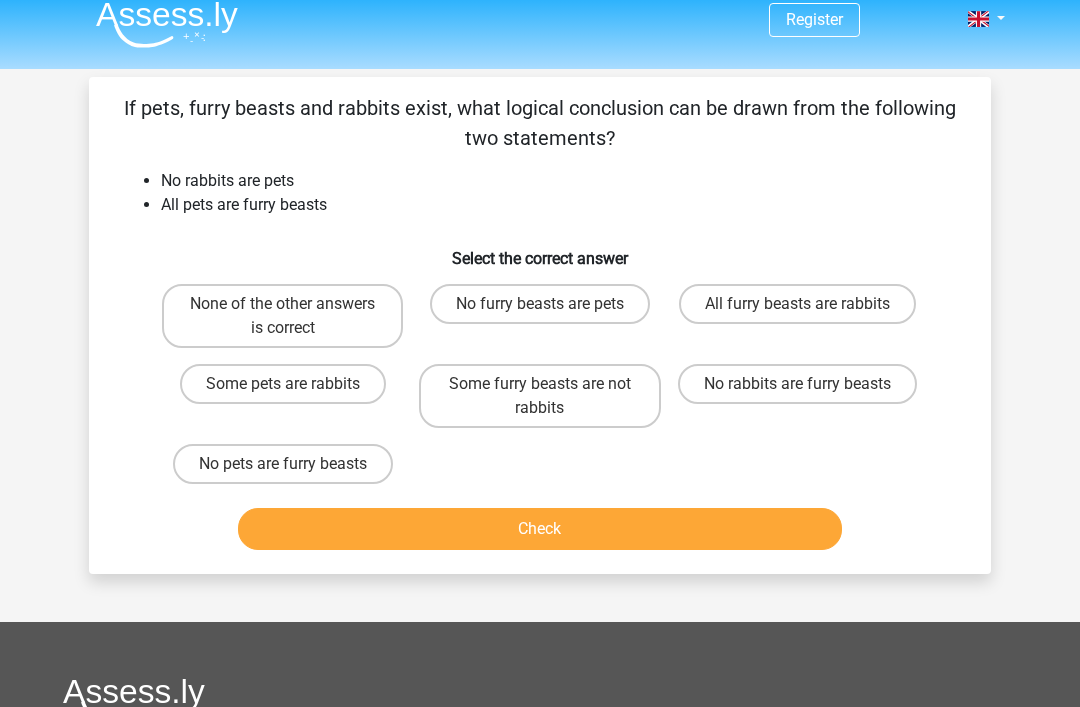 scroll, scrollTop: 0, scrollLeft: 0, axis: both 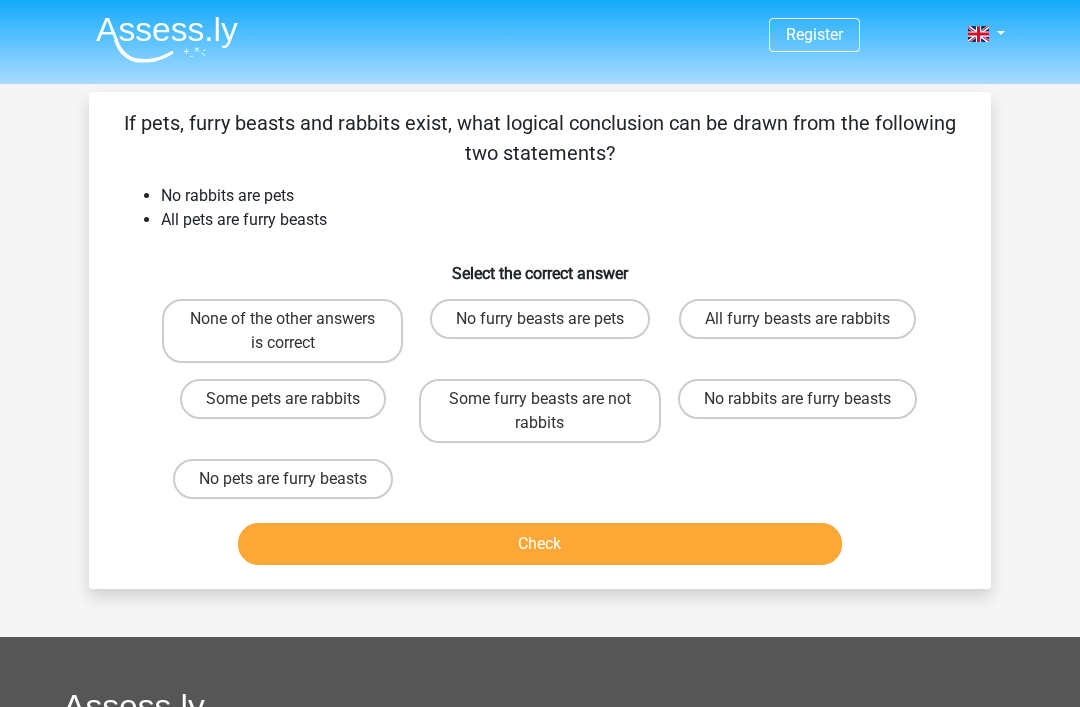 click on "Some furry beasts are not rabbits" at bounding box center (539, 411) 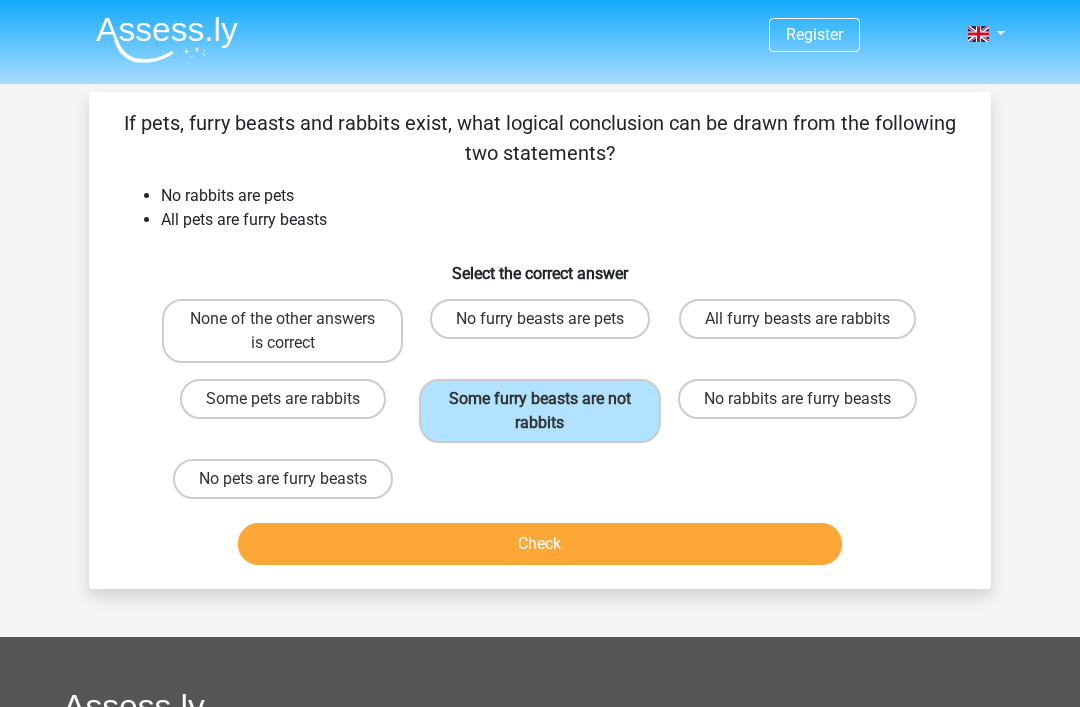 click on "Check" at bounding box center [540, 544] 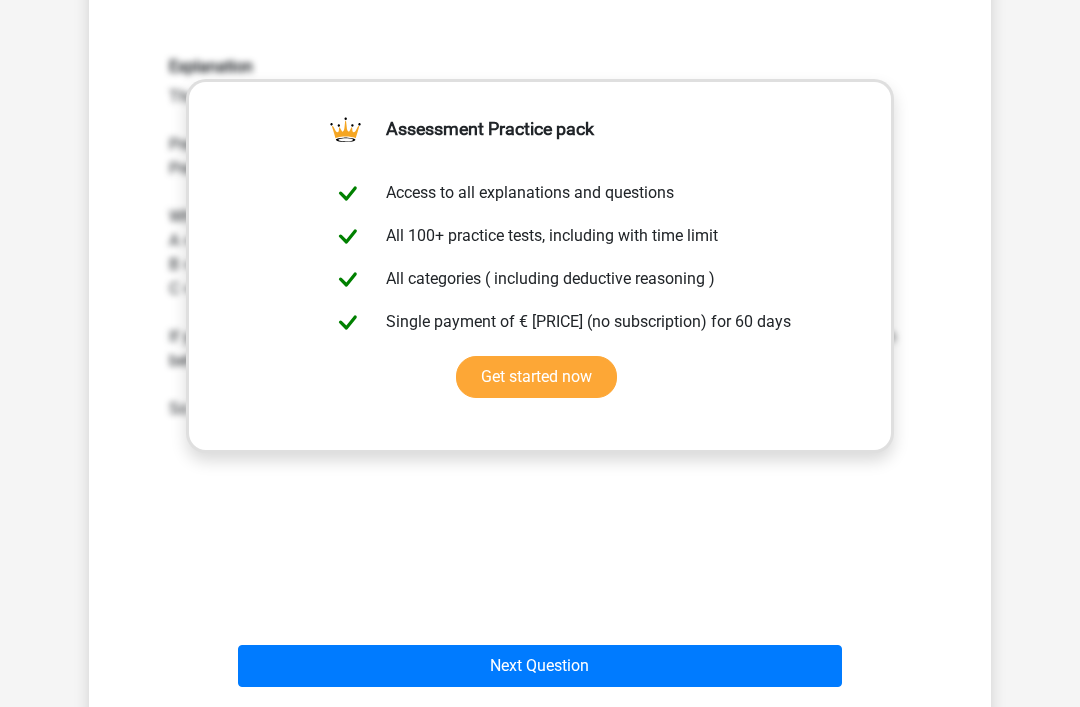 click on "Next Question" at bounding box center [540, 667] 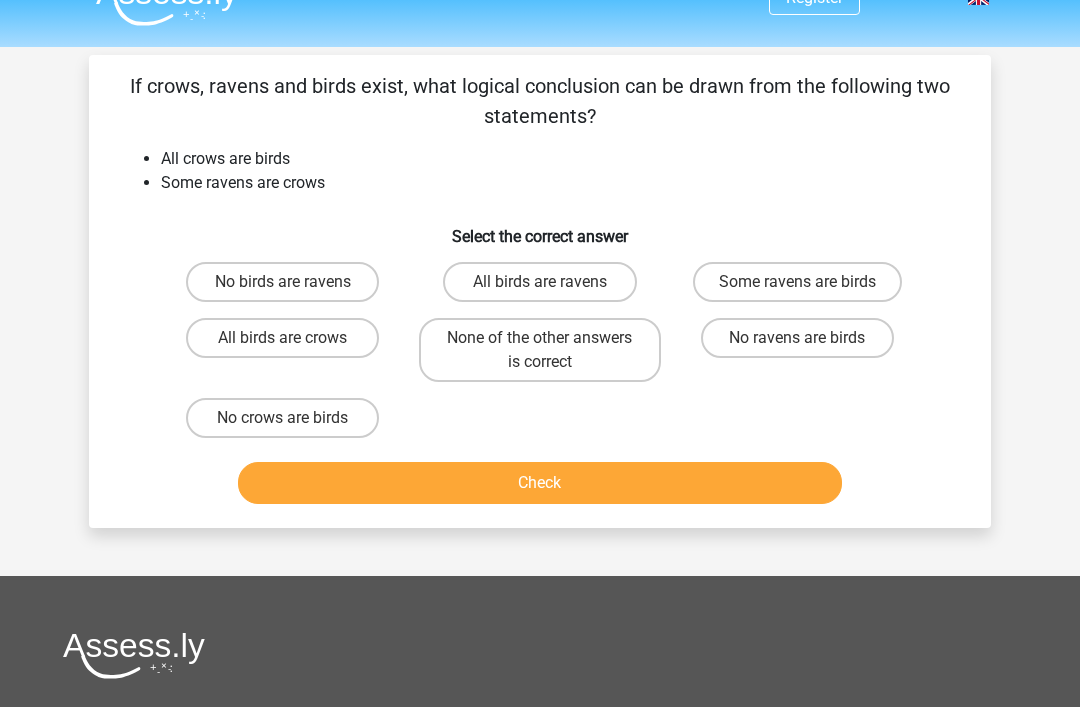 scroll, scrollTop: 41, scrollLeft: 0, axis: vertical 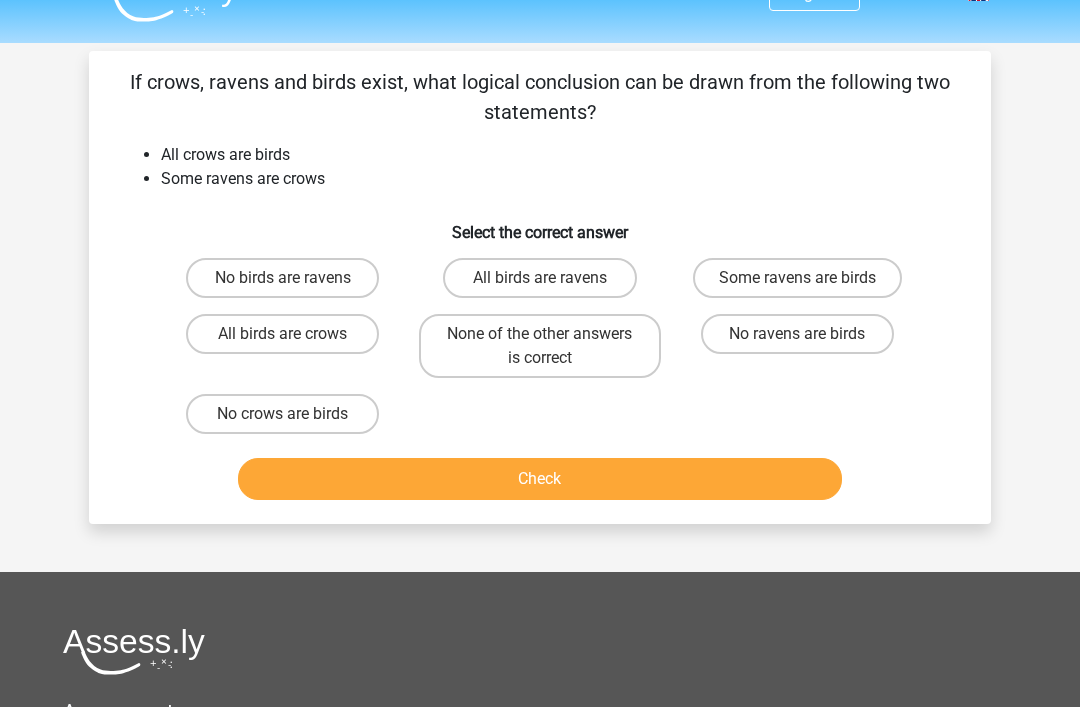 click on "Some ravens are birds" at bounding box center [797, 278] 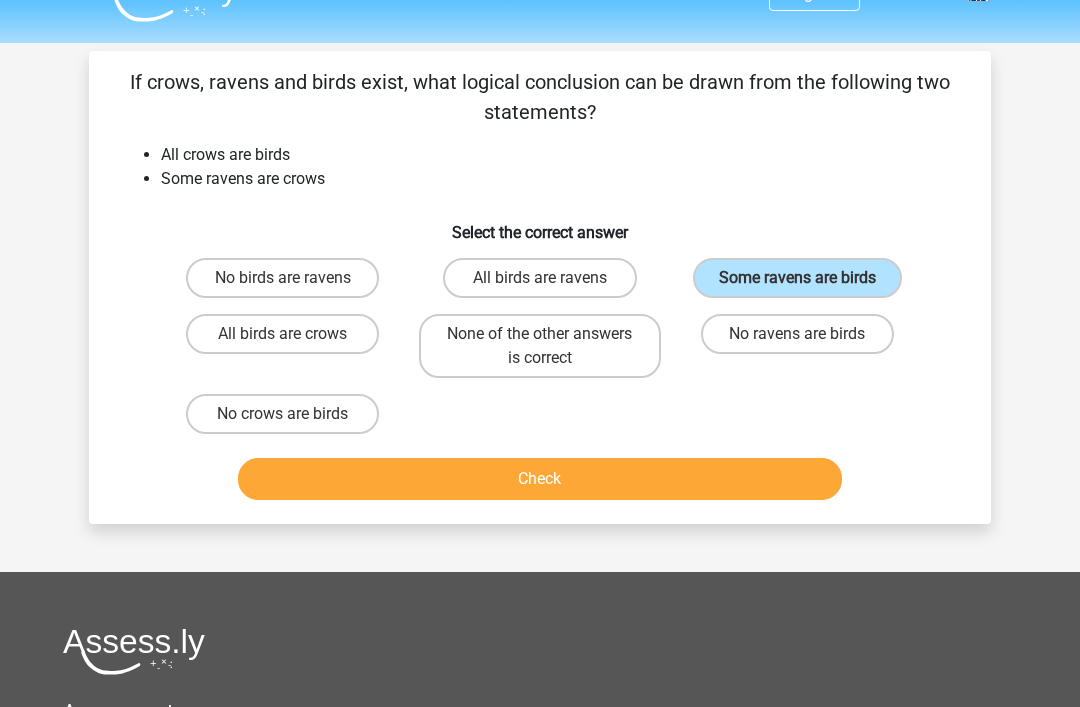click on "Check" at bounding box center (540, 479) 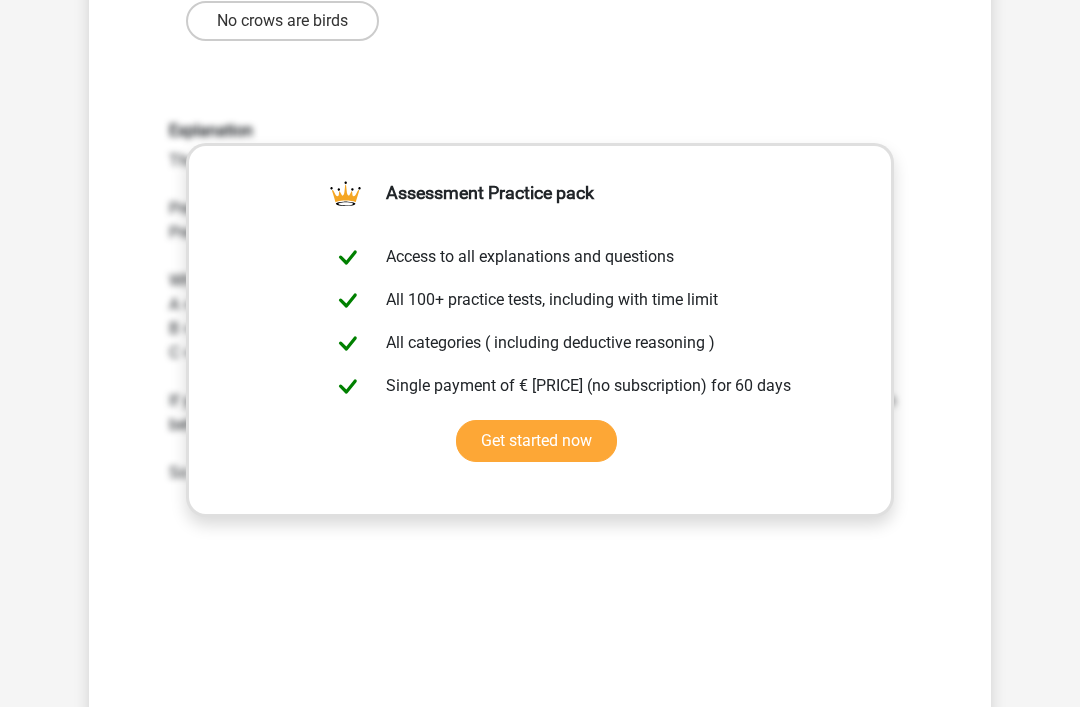 click on "Next Question" at bounding box center [540, 730] 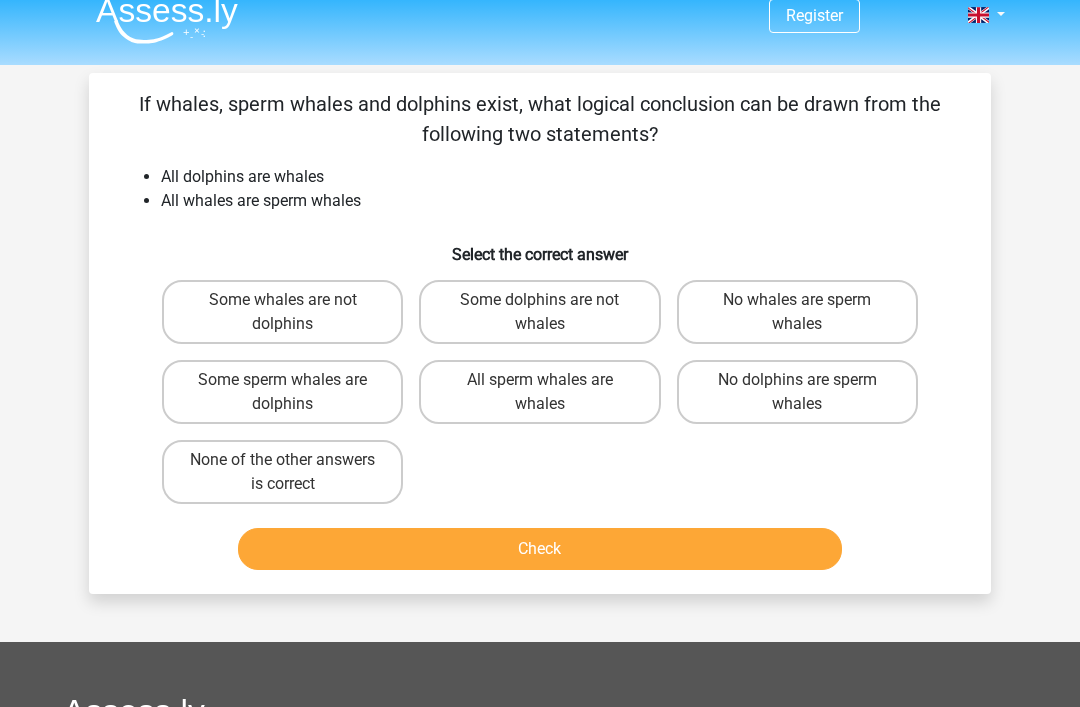 scroll, scrollTop: 19, scrollLeft: 0, axis: vertical 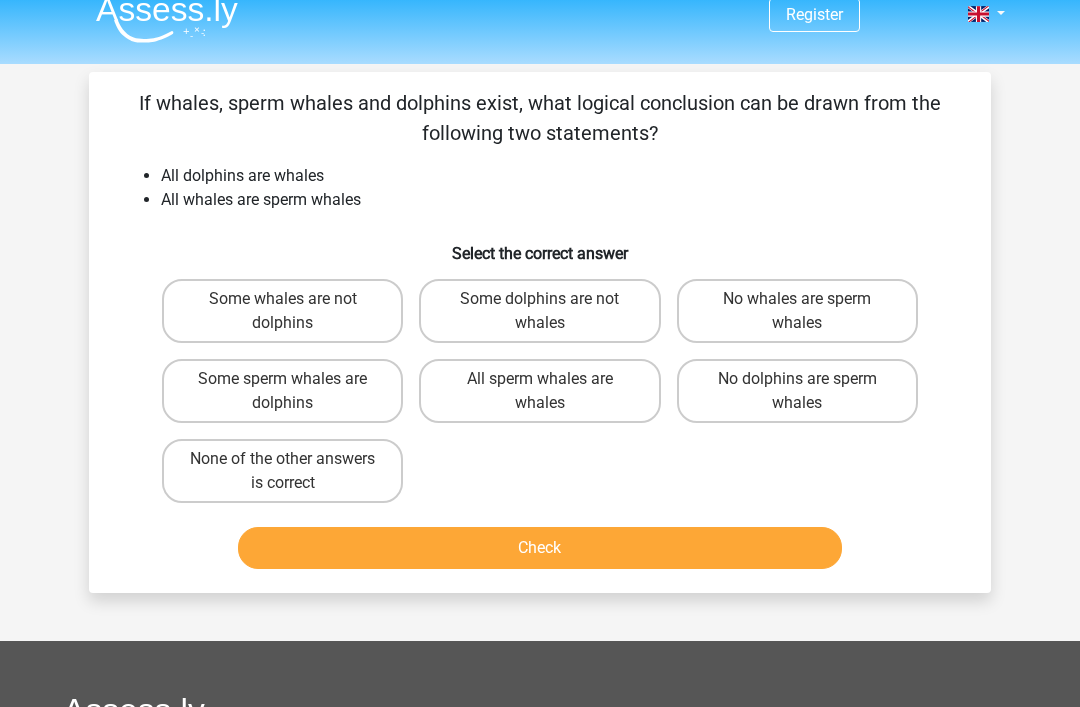 click on "Some sperm whales are dolphins" at bounding box center [282, 392] 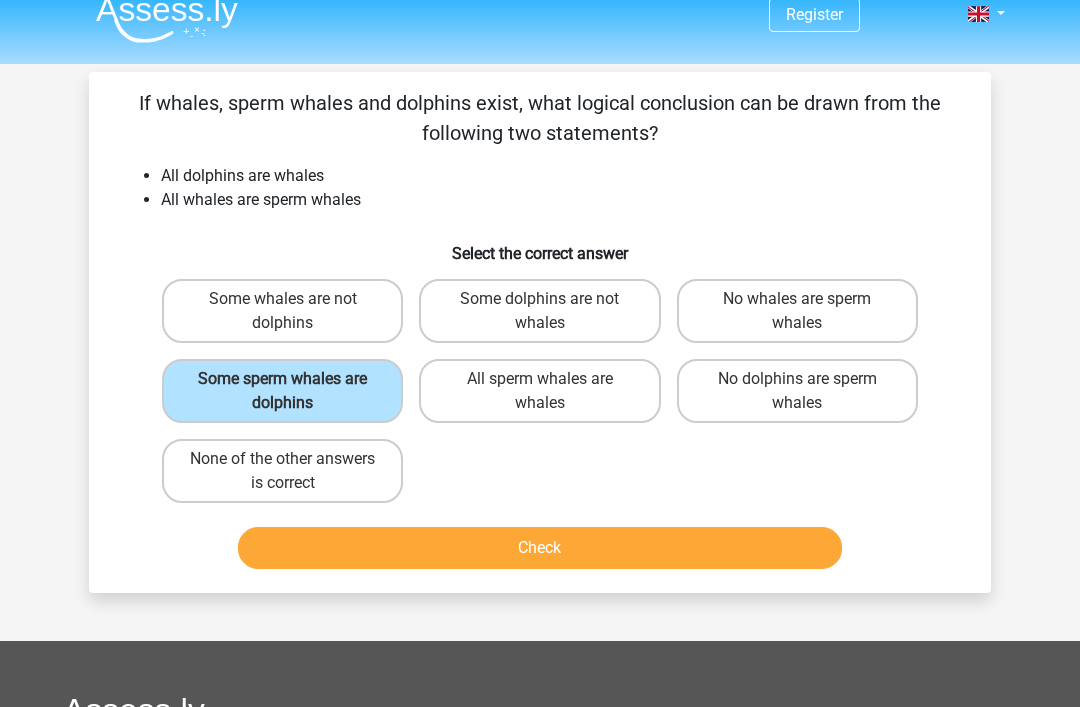 scroll, scrollTop: 20, scrollLeft: 0, axis: vertical 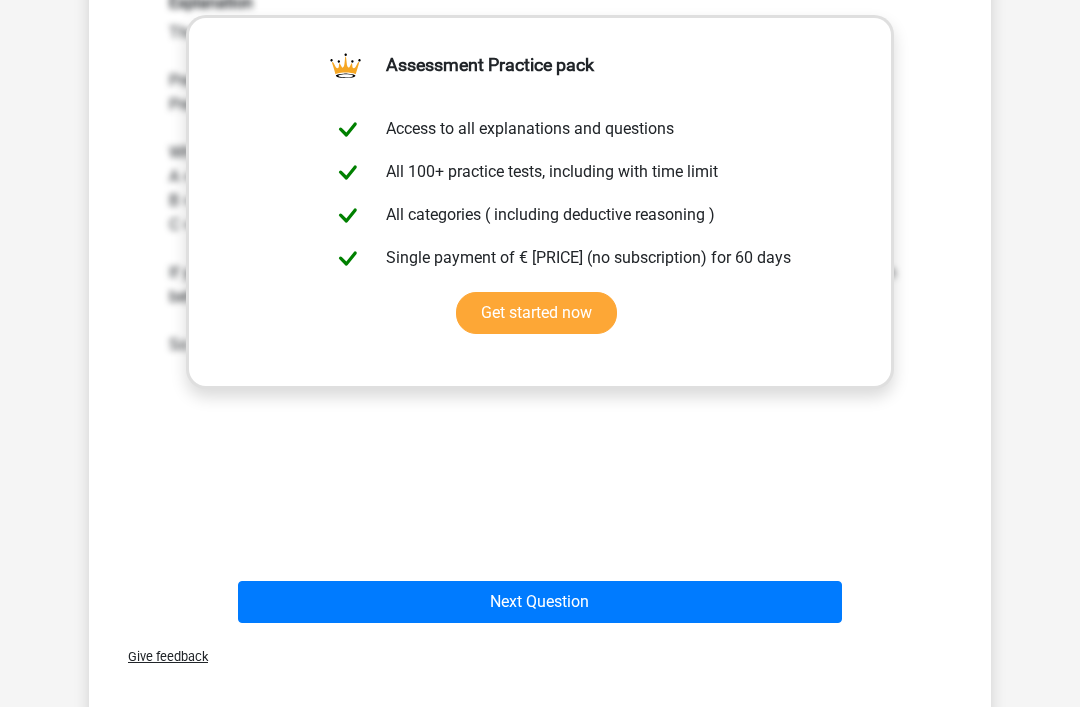 click on "Next Question" at bounding box center (540, 602) 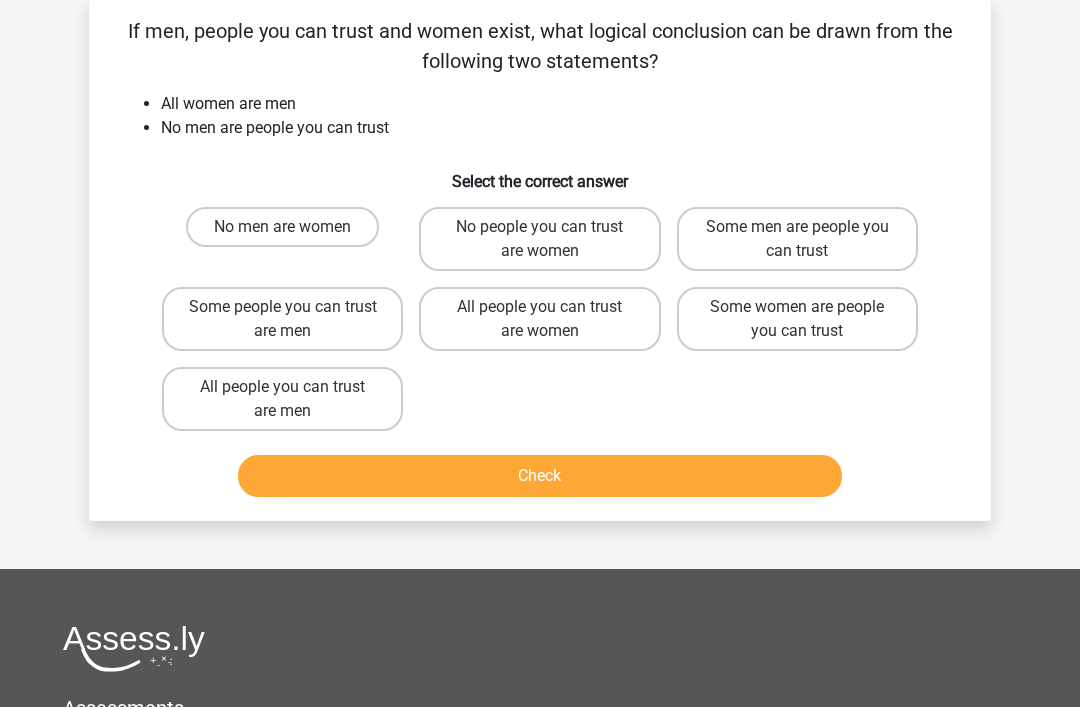 scroll, scrollTop: 36, scrollLeft: 0, axis: vertical 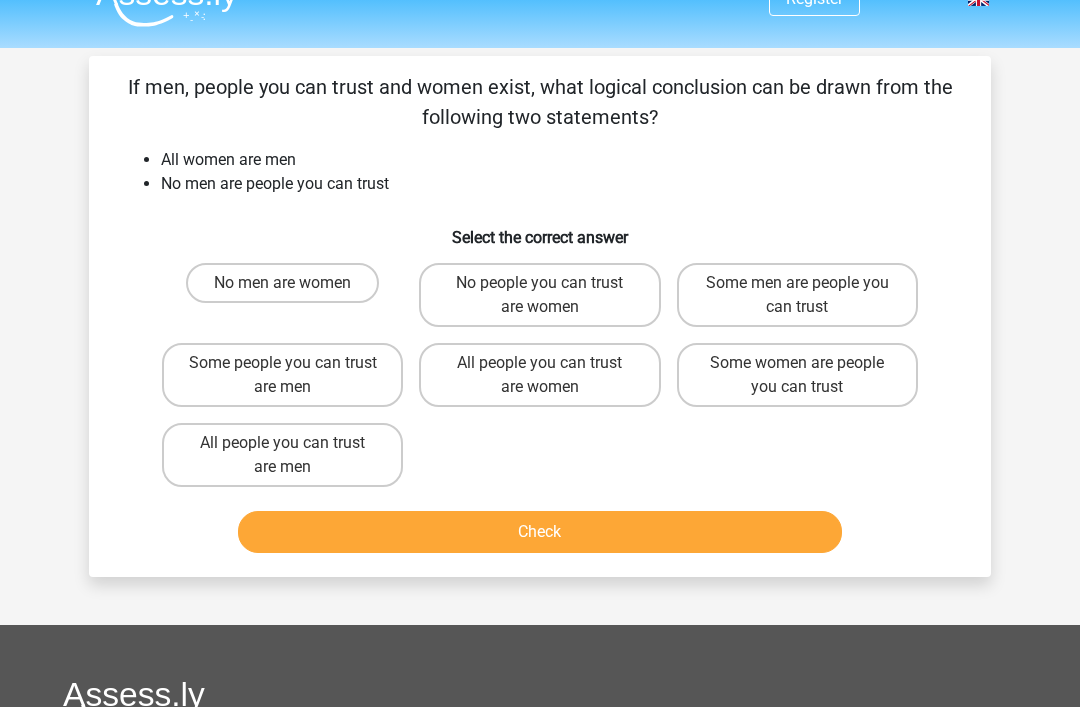 click on "No people you can trust are women" at bounding box center (539, 295) 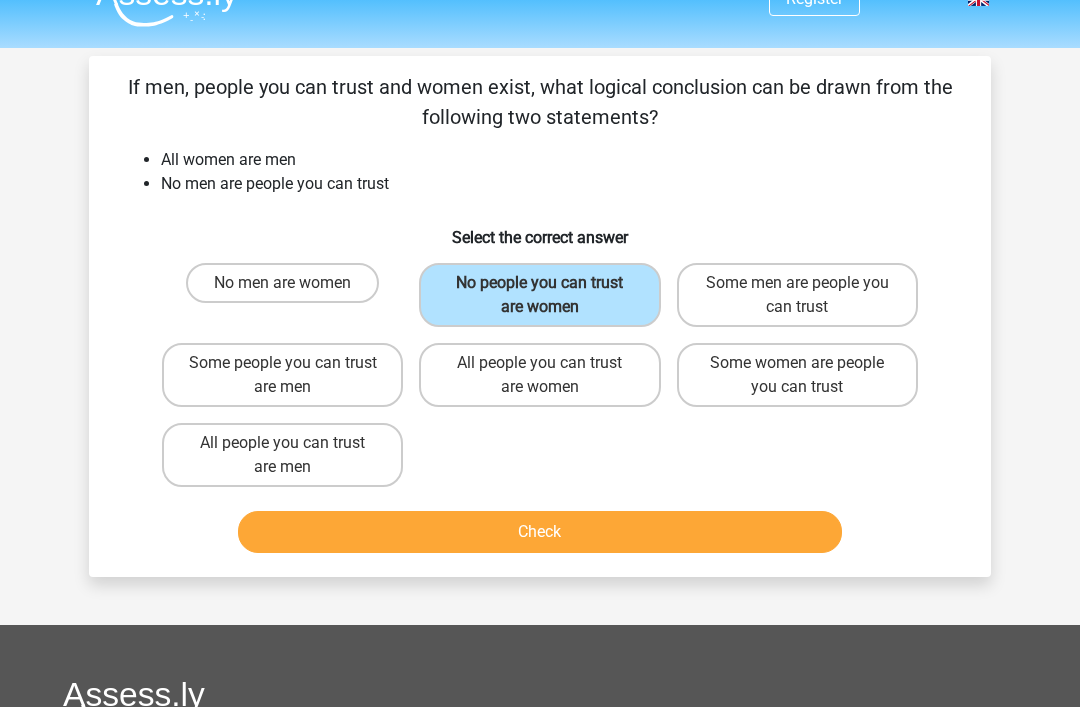 click on "Check" at bounding box center [540, 532] 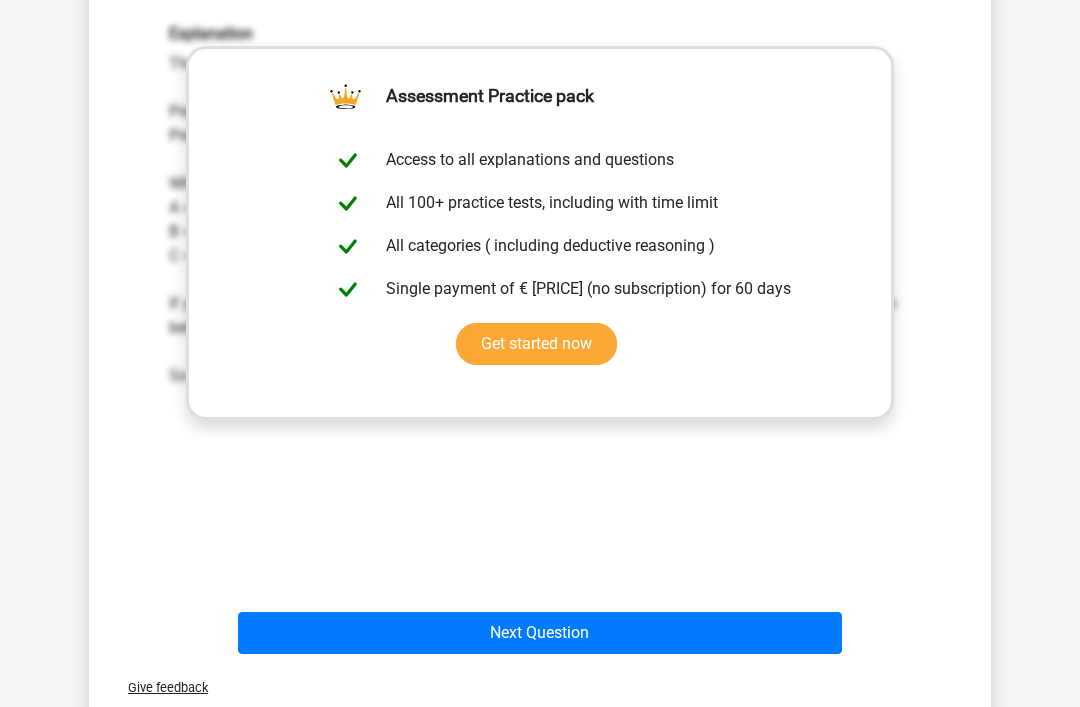 click on "Next Question" at bounding box center (540, 634) 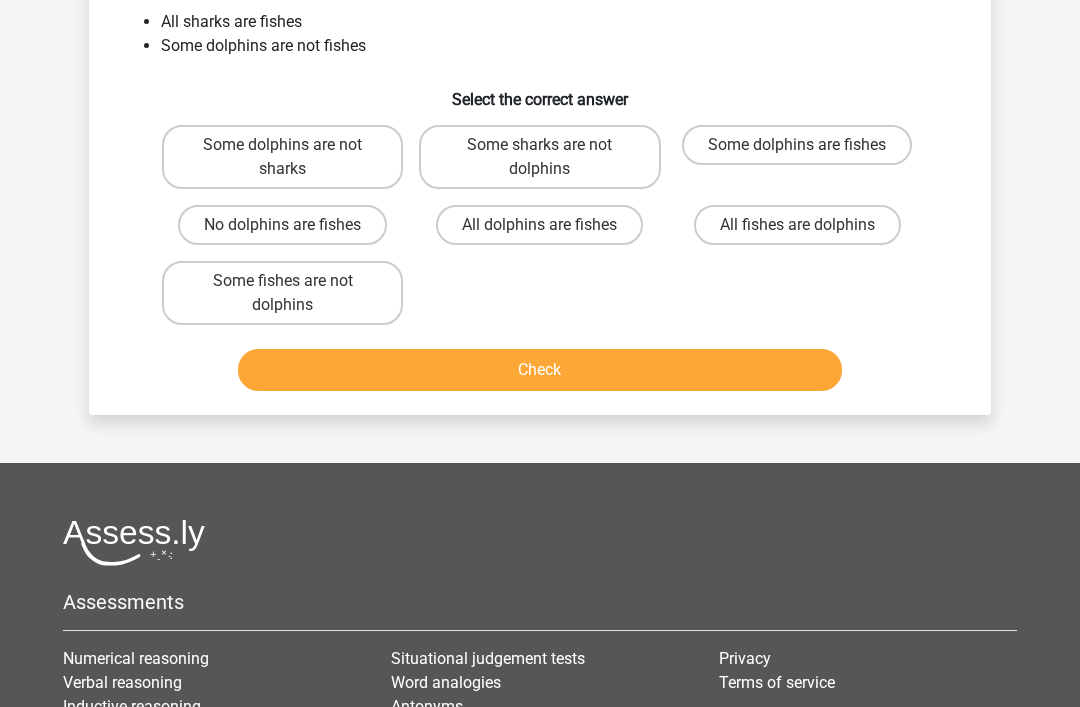 scroll, scrollTop: 92, scrollLeft: 0, axis: vertical 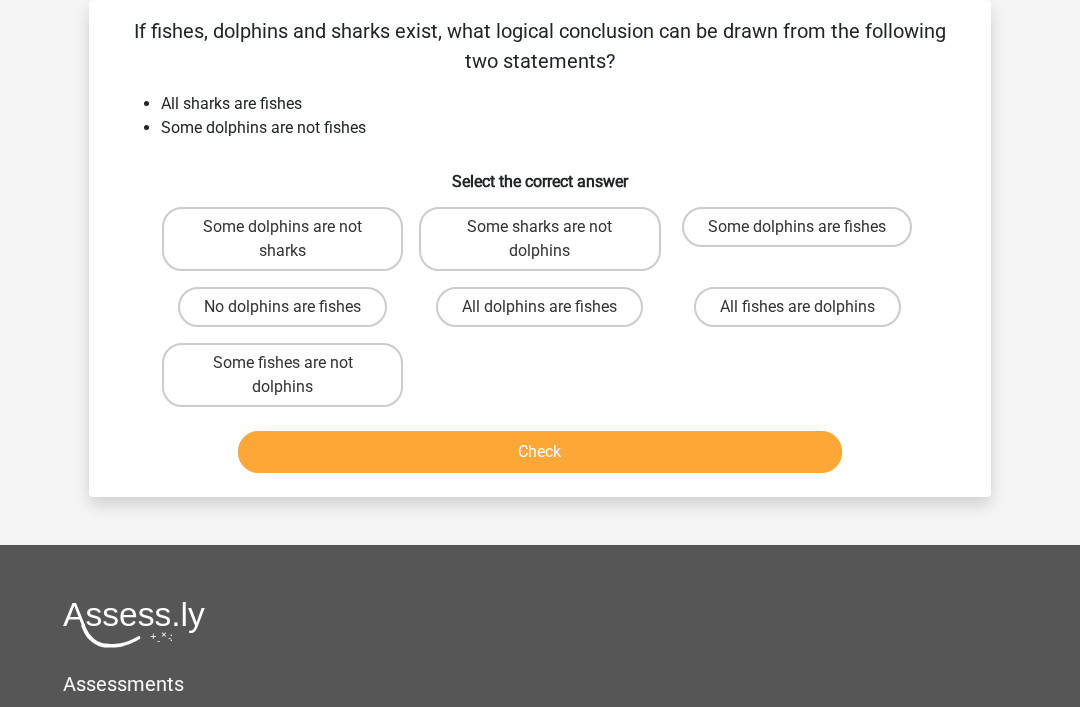 click on "Some dolphins are not sharks" at bounding box center [282, 239] 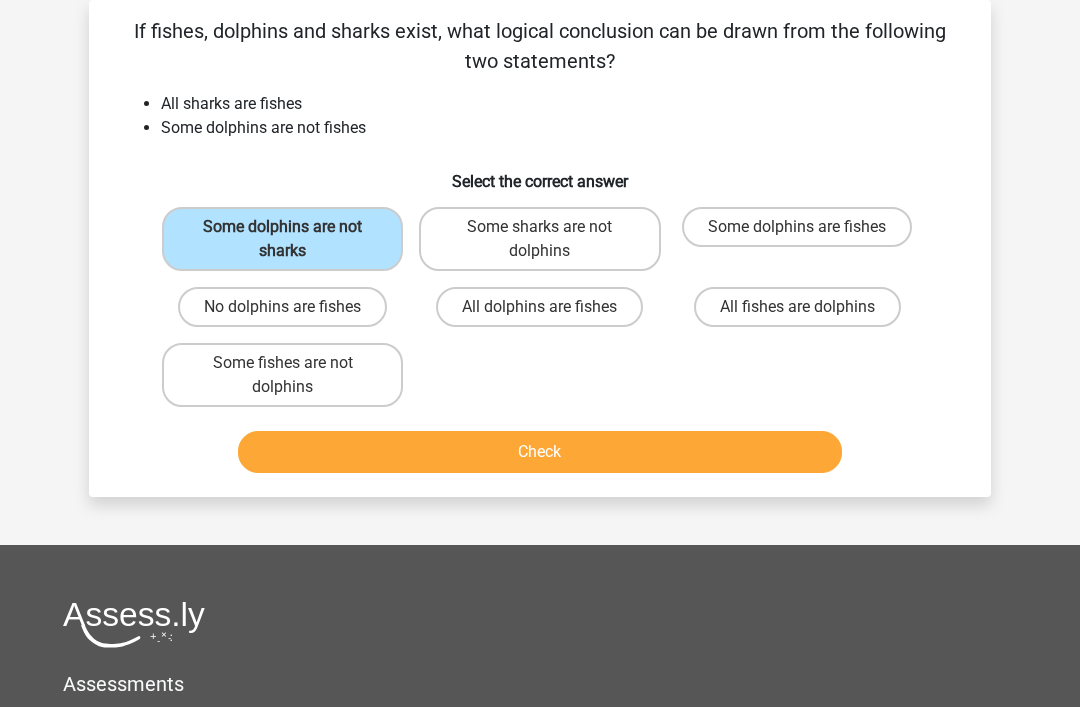 click on "Check" at bounding box center [540, 452] 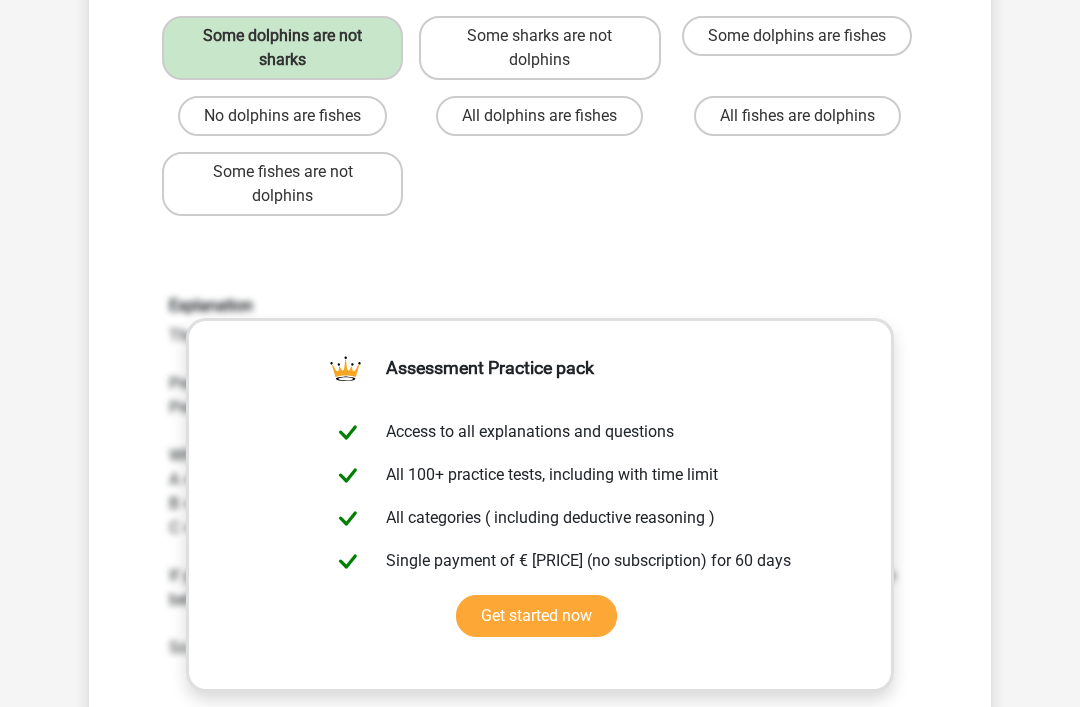 scroll, scrollTop: 438, scrollLeft: 0, axis: vertical 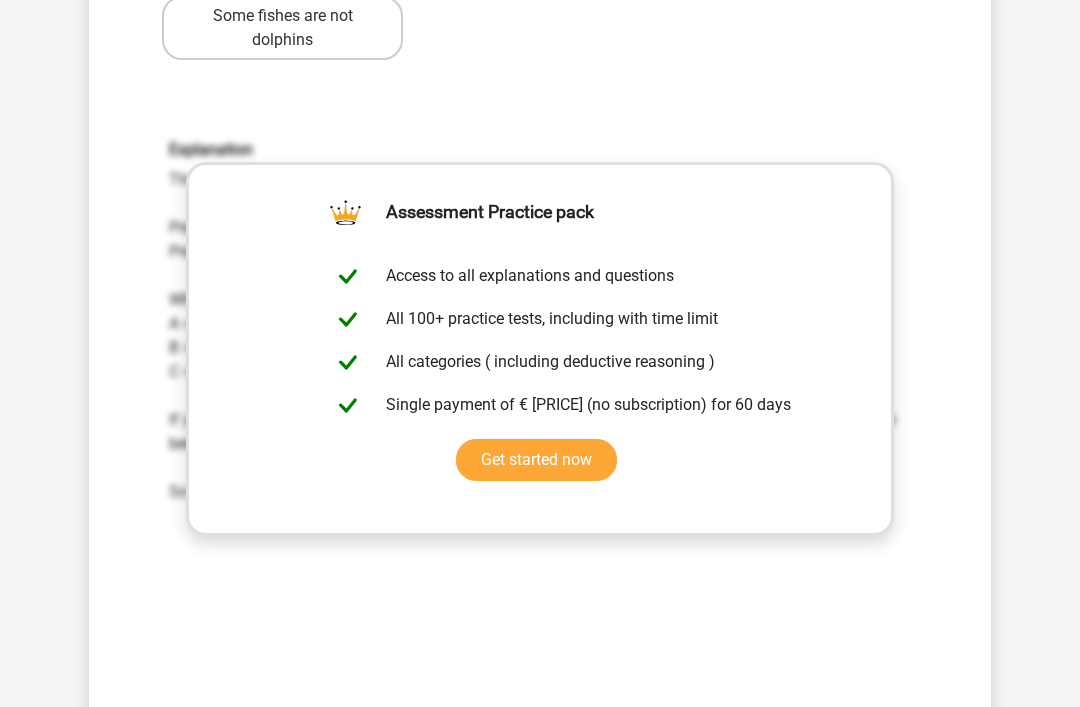 click on "Next Question" at bounding box center (540, 746) 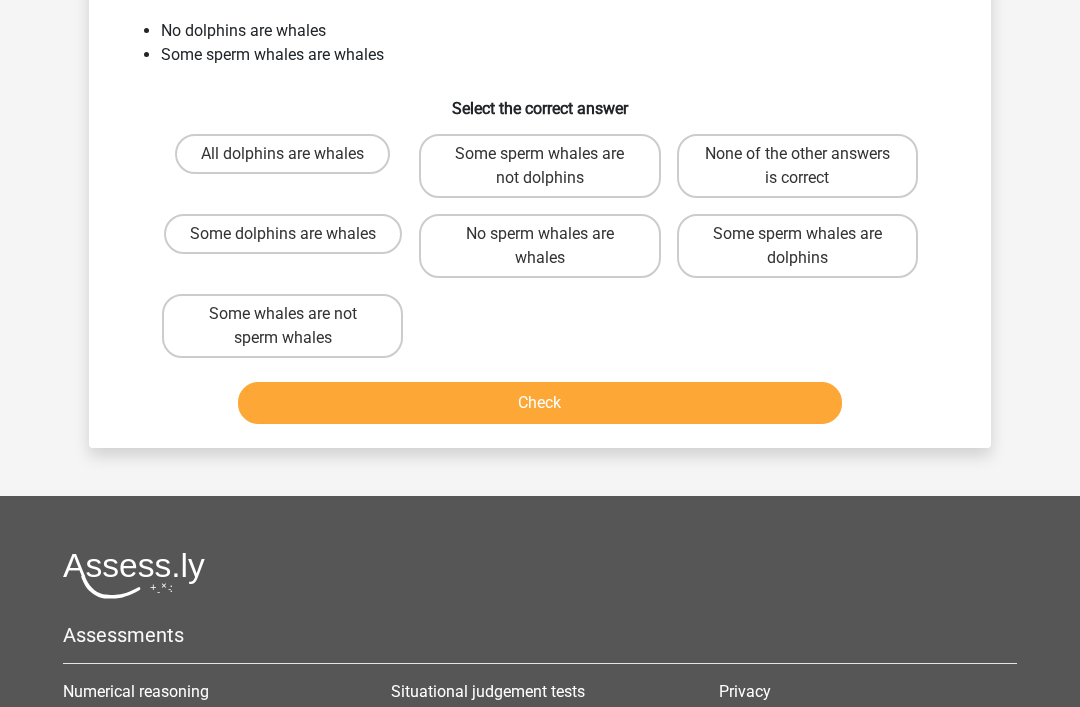 scroll, scrollTop: 92, scrollLeft: 0, axis: vertical 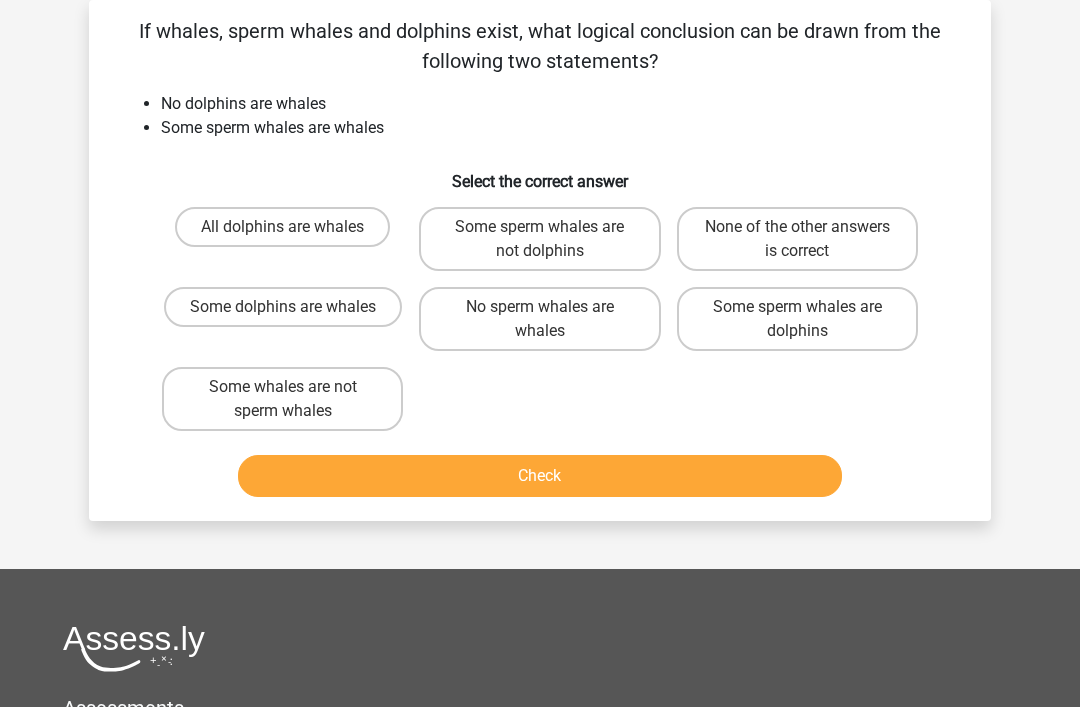 click on "Some sperm whales are not dolphins" at bounding box center (539, 239) 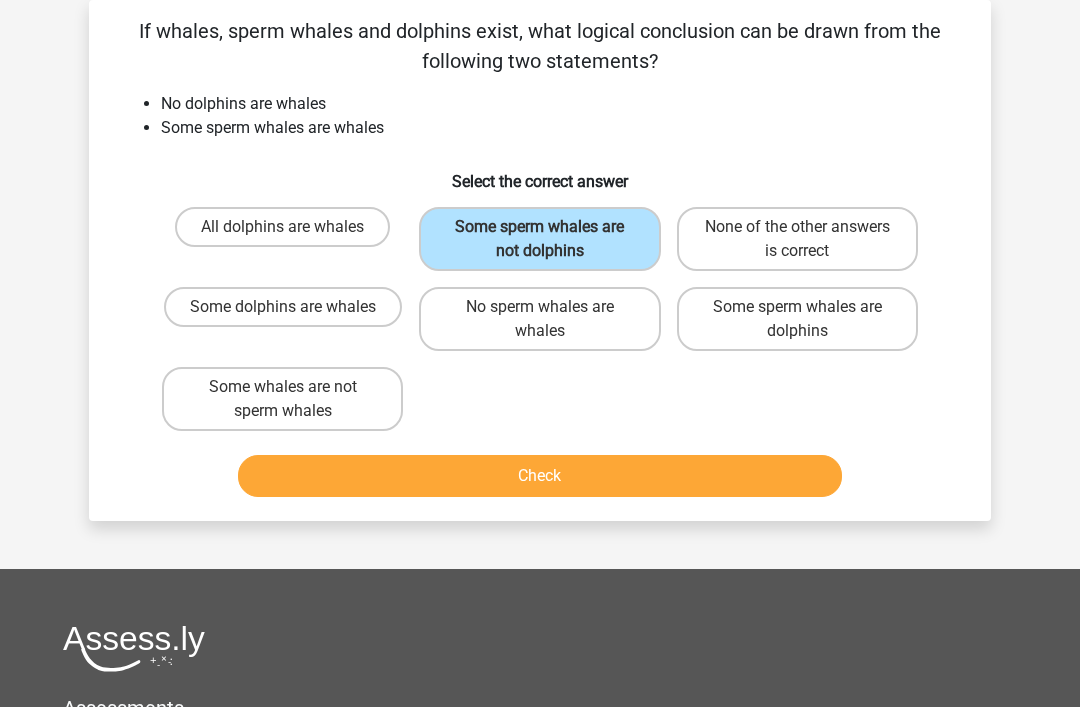 click on "Check" at bounding box center [540, 476] 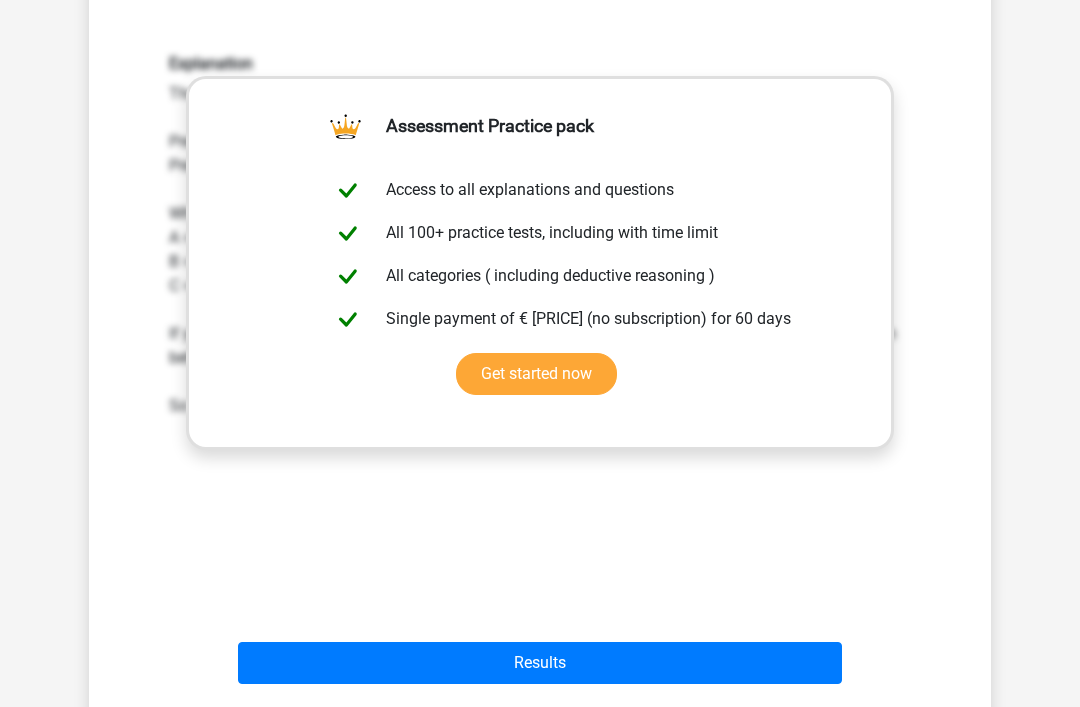 scroll, scrollTop: 588, scrollLeft: 0, axis: vertical 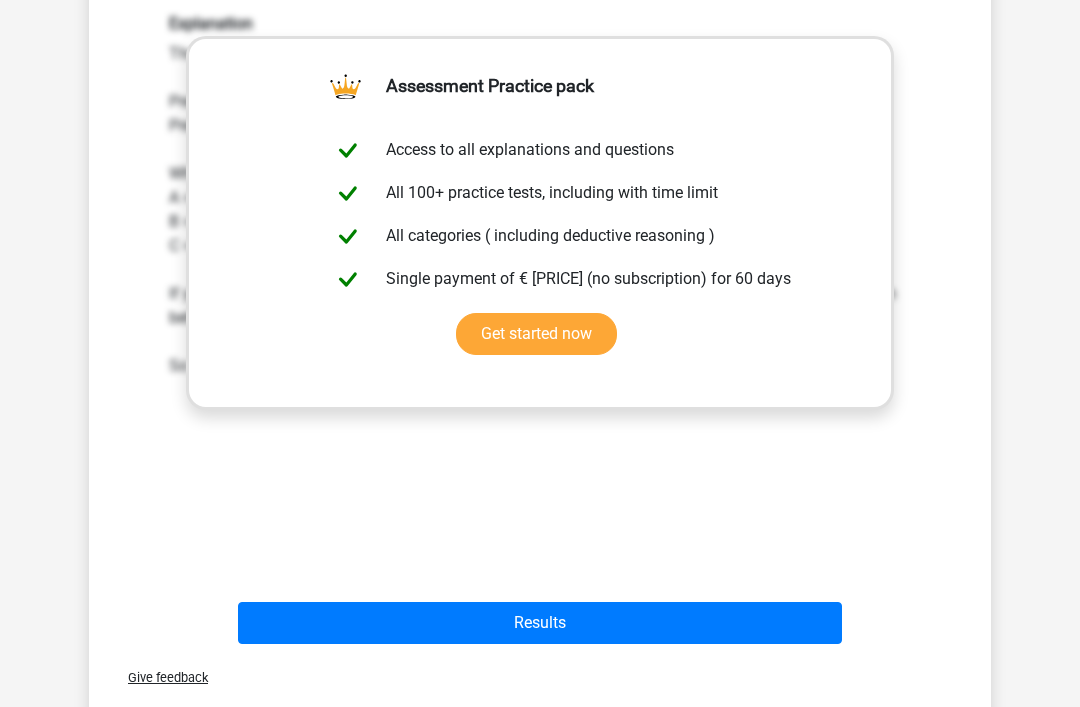 click on "Results" at bounding box center (540, 624) 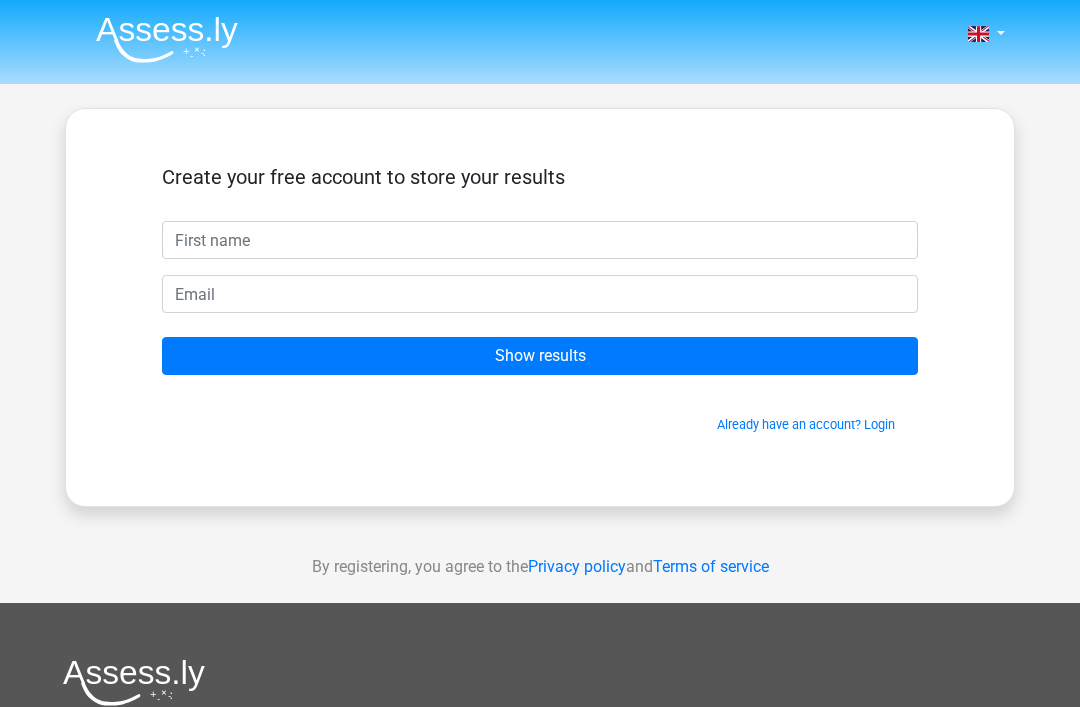scroll, scrollTop: 0, scrollLeft: 0, axis: both 